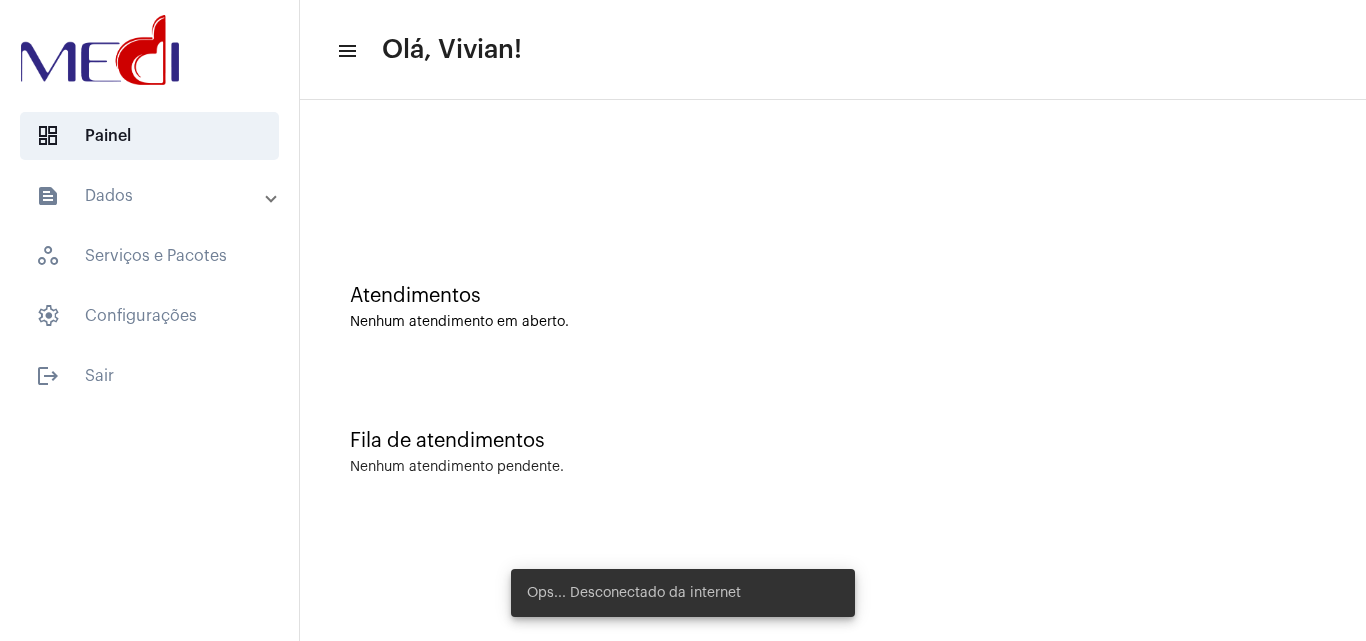 scroll, scrollTop: 0, scrollLeft: 0, axis: both 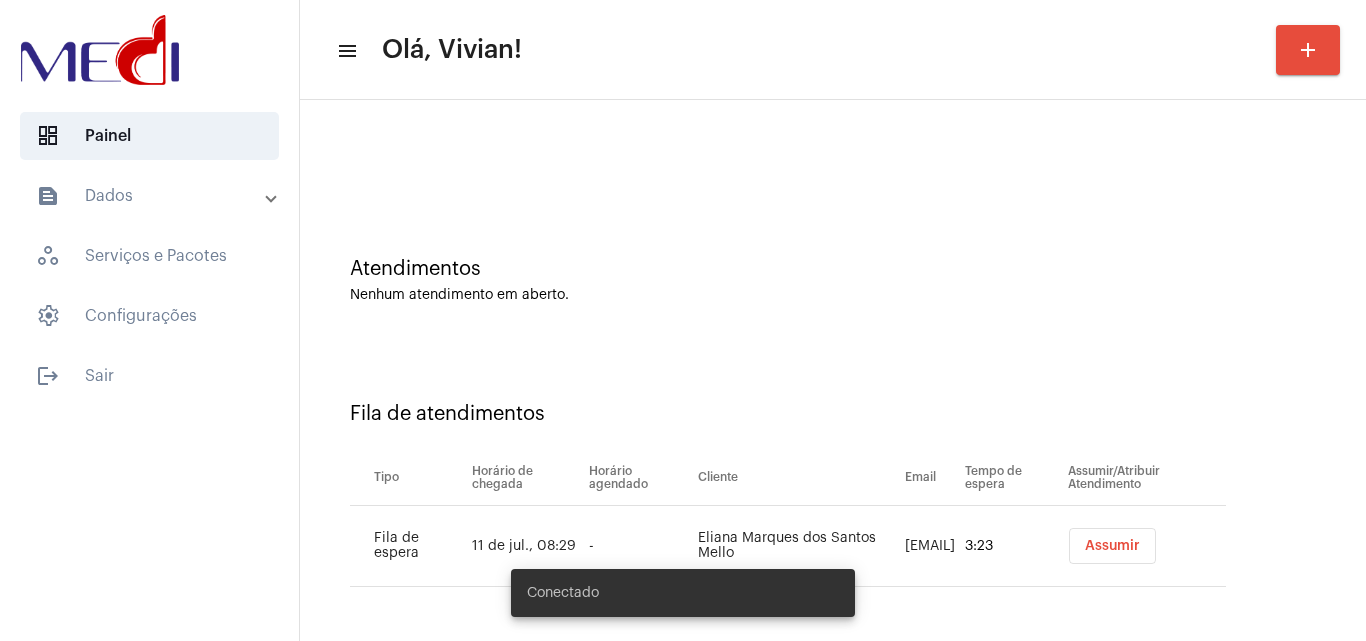 click on "Assumir" at bounding box center (1112, 546) 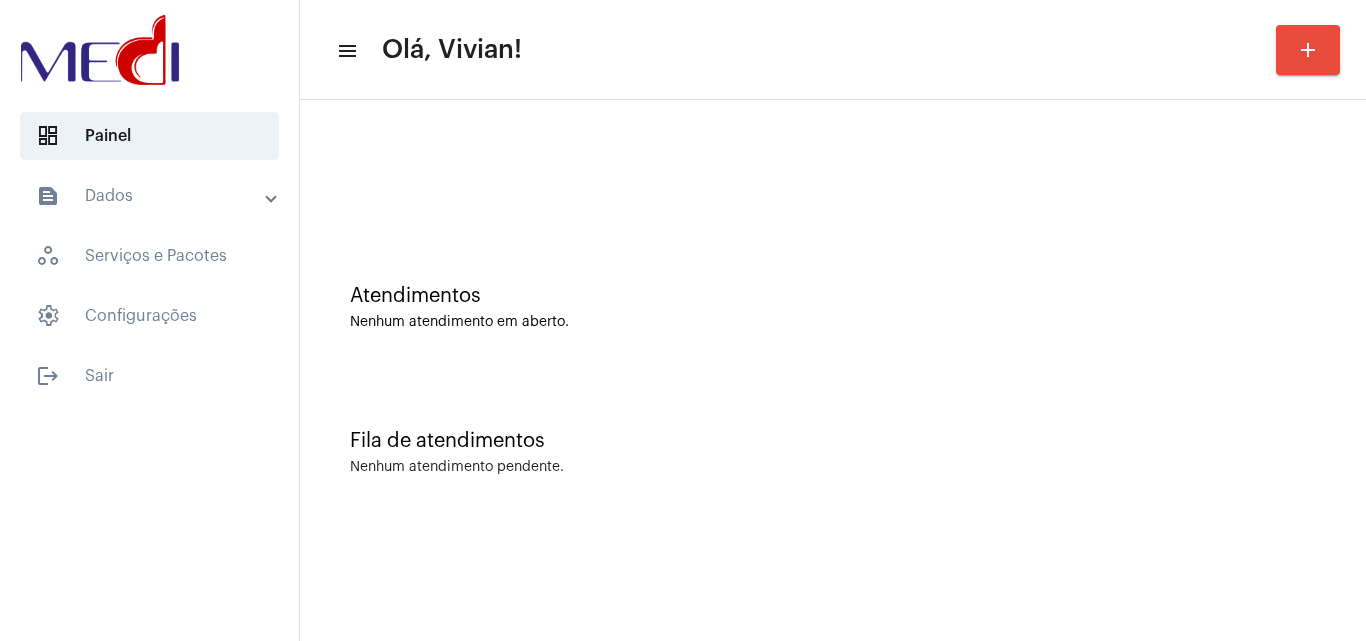 scroll, scrollTop: 0, scrollLeft: 0, axis: both 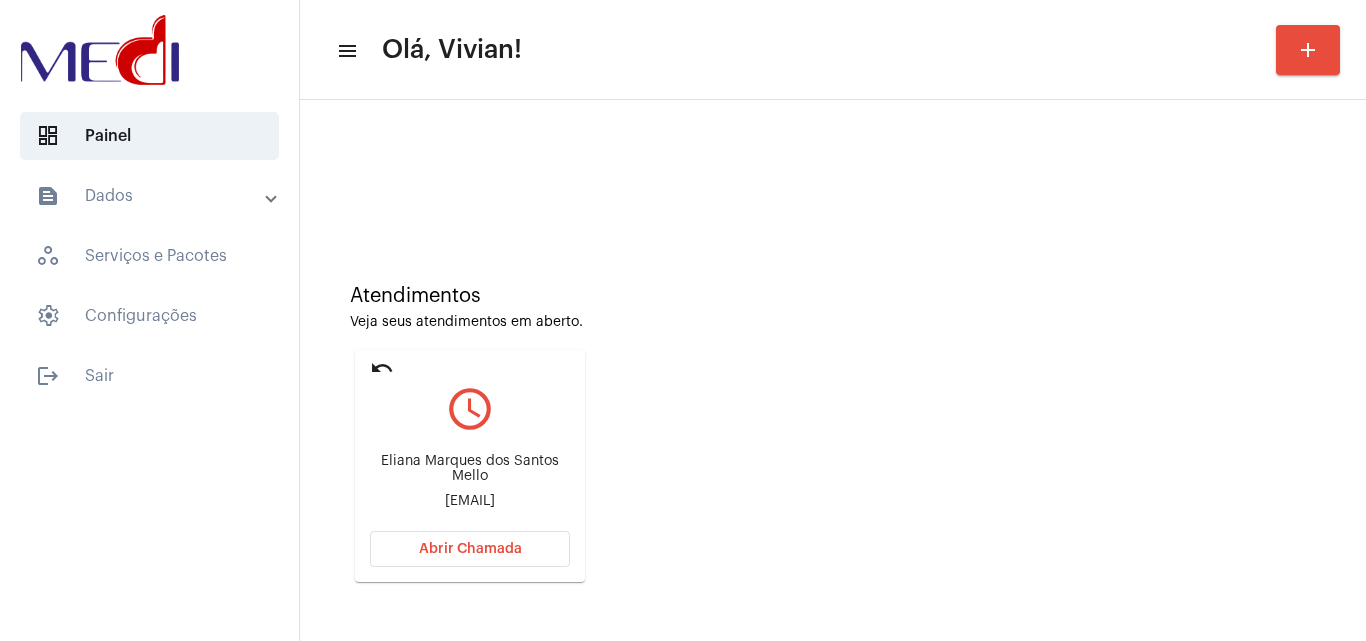 click on "Eliana Marques dos Santos Mello" 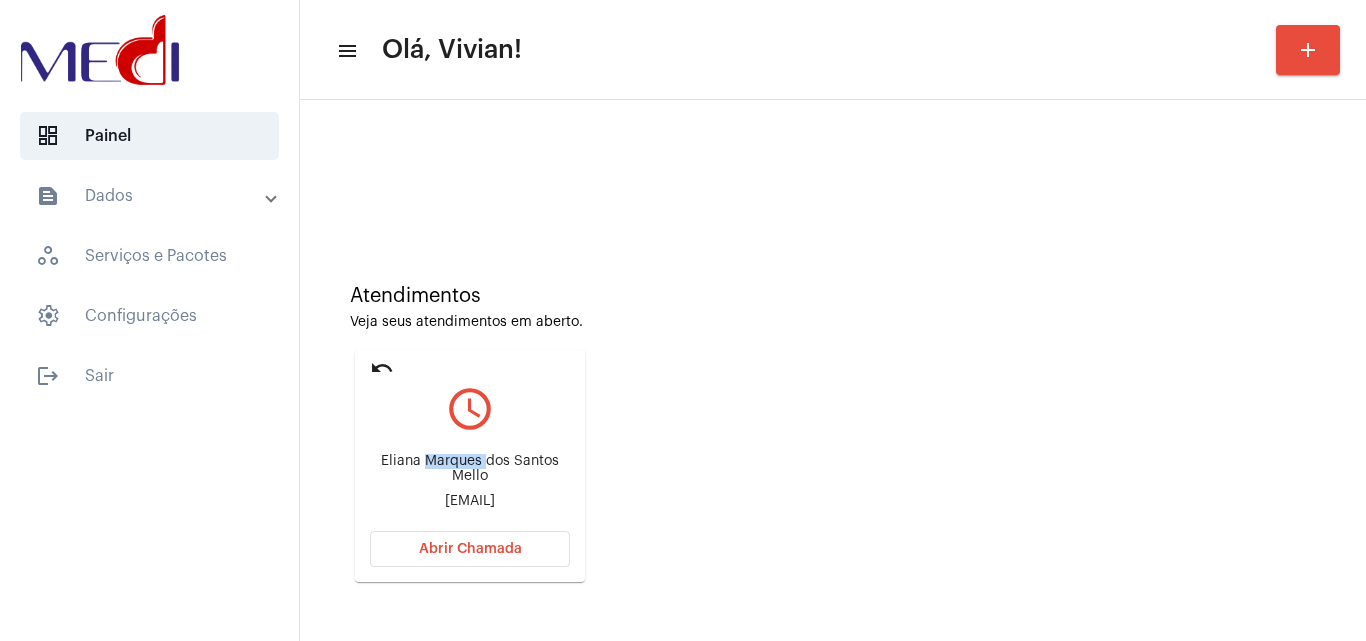 click on "Eliana Marques dos Santos Mello" 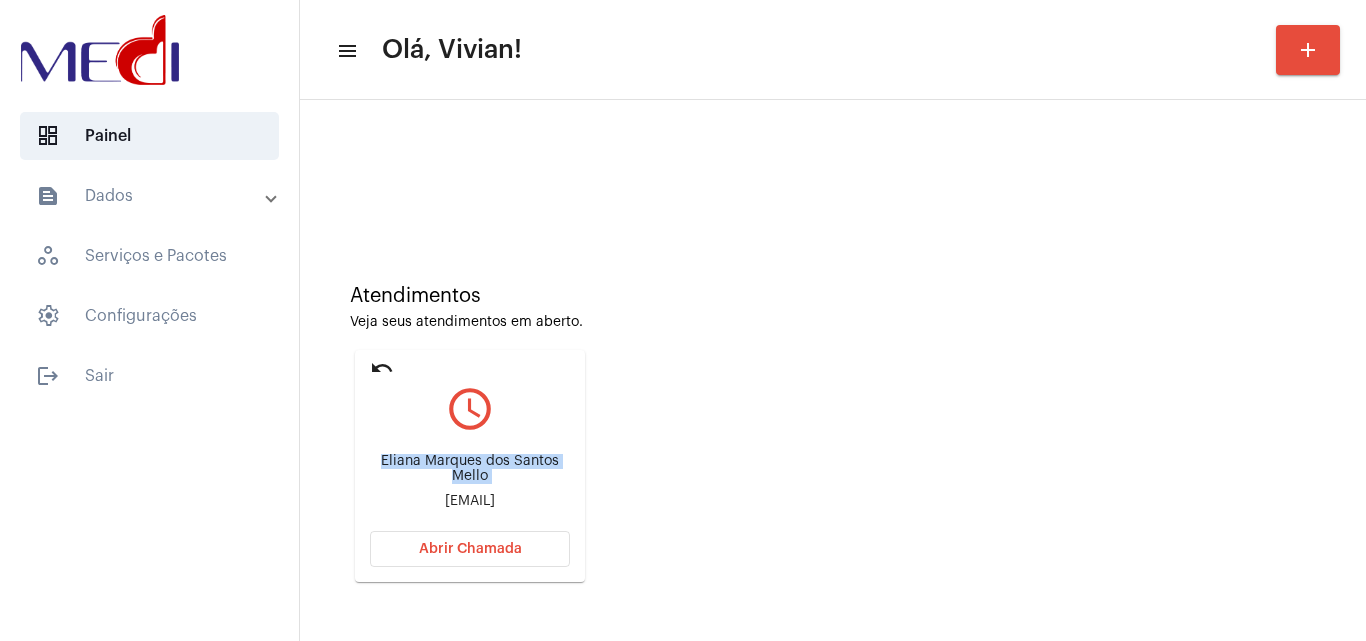 click on "Eliana Marques dos Santos Mello" 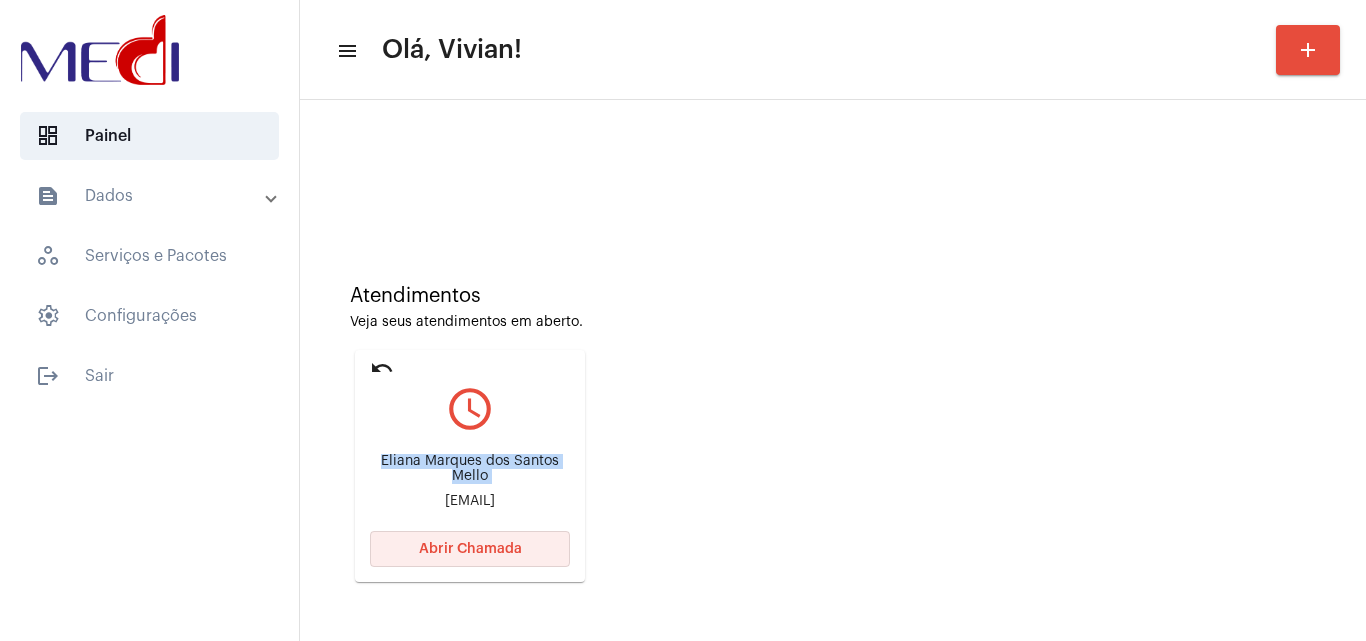 click on "Abrir Chamada" 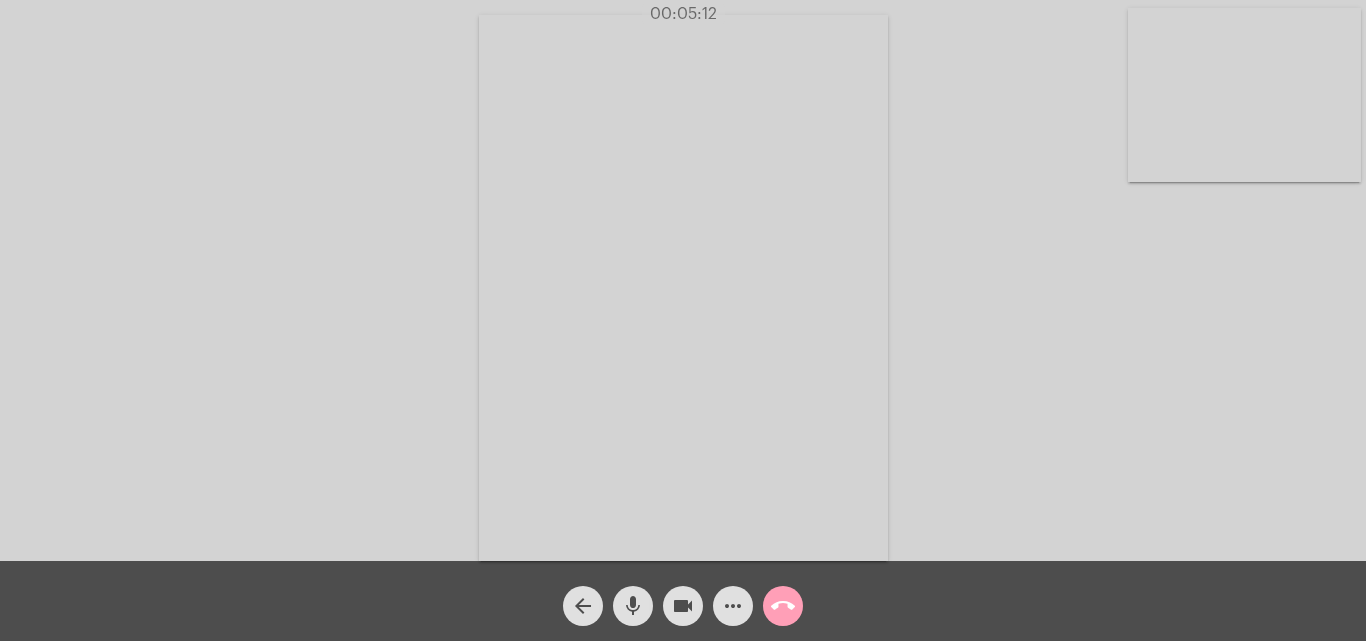 click on "call_end" 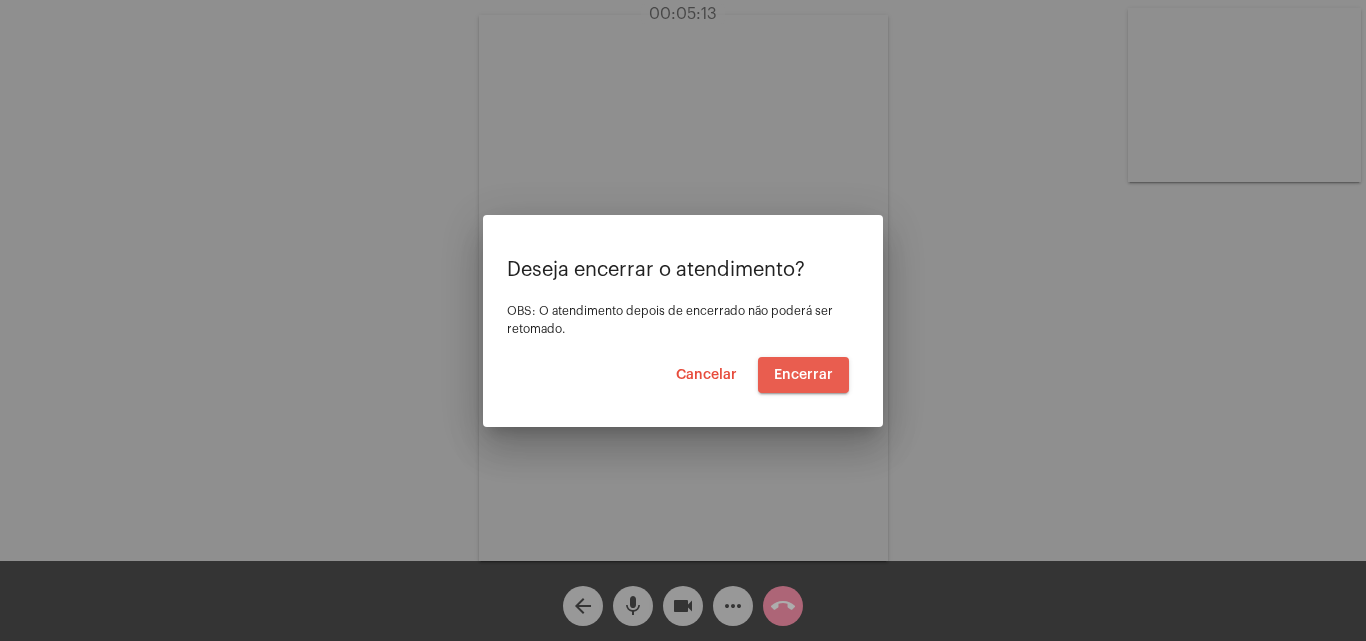 click on "Encerrar" at bounding box center (803, 375) 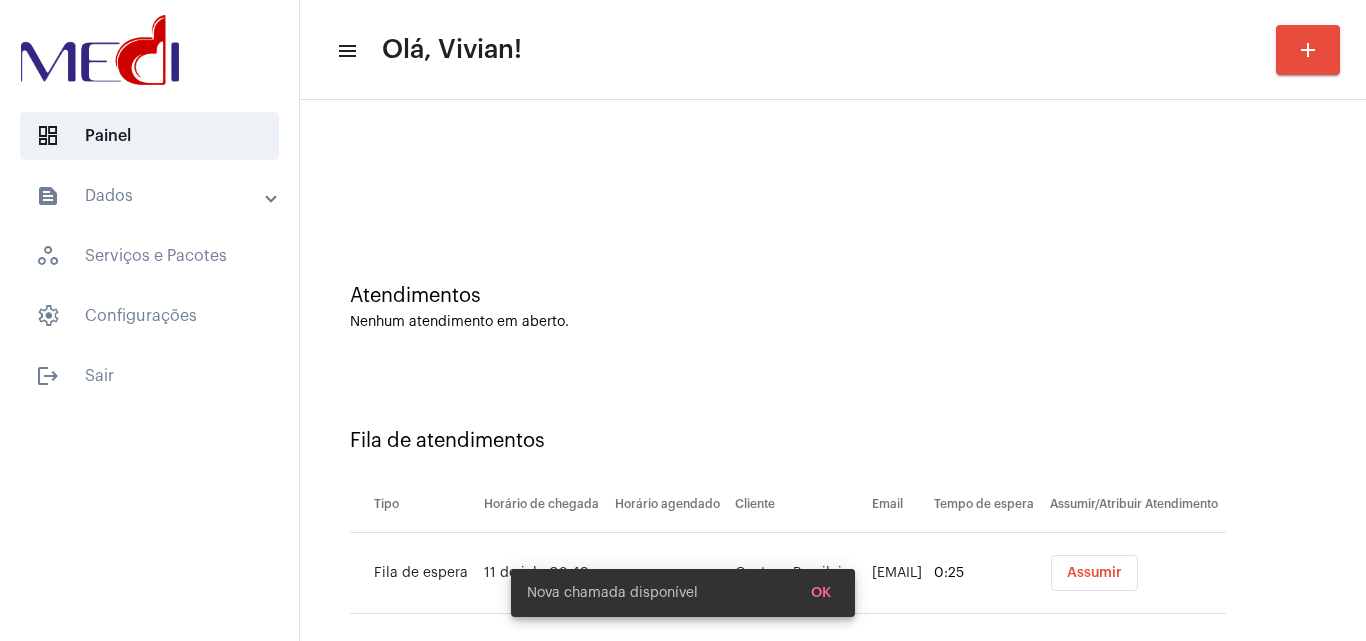 click on "Assumir" at bounding box center [1094, 573] 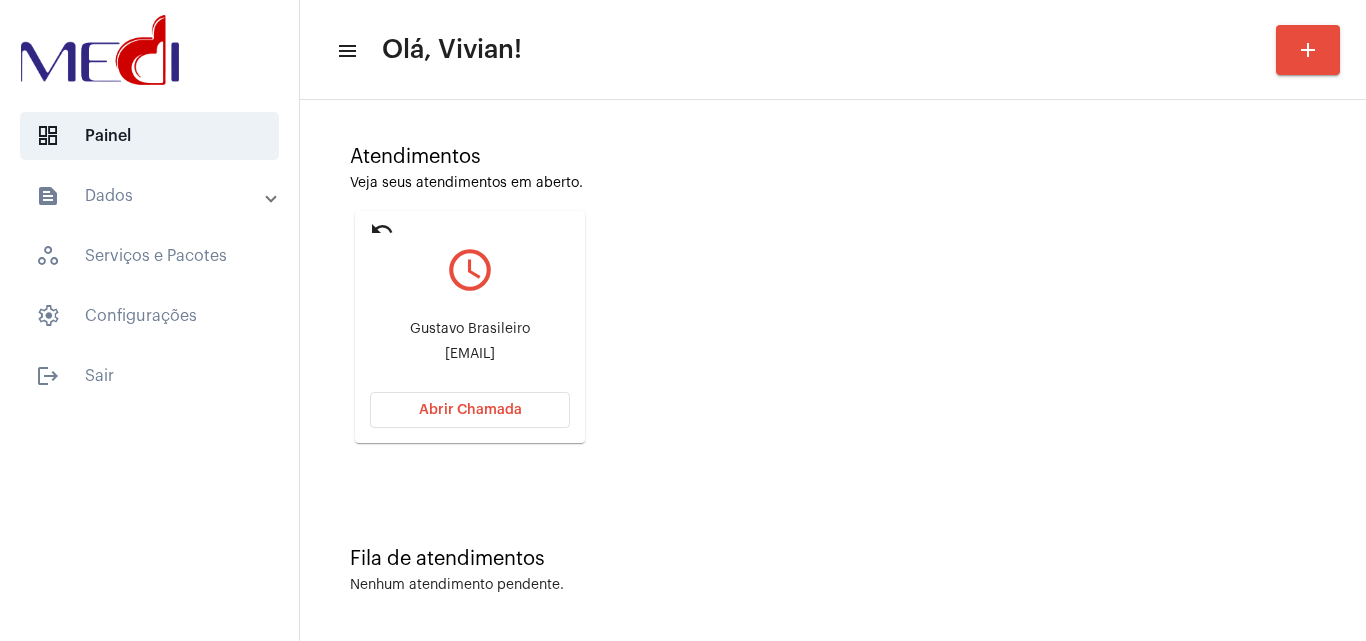 scroll, scrollTop: 141, scrollLeft: 0, axis: vertical 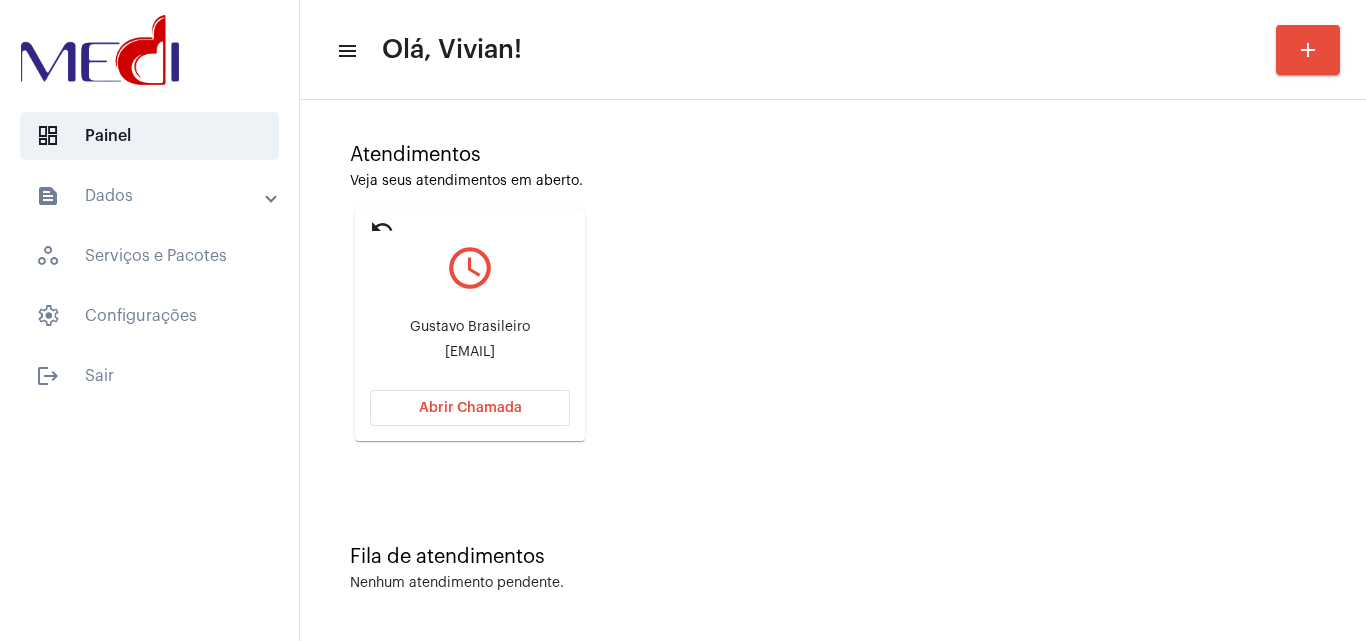 click on "Gustavo Brasileiro" 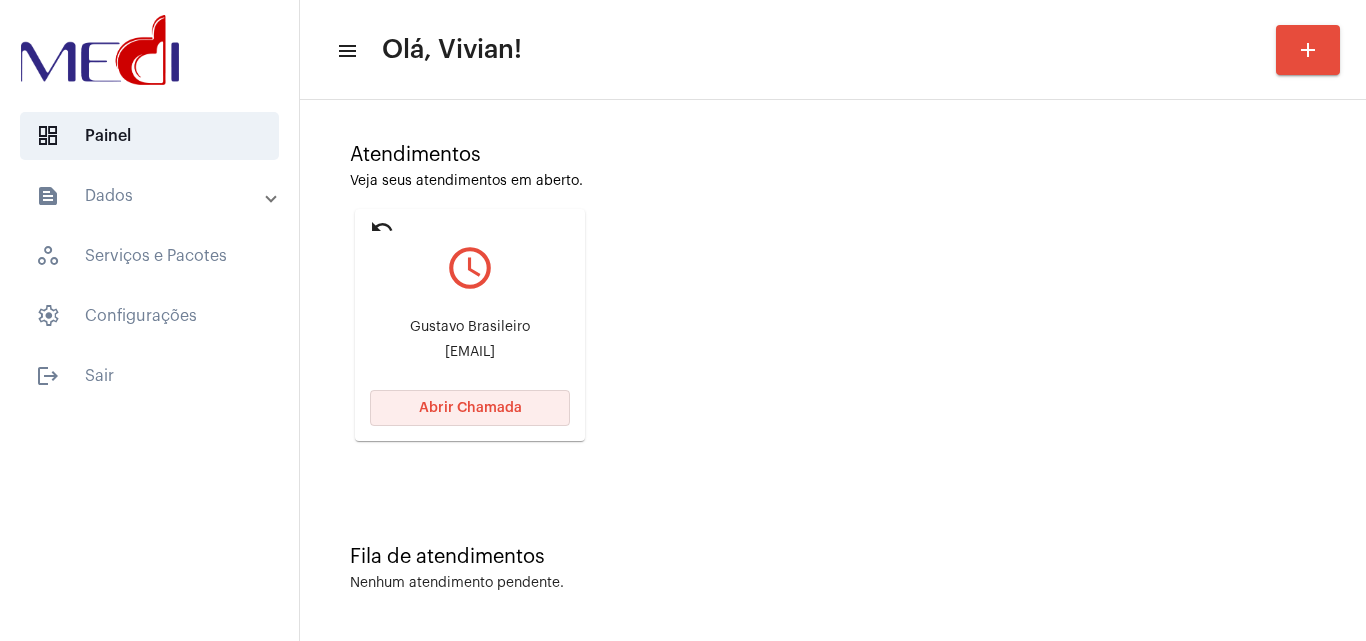 click on "Abrir Chamada" 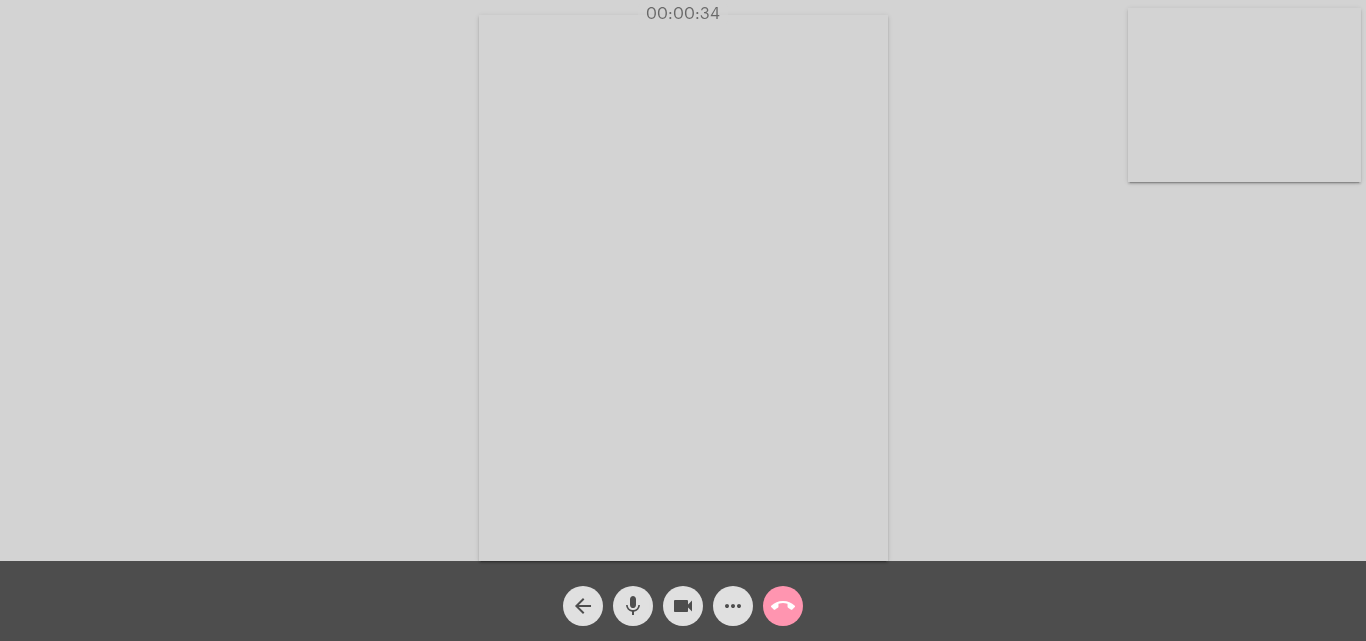 click on "videocam" 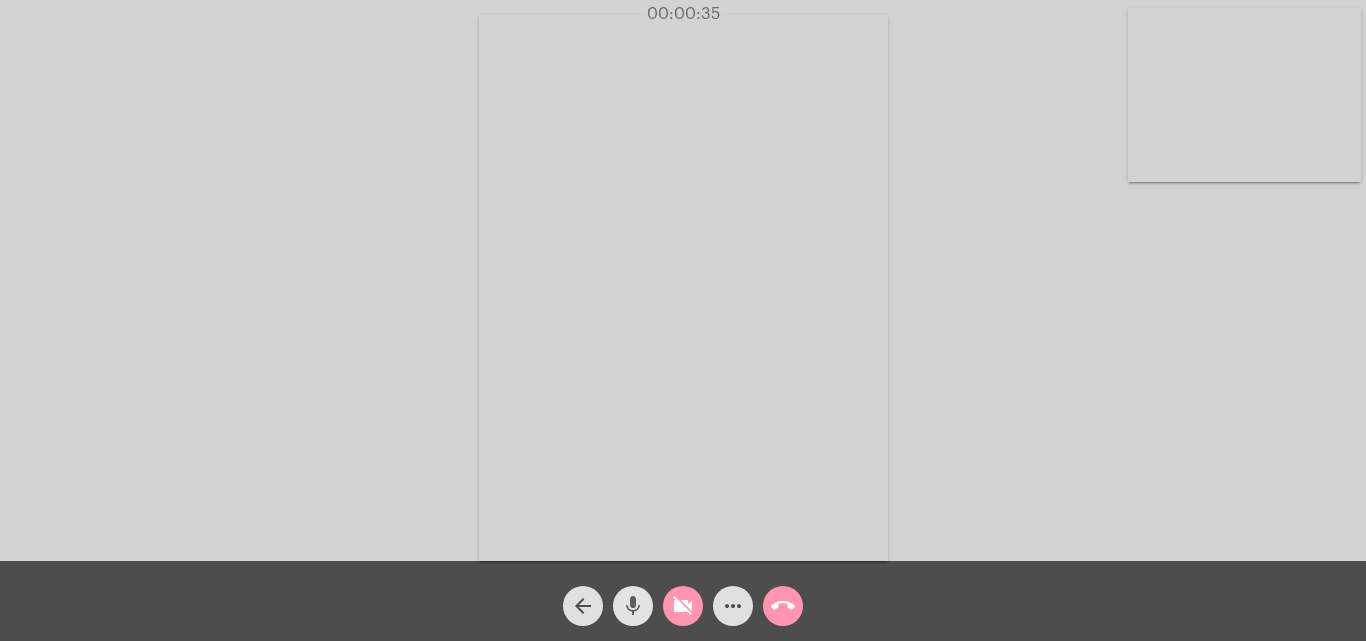 click on "mic" 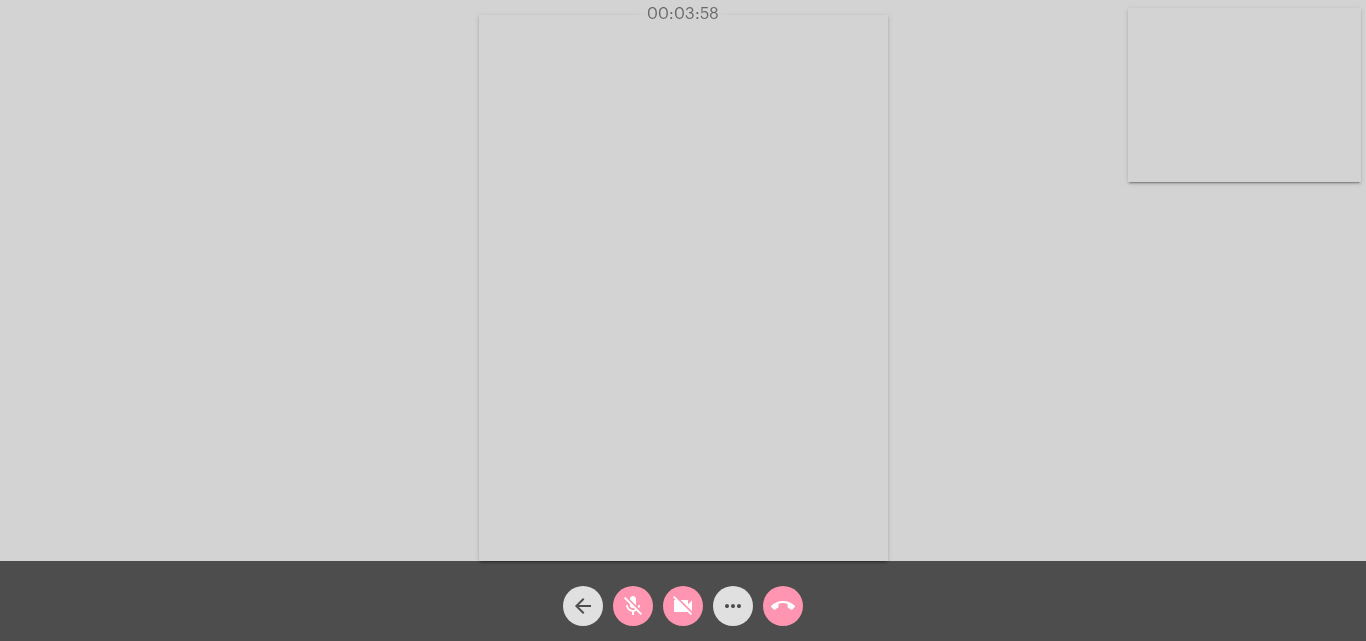 drag, startPoint x: 644, startPoint y: 605, endPoint x: 677, endPoint y: 604, distance: 33.01515 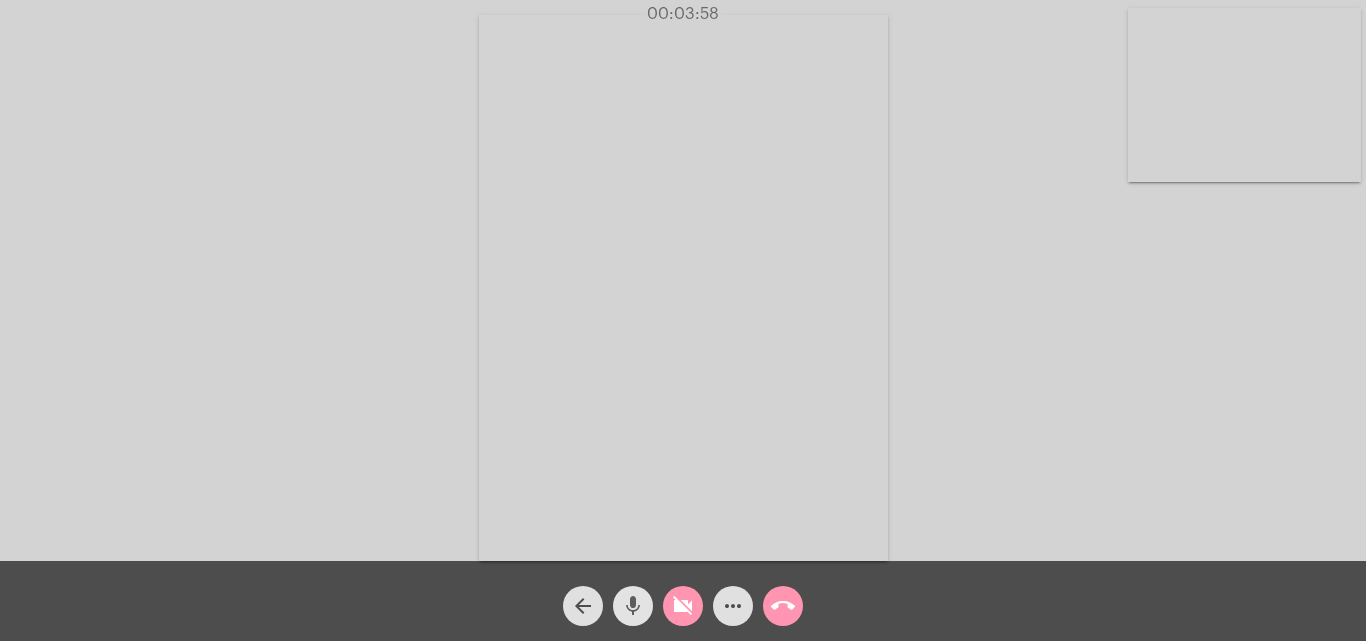 click on "videocam_off" 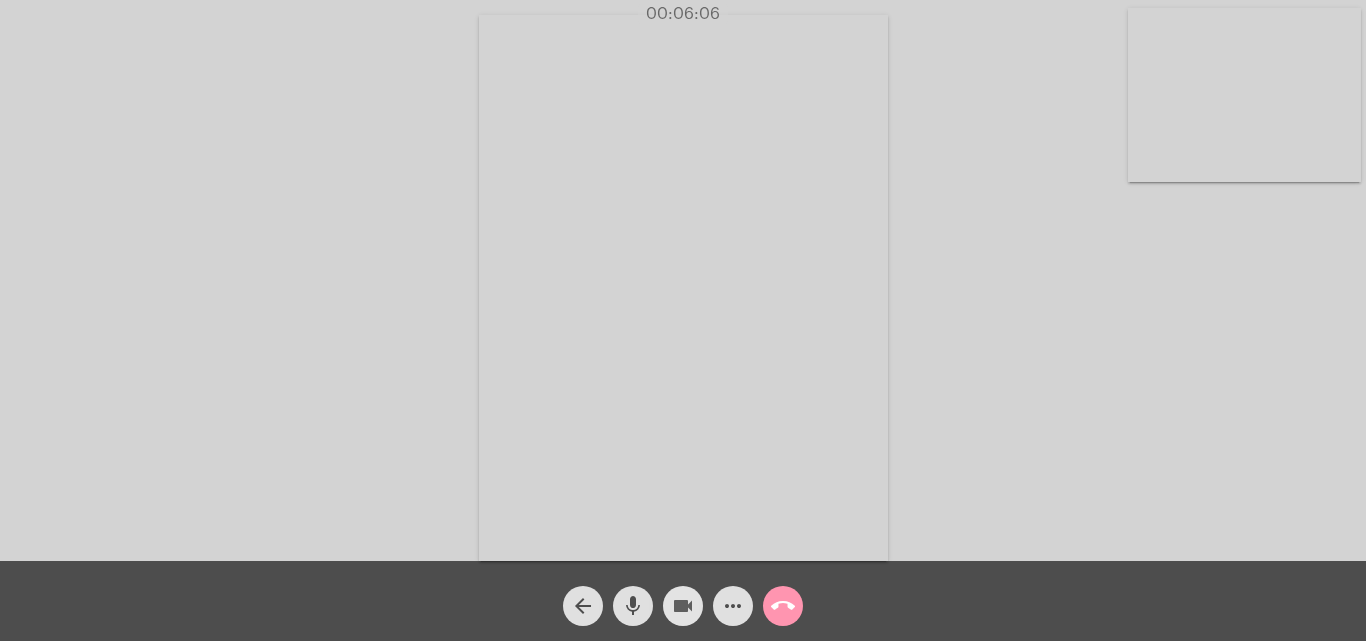 click on "videocam" 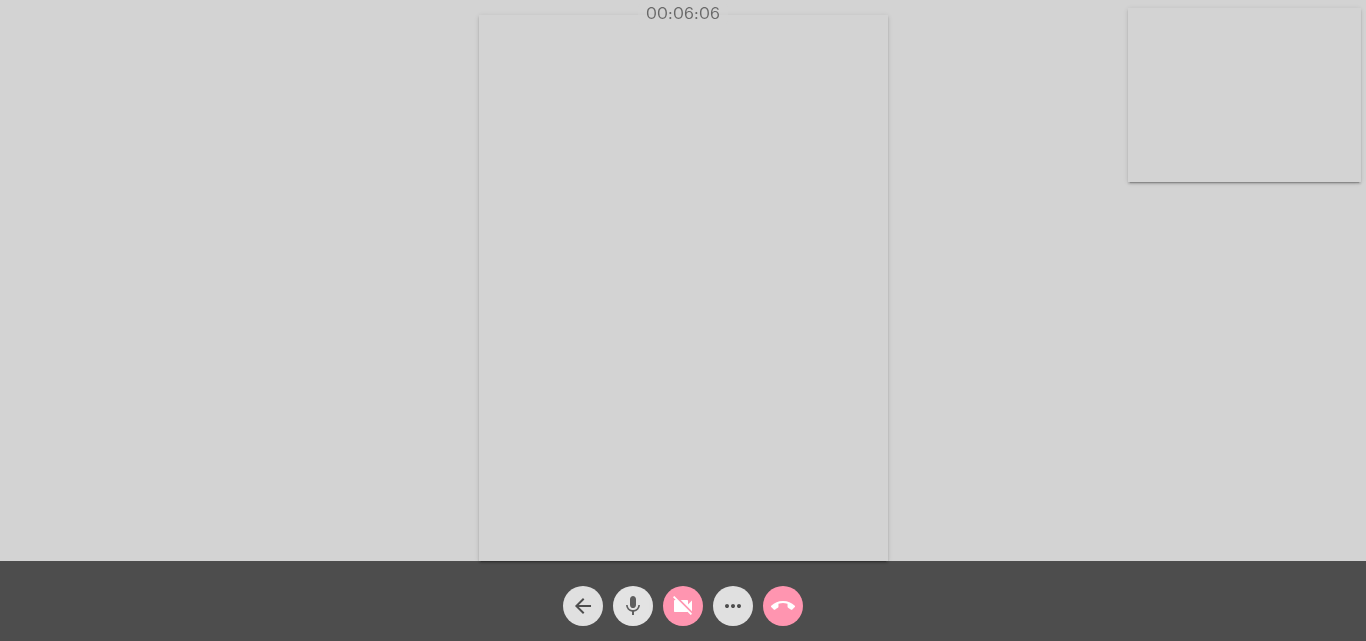 click on "mic" 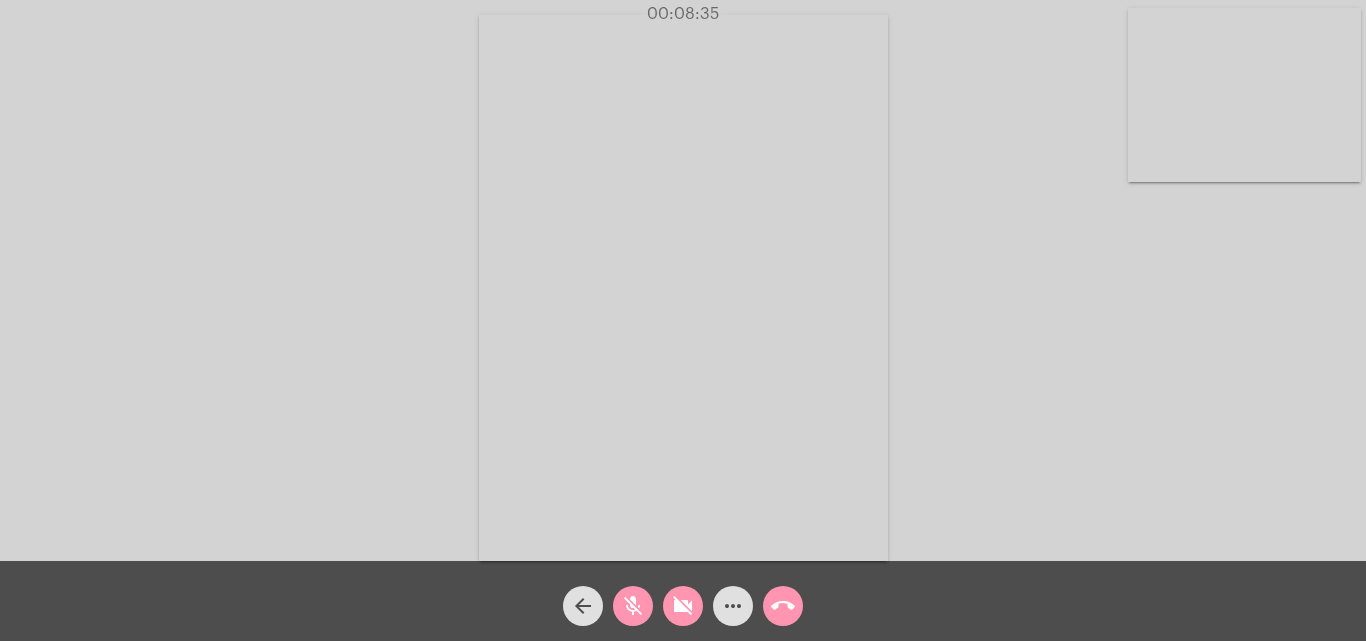 click on "mic_off" 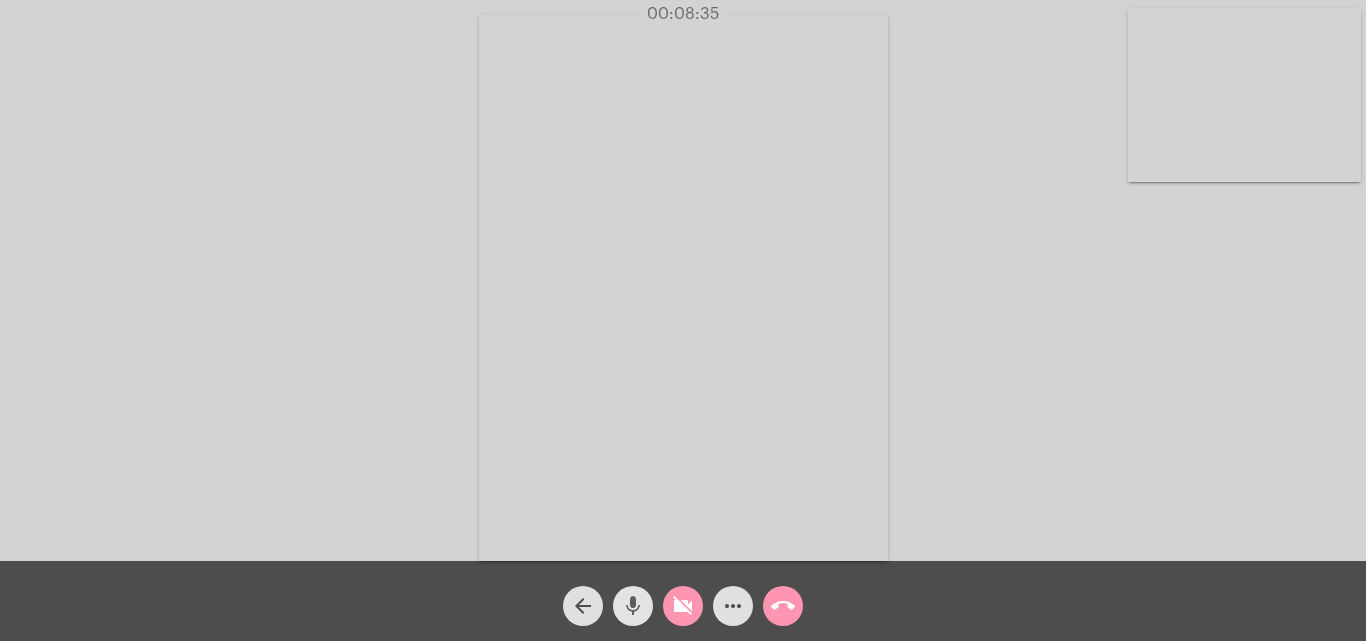 click on "videocam_off" 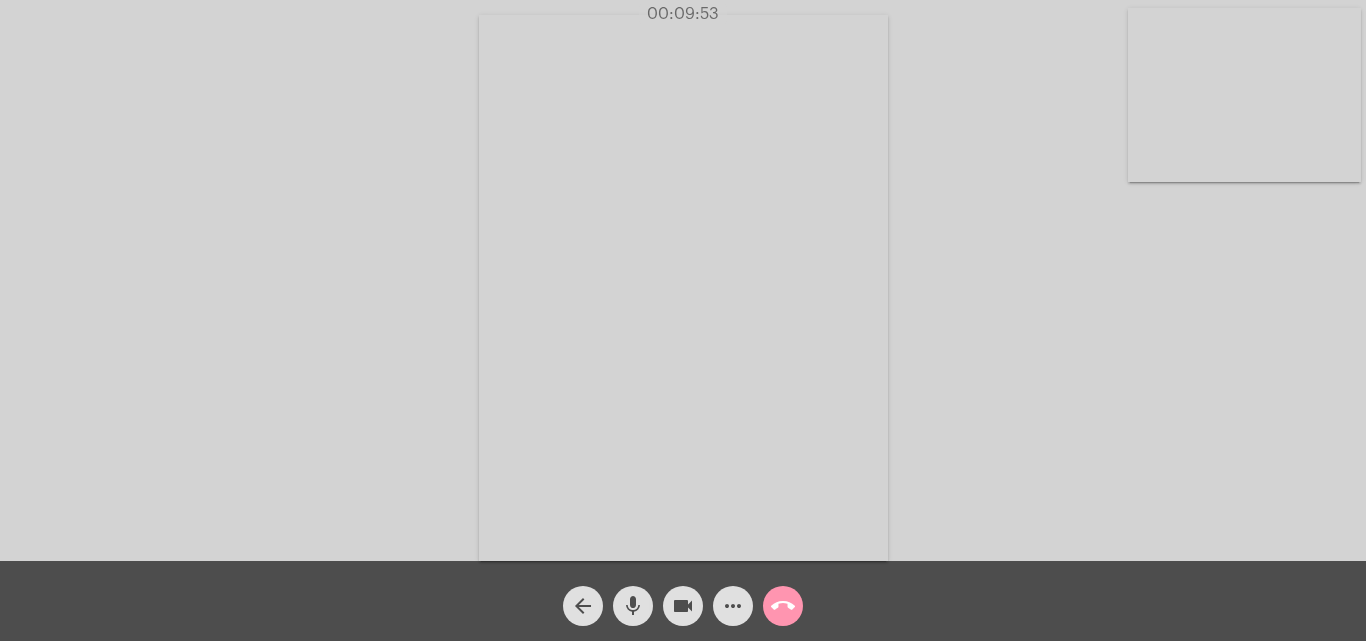 click on "mic" 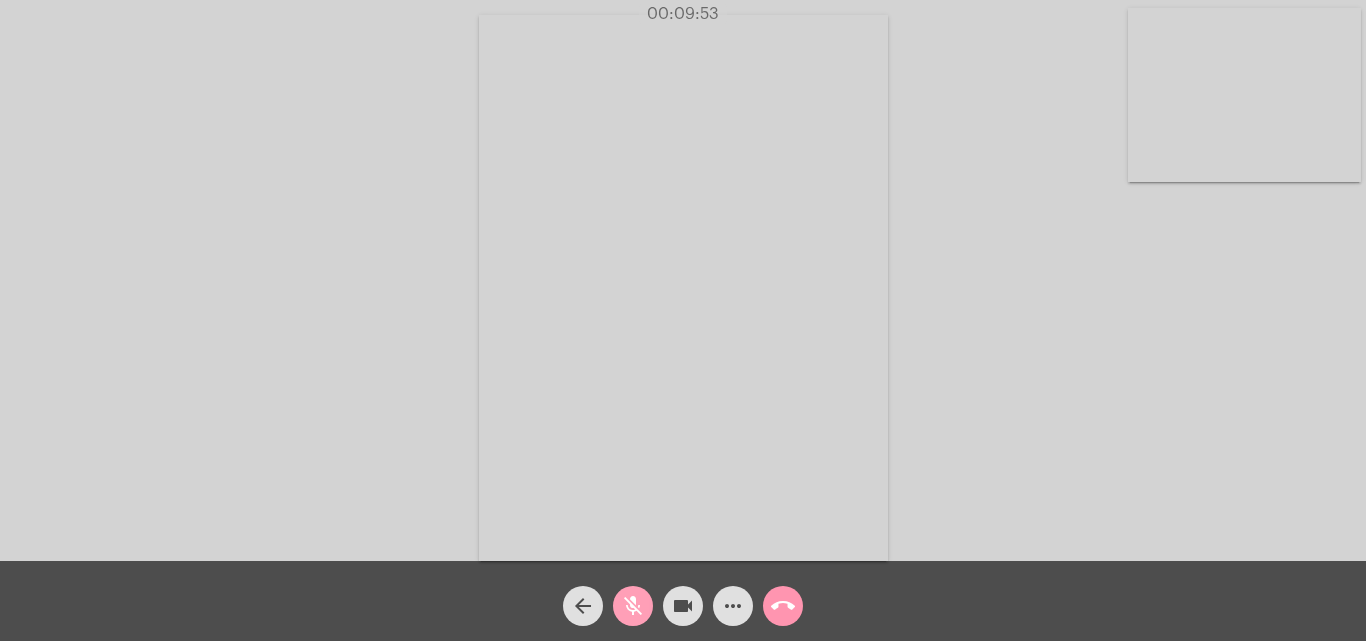 click on "mic_off" 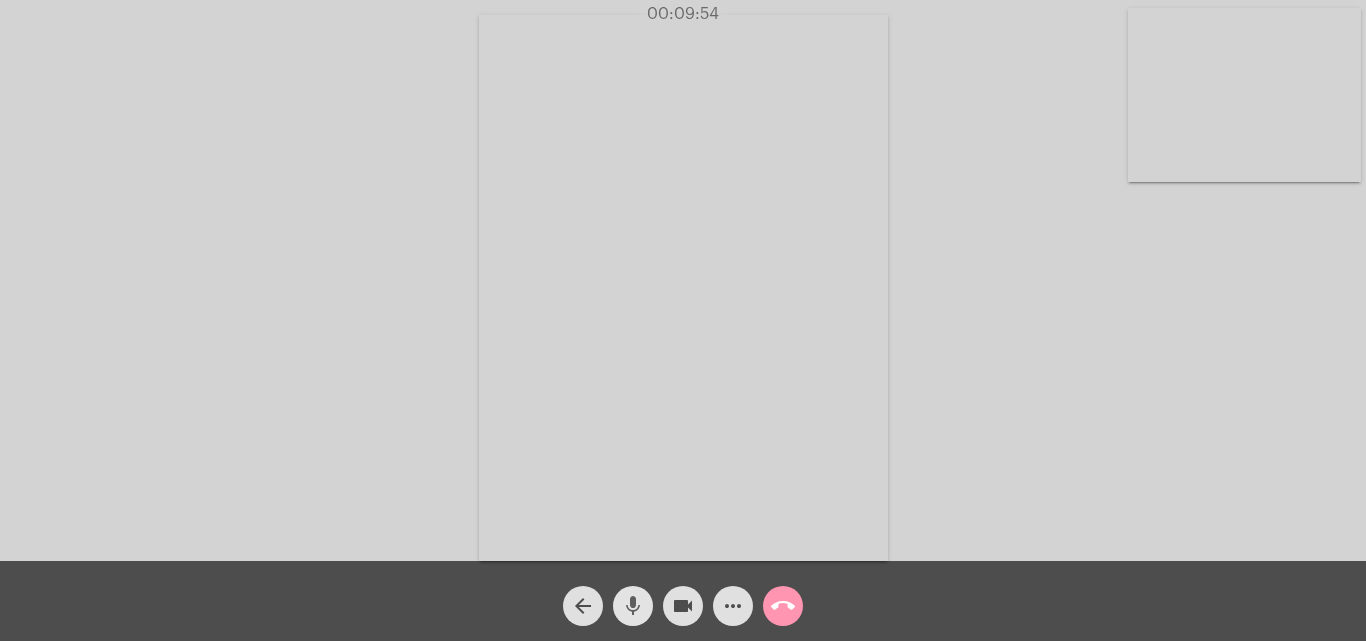 click on "mic" 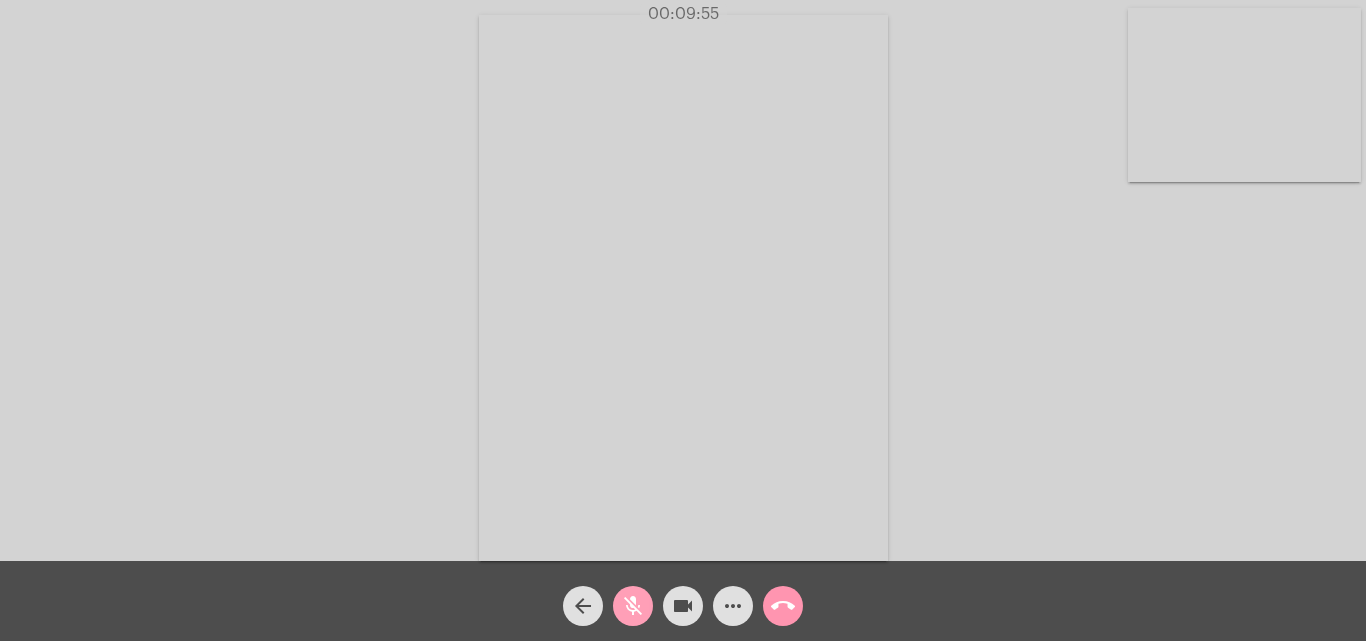 click on "mic_off" 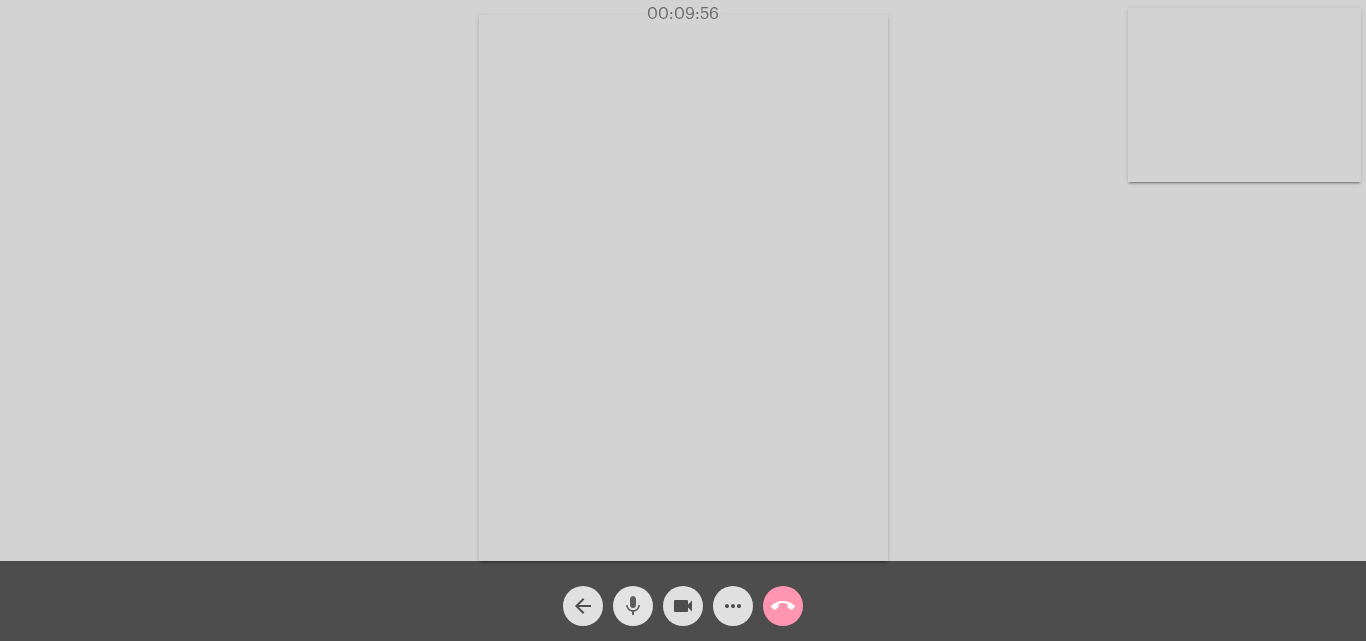 click on "mic" 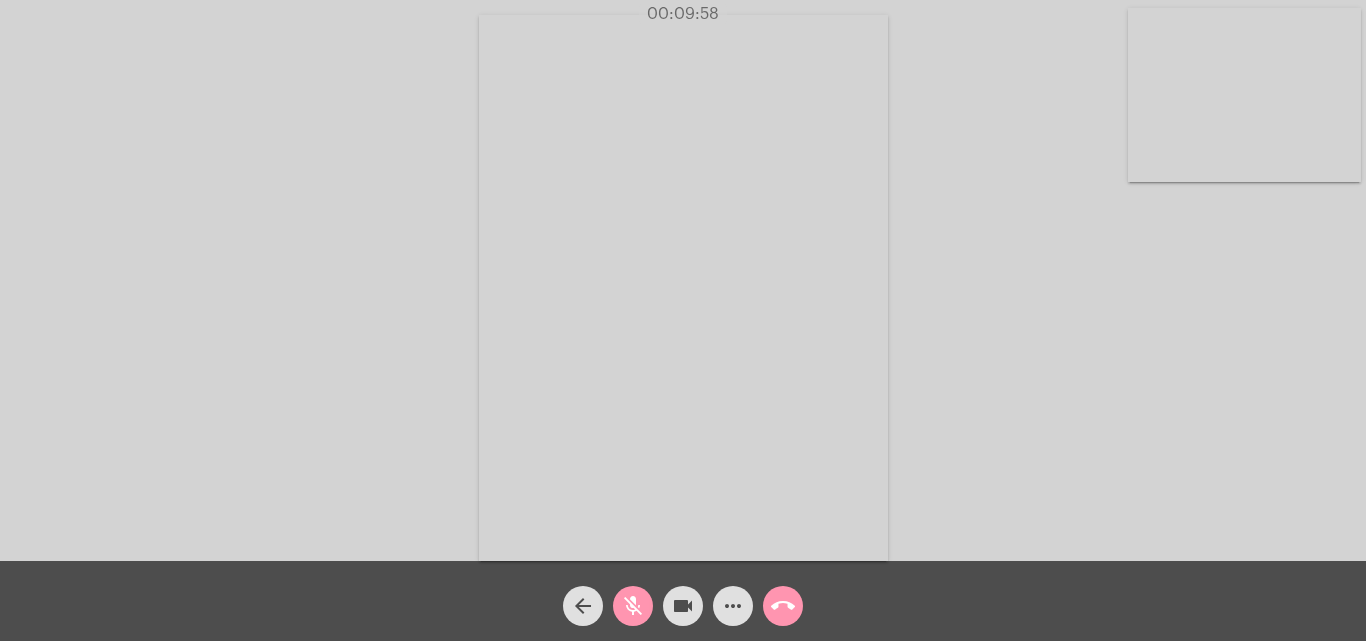click on "mic_off" 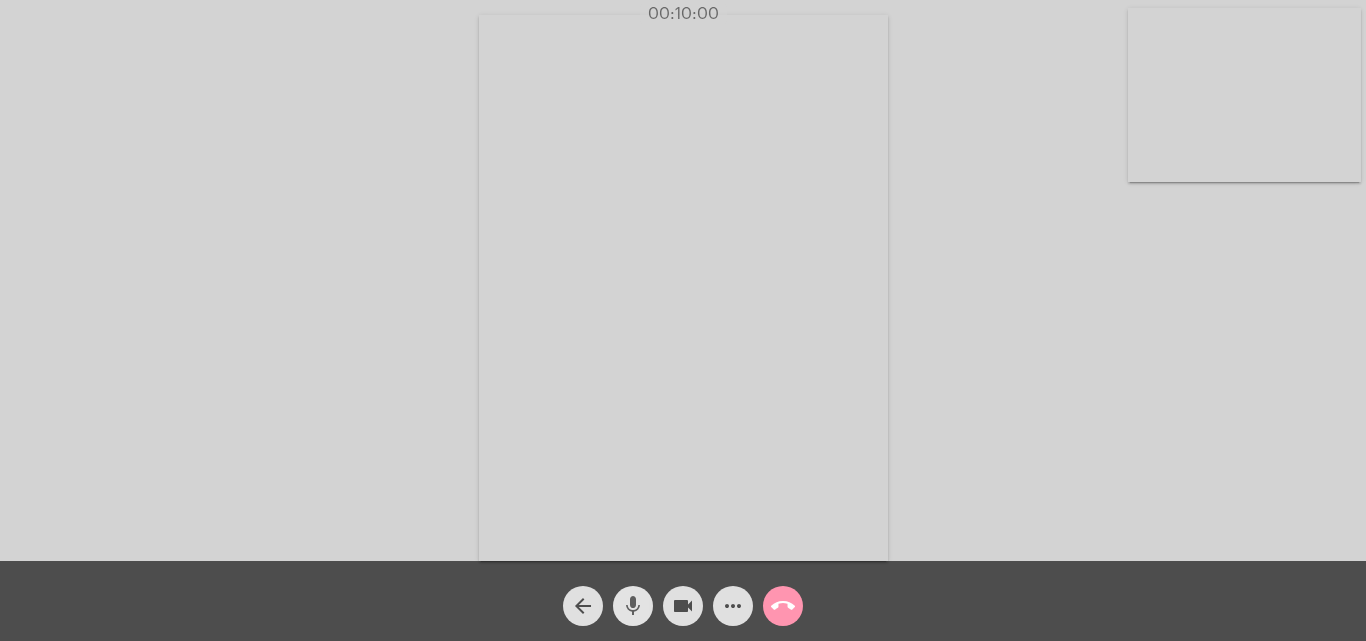 click on "mic" 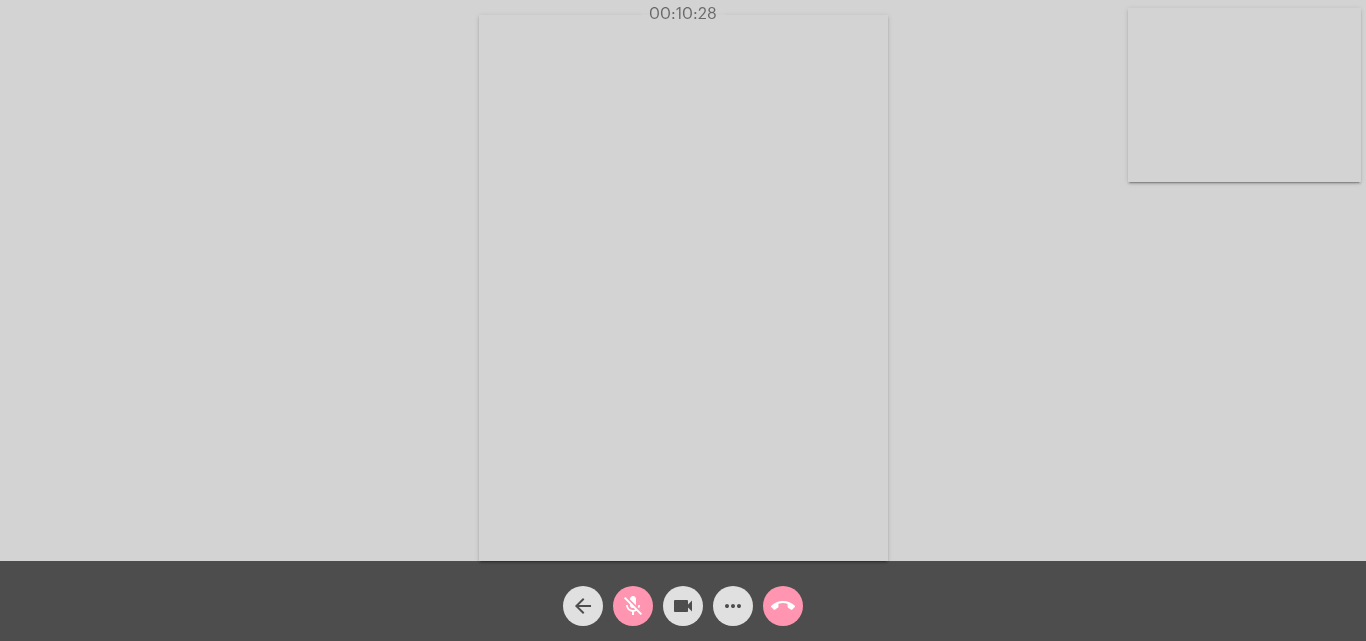 click on "mic_off" 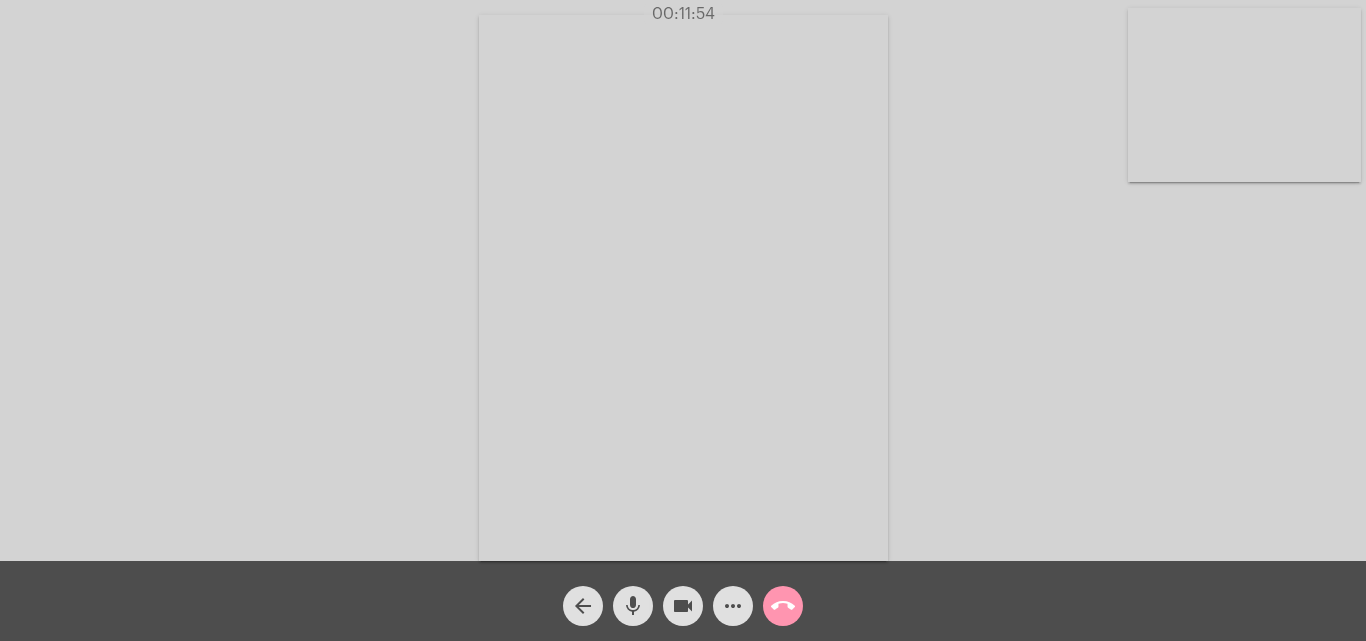 click on "mic" 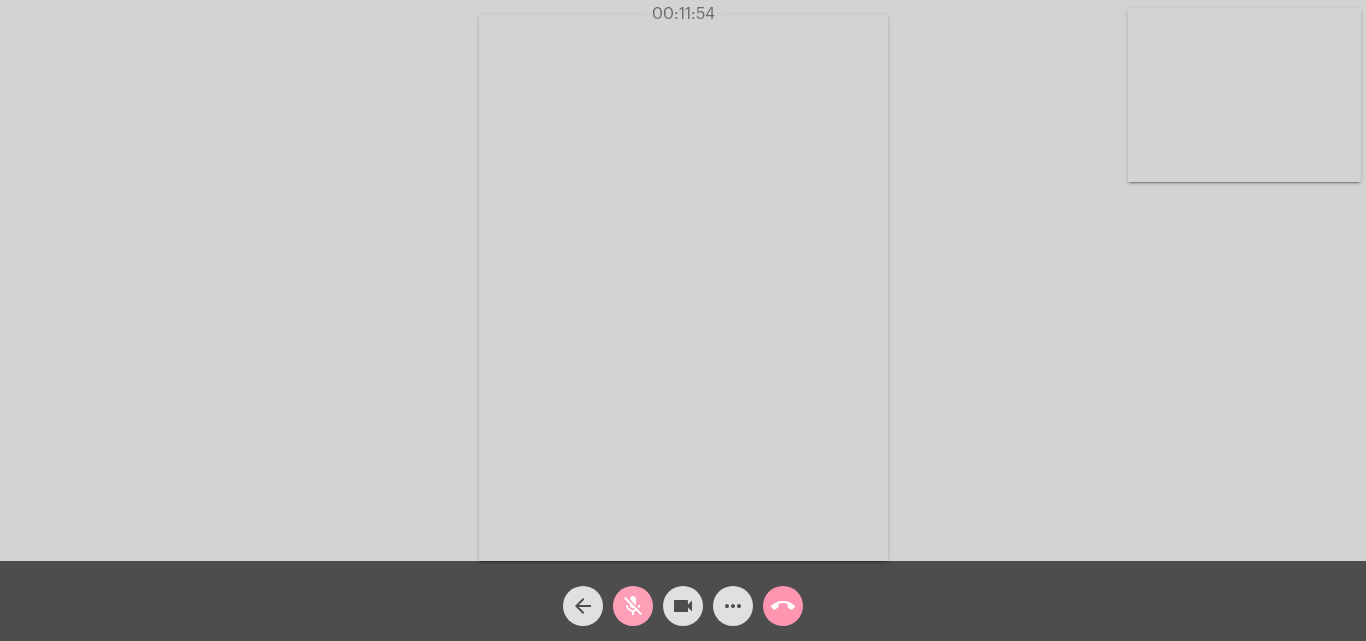 click on "mic_off" 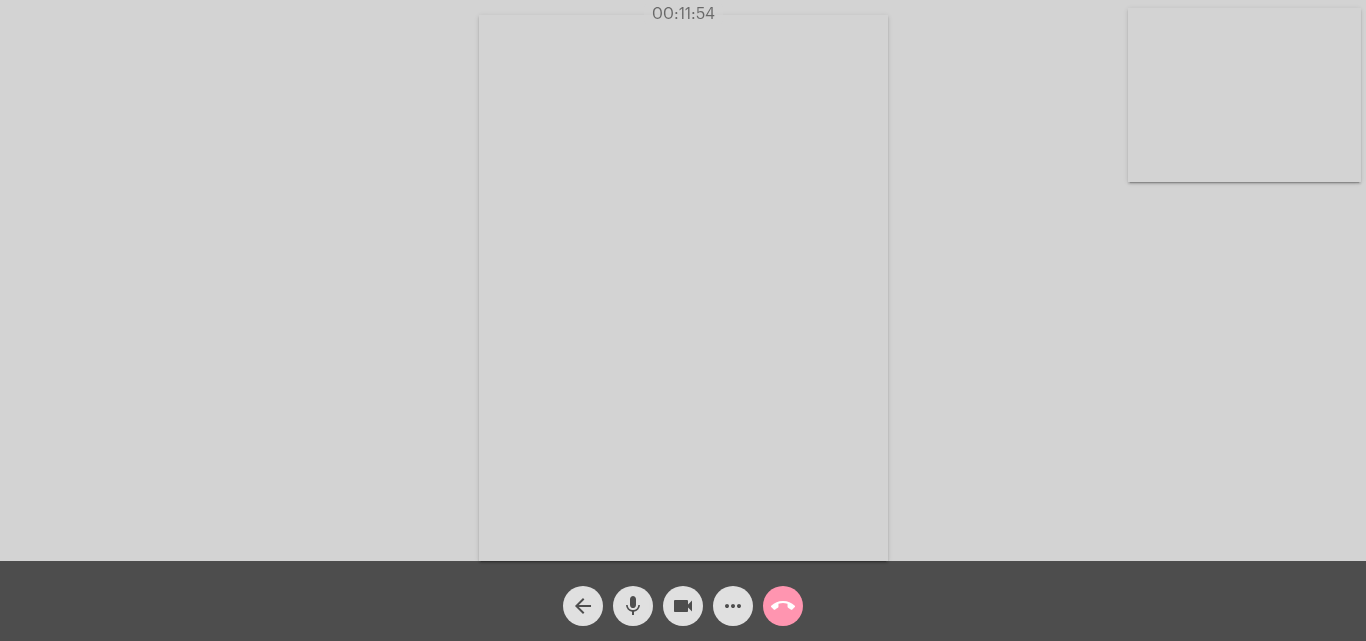click on "mic" 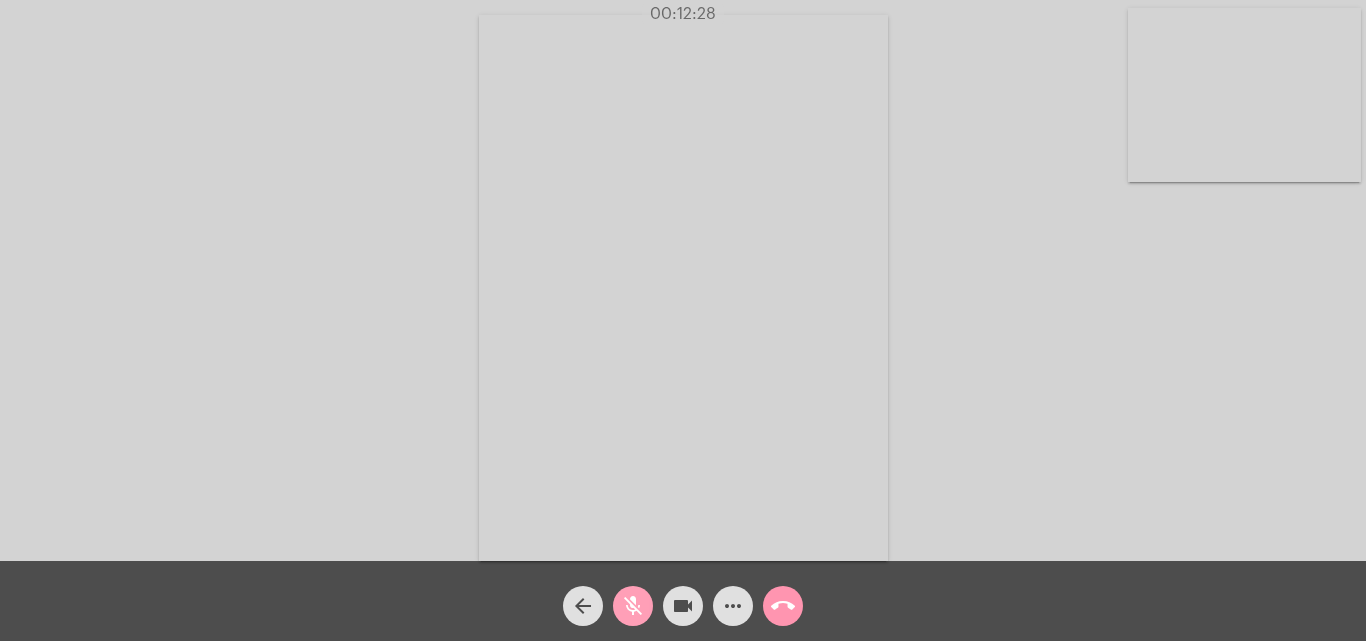 click on "mic_off" 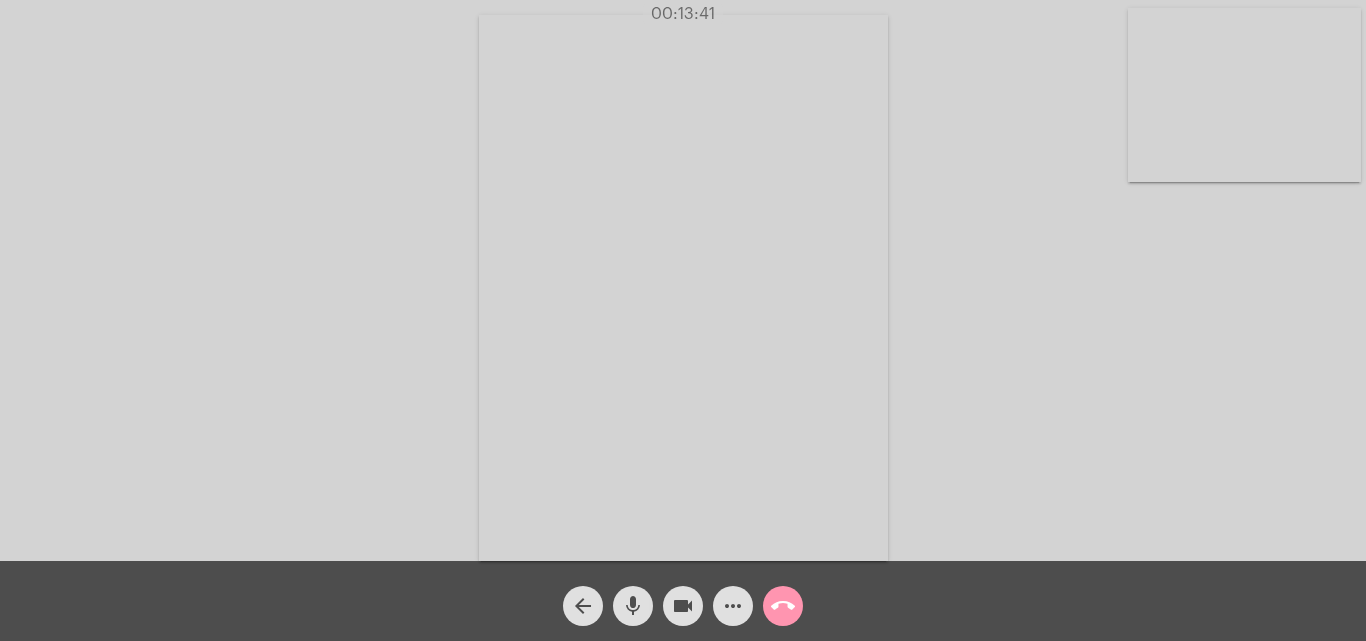 drag, startPoint x: 609, startPoint y: 600, endPoint x: 623, endPoint y: 600, distance: 14 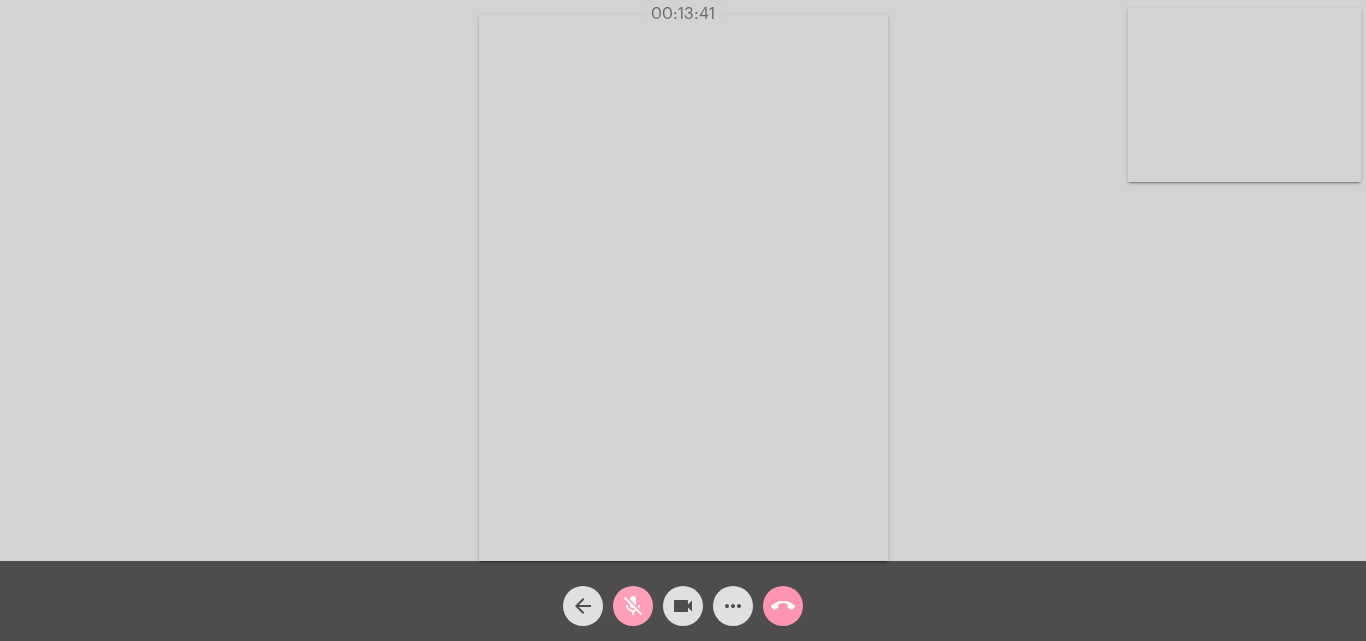 click on "mic_off" 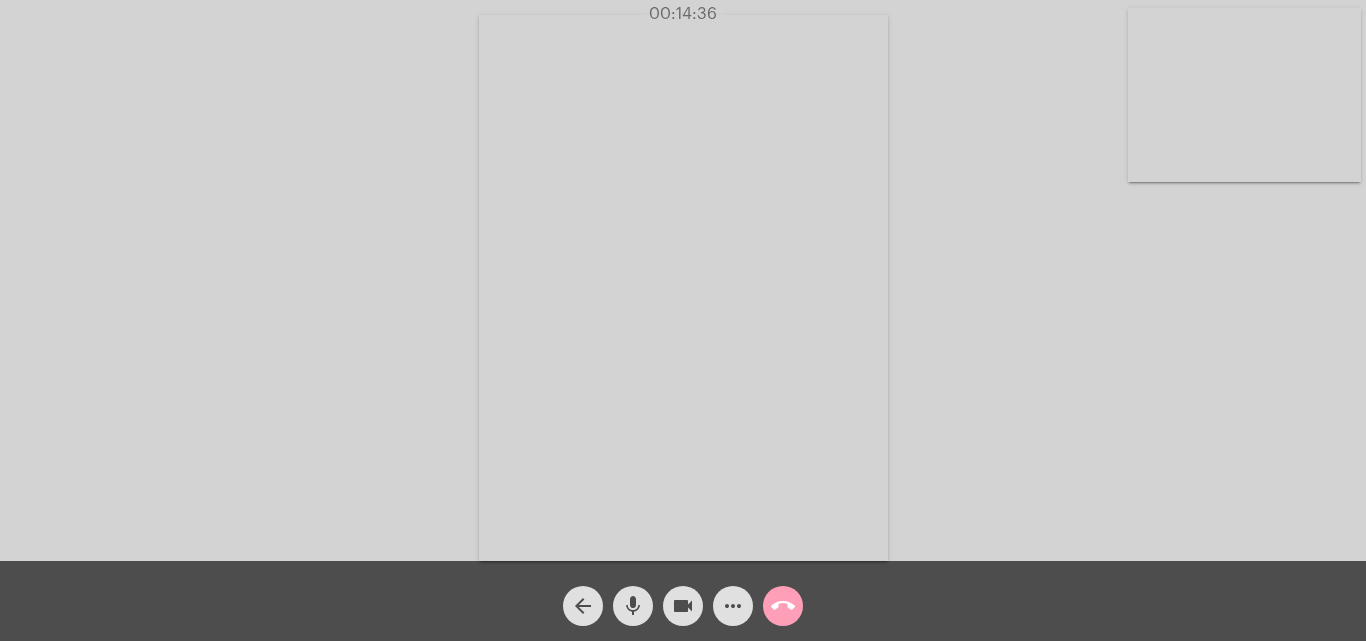 click on "call_end" 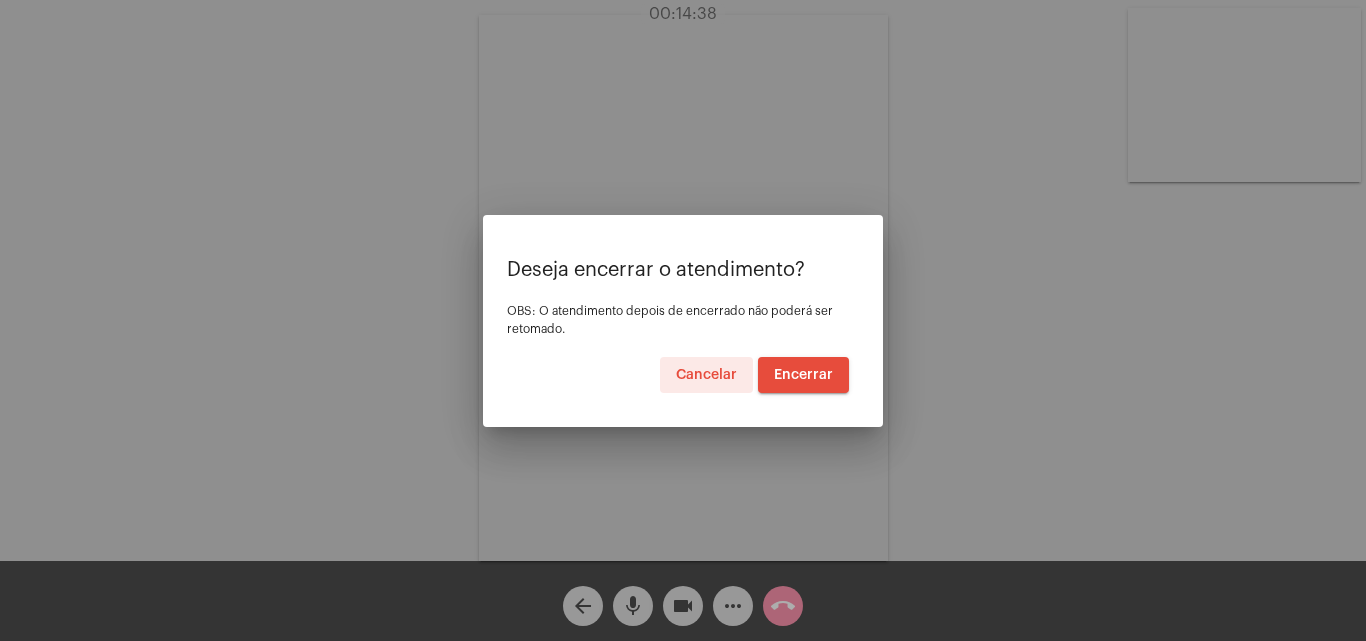 click on "Encerrar" at bounding box center [803, 375] 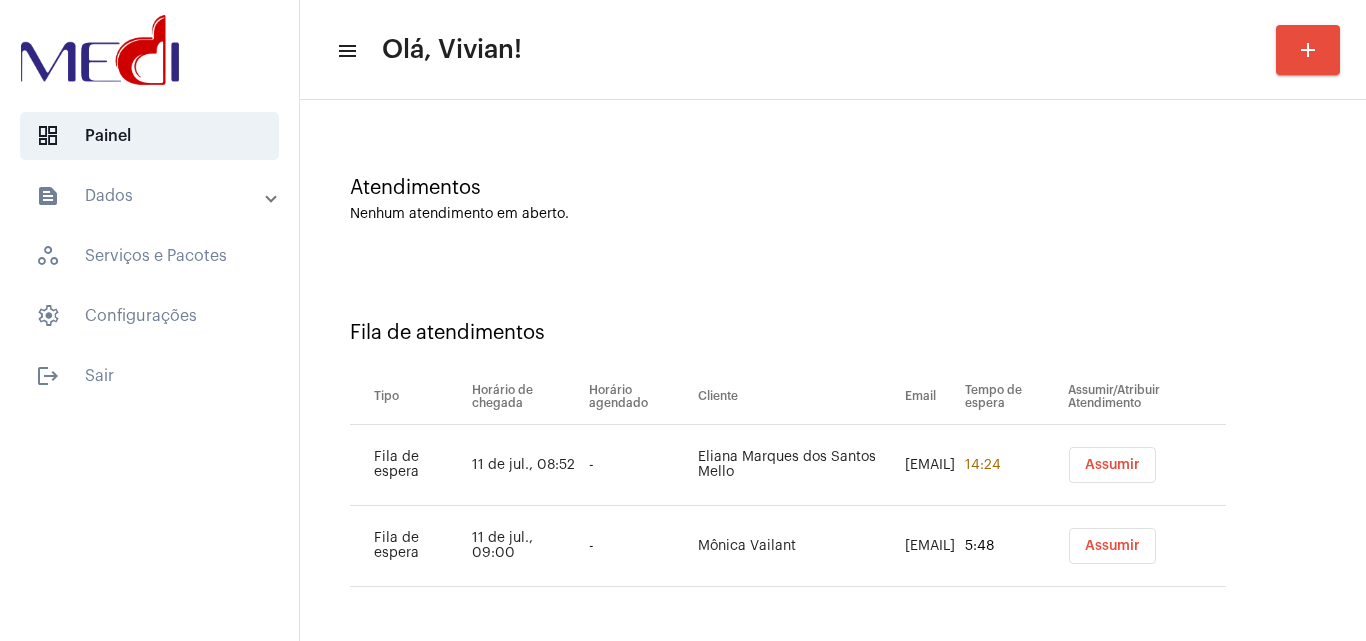 scroll, scrollTop: 63, scrollLeft: 0, axis: vertical 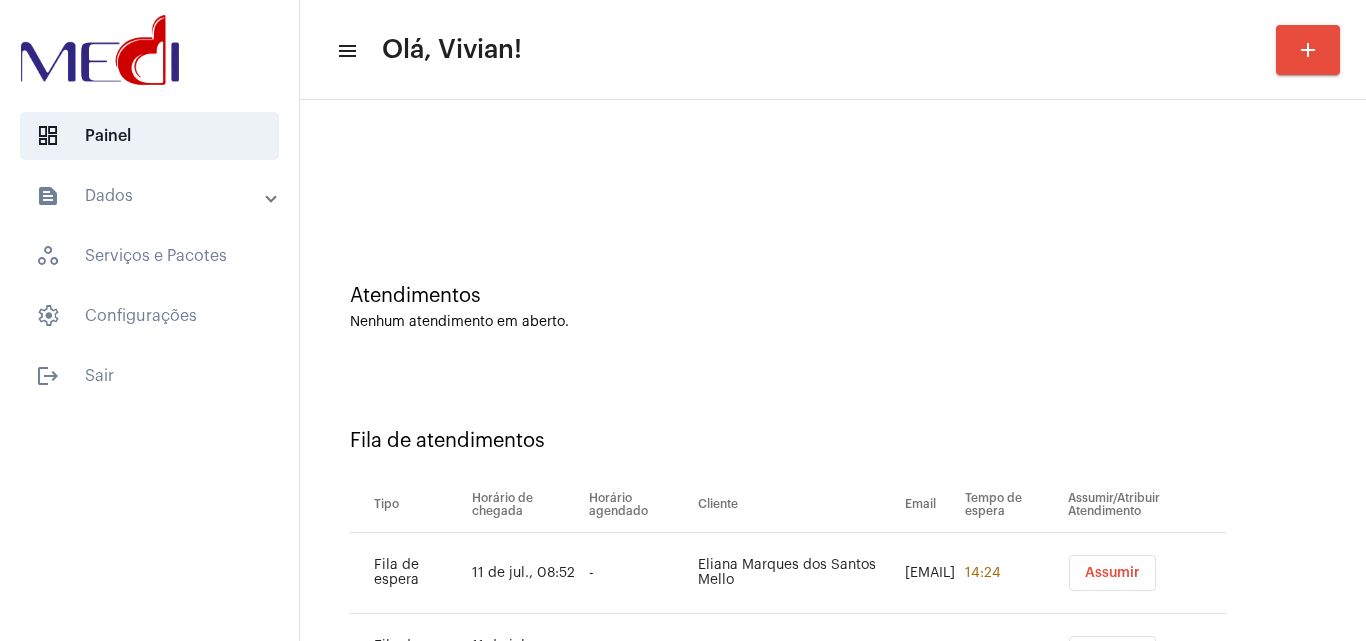 click on "Fila de atendimentos  Tipo   Horário de chegada   Horário agendado   Cliente   Email   Tempo de espera   Assumir/Atribuir Atendimento   Fila de espera   11 de jul., 08:52   -   Eliana Marques dos Santos Mello    eliana-gru@hotmail.com   14:24   Assumir   Fila de espera   11 de jul., 09:00   -   Mônica Vailant    monicavailant43@gmail.com   5:48   Assumir" 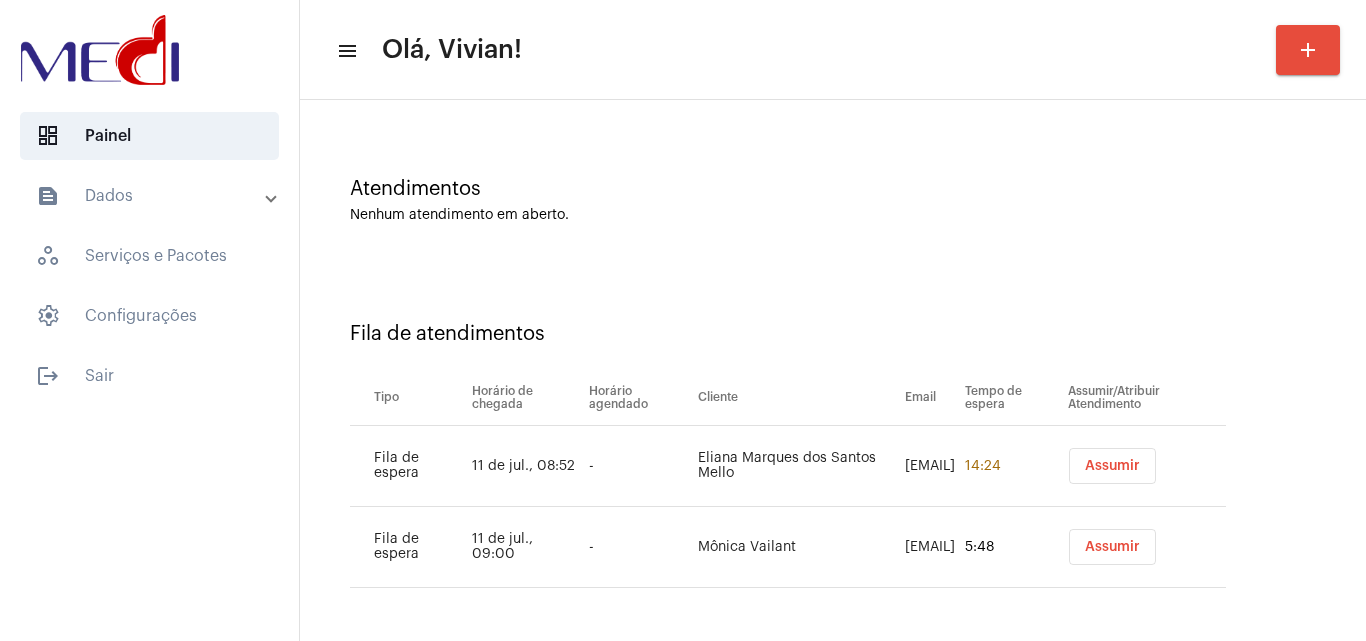 scroll, scrollTop: 108, scrollLeft: 0, axis: vertical 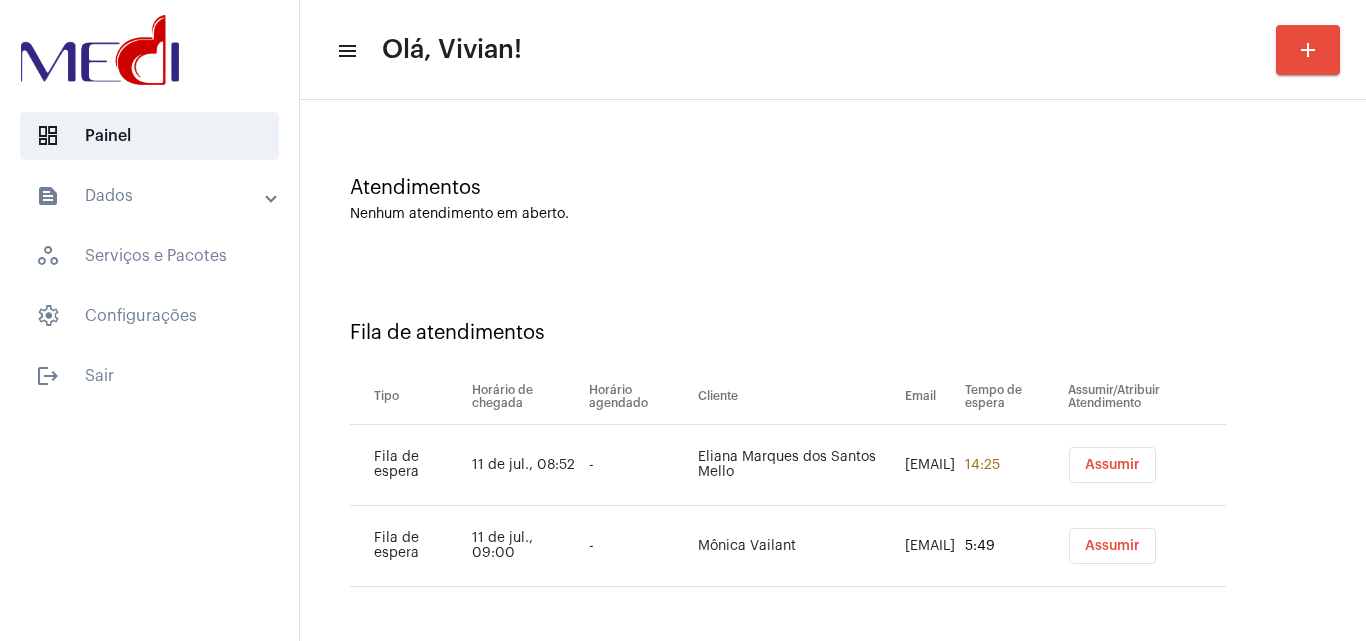 click on "Assumir" at bounding box center (1112, 465) 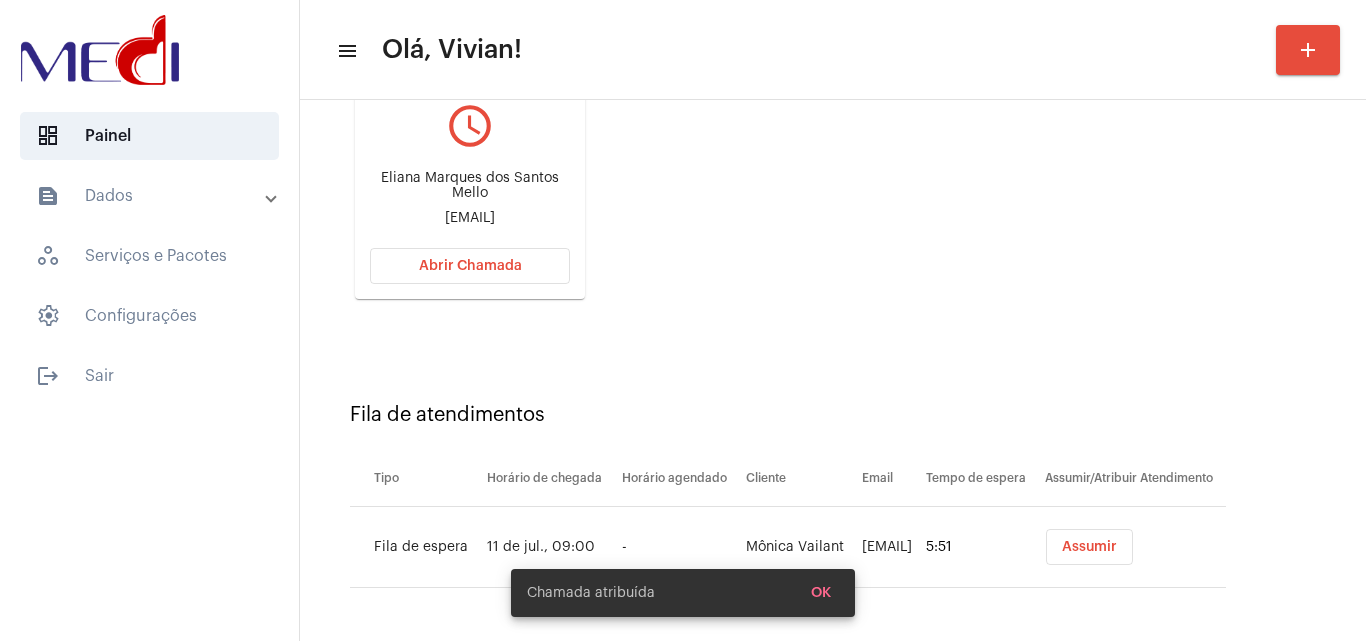 scroll, scrollTop: 284, scrollLeft: 0, axis: vertical 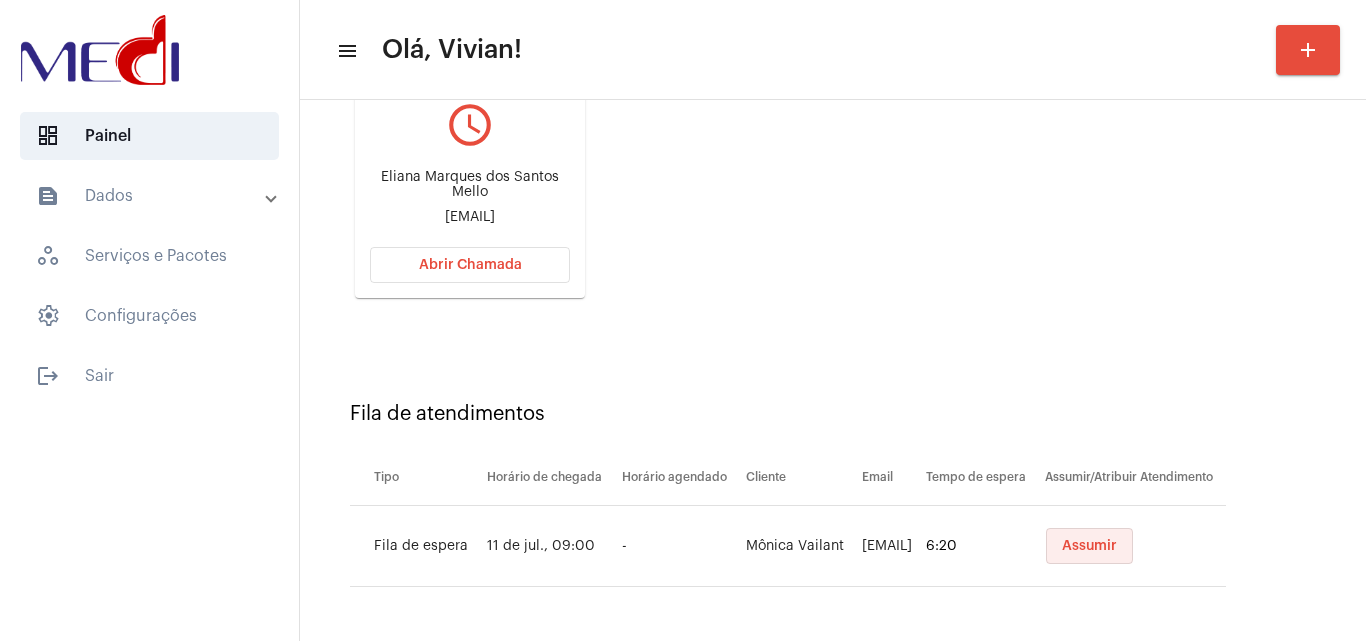 click on "Assumir" at bounding box center (1089, 546) 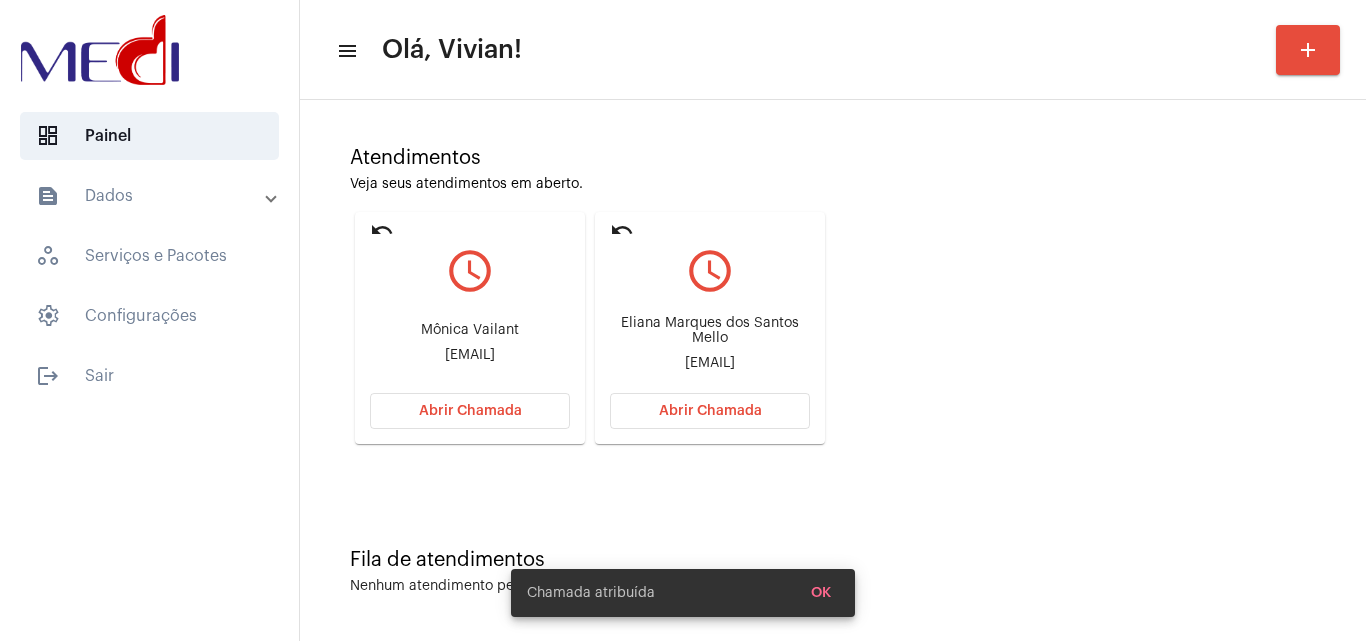 scroll, scrollTop: 141, scrollLeft: 0, axis: vertical 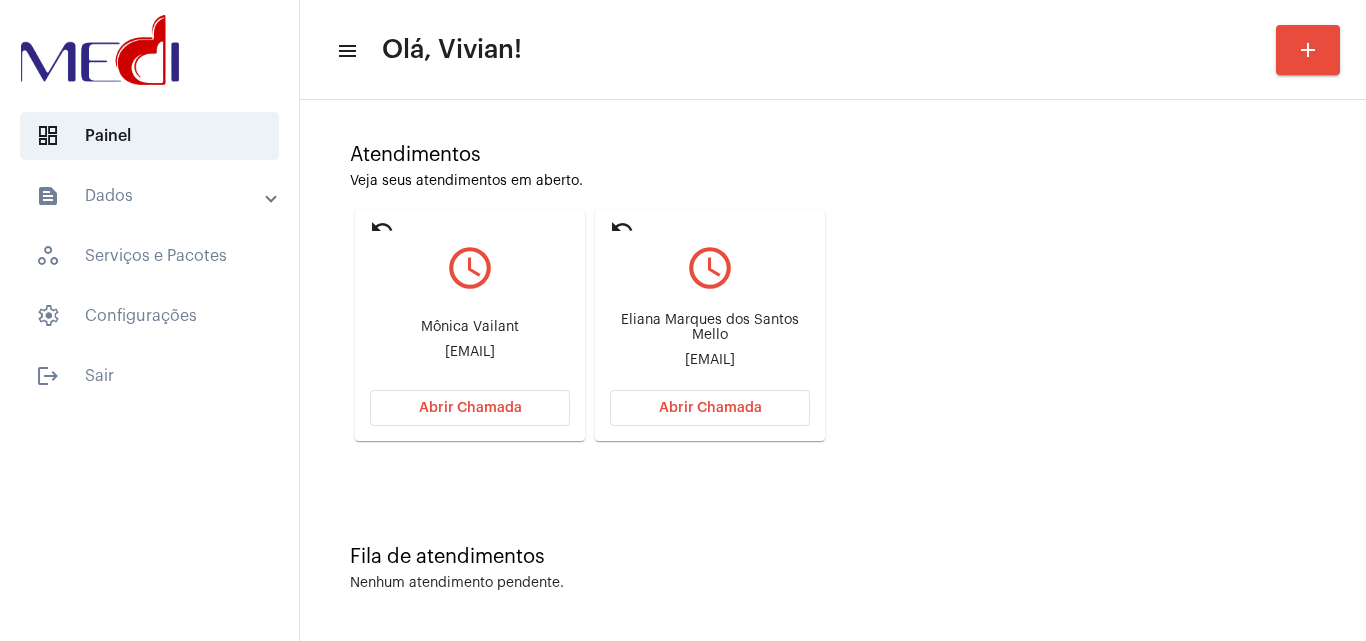 click on "Eliana Marques dos Santos Mello" 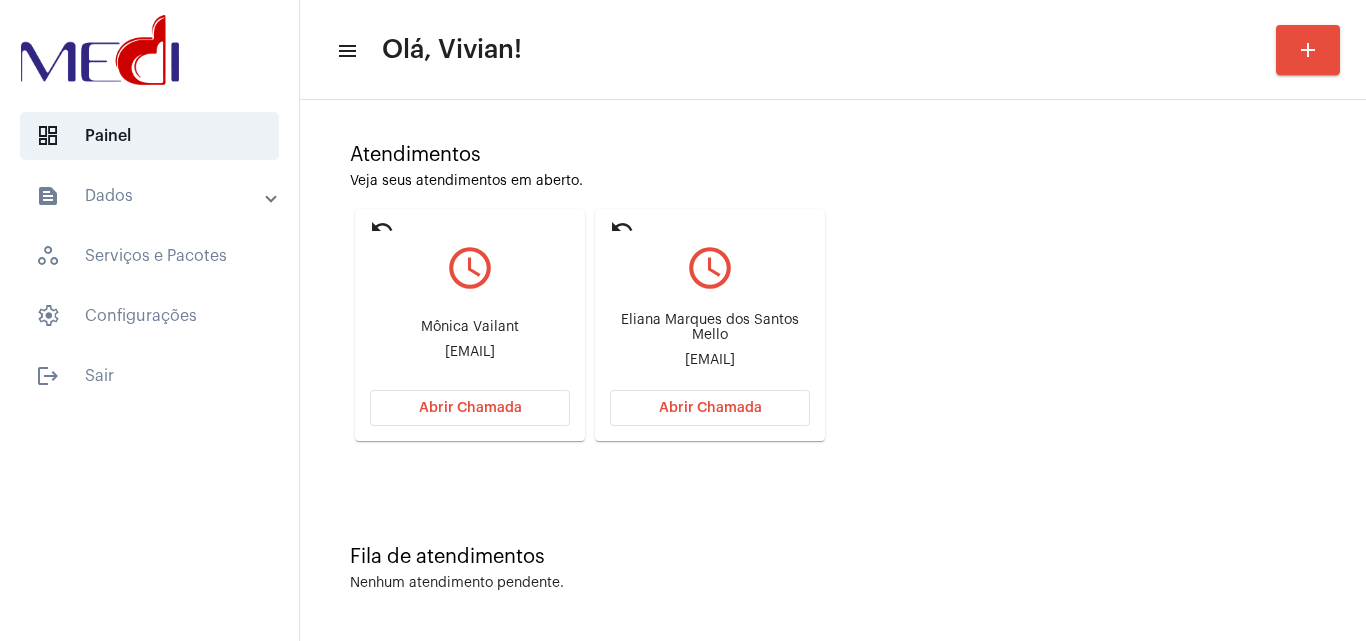 click on "undo" 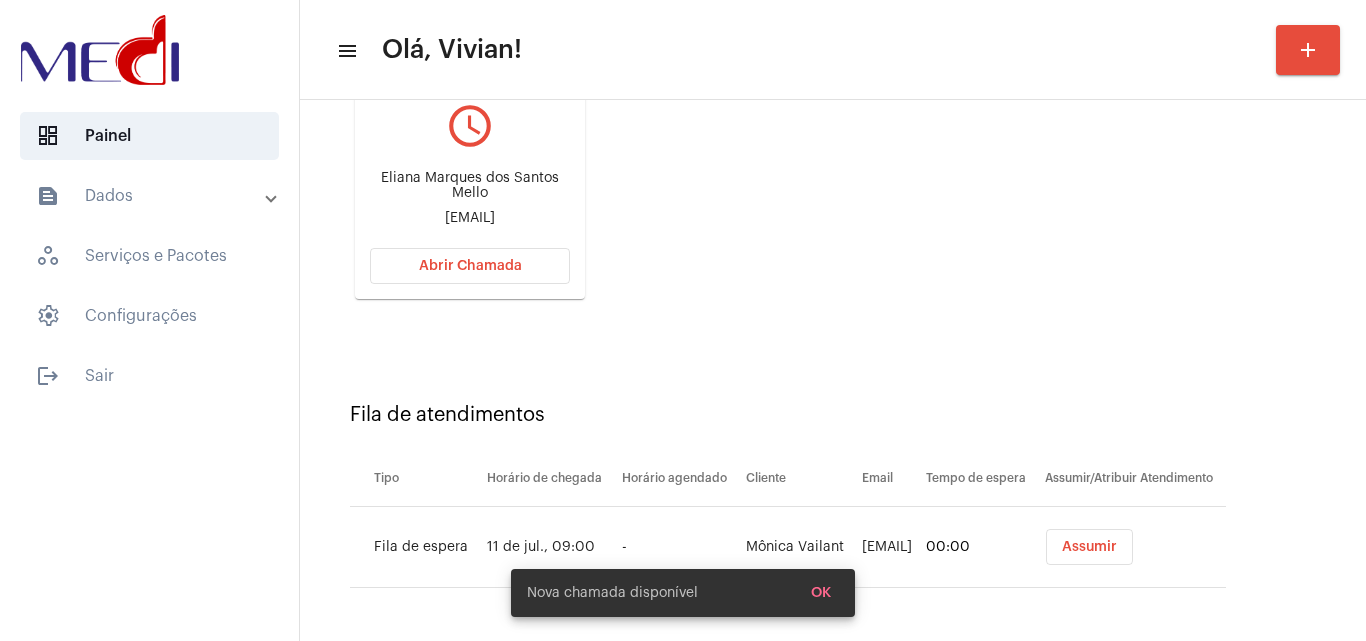 scroll, scrollTop: 284, scrollLeft: 0, axis: vertical 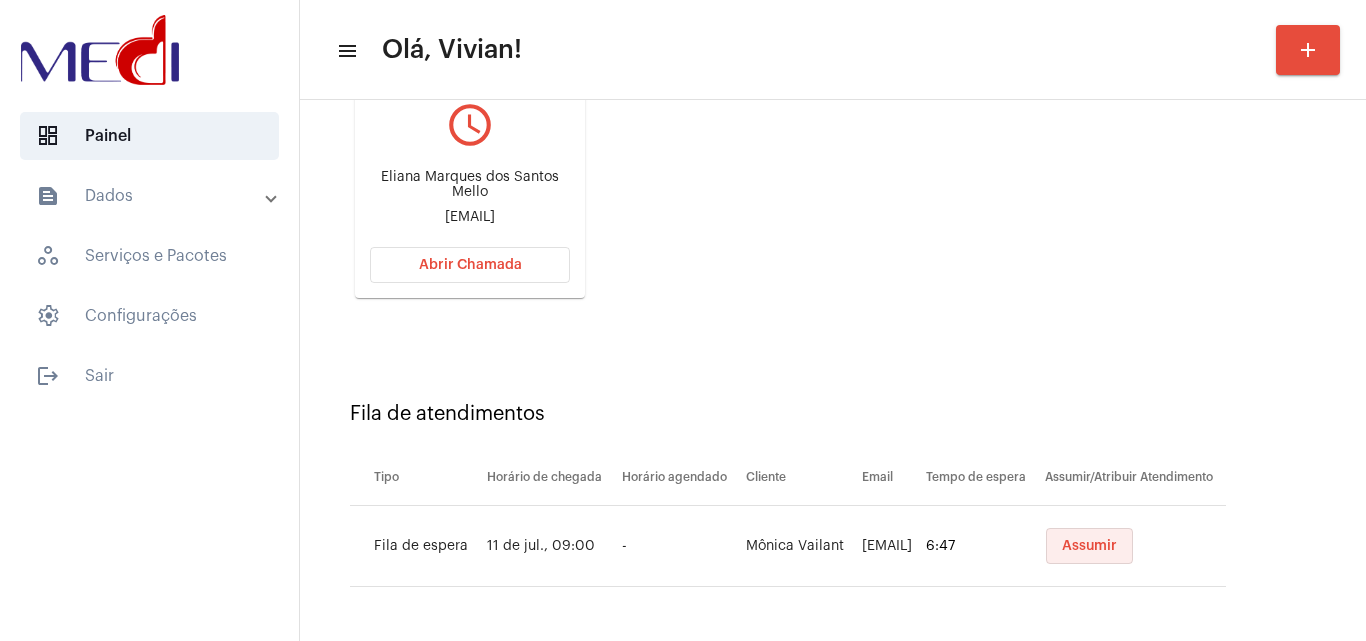 click on "Assumir" at bounding box center (1089, 546) 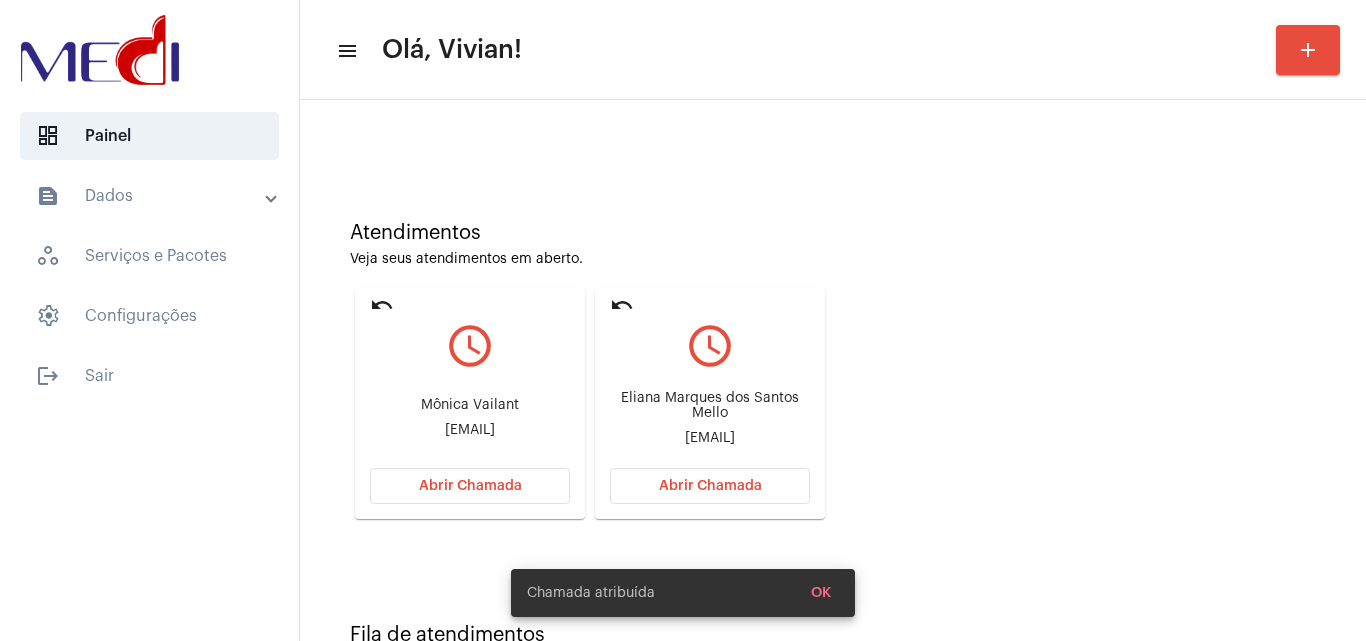 scroll, scrollTop: 141, scrollLeft: 0, axis: vertical 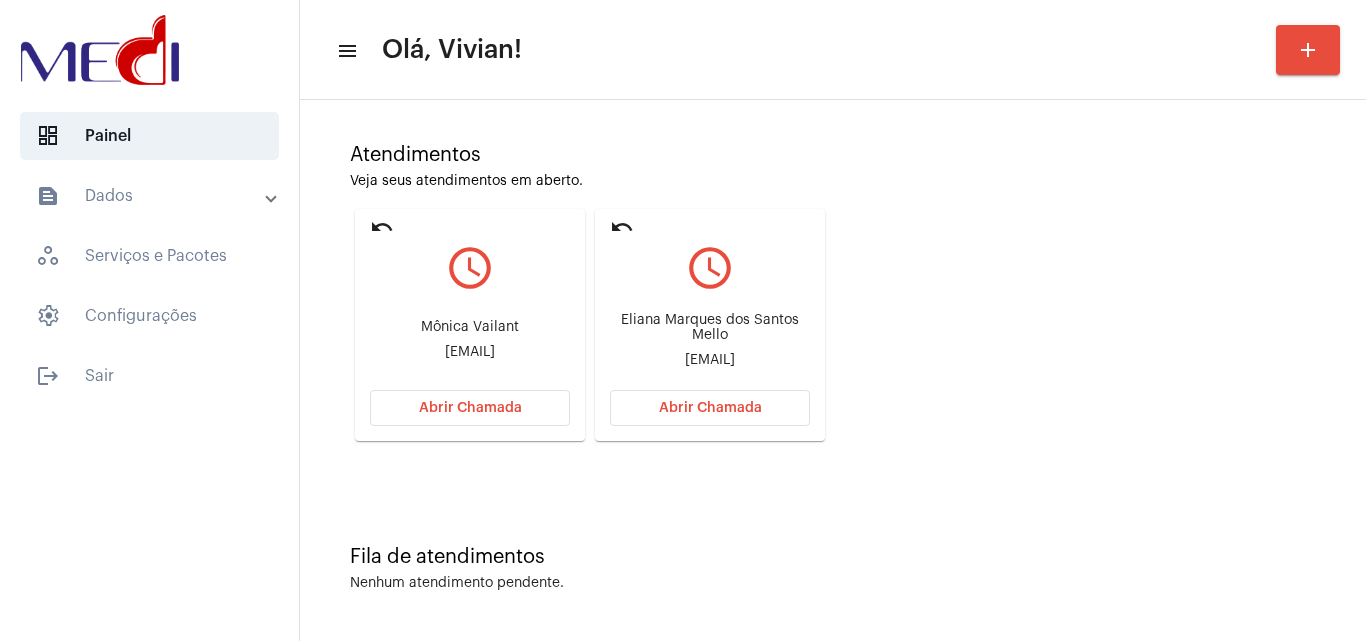 click on "Eliana Marques dos Santos Mello" 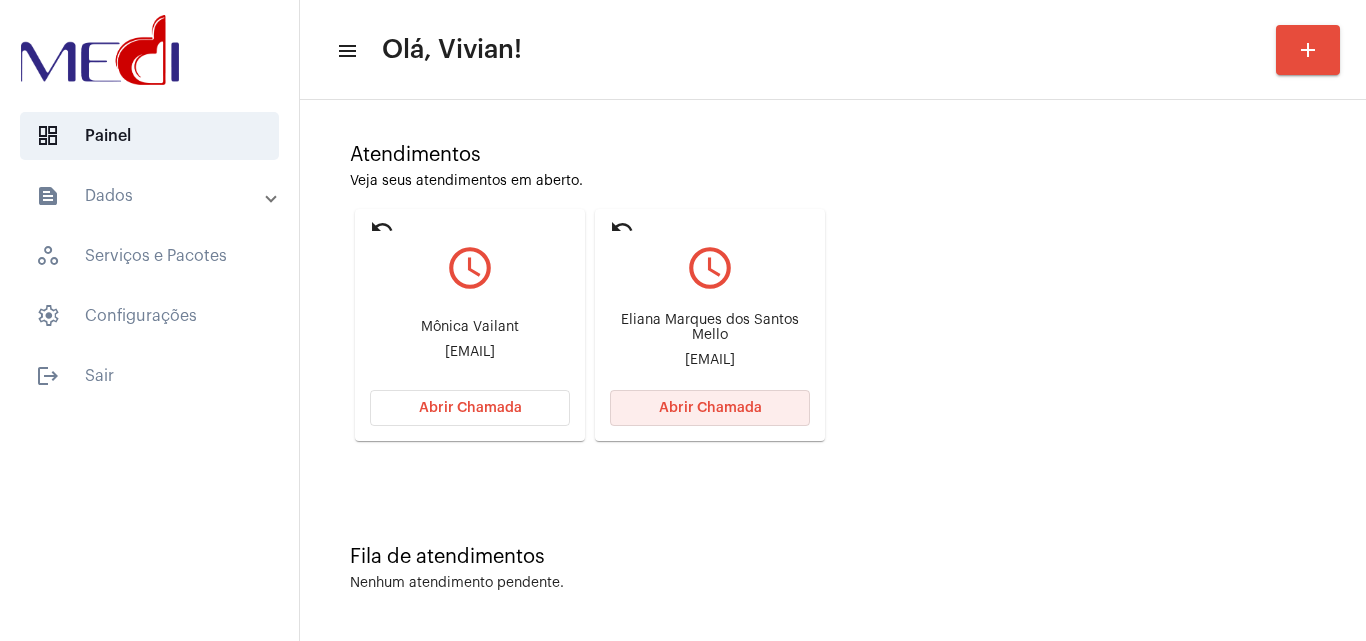 click on "Abrir Chamada" 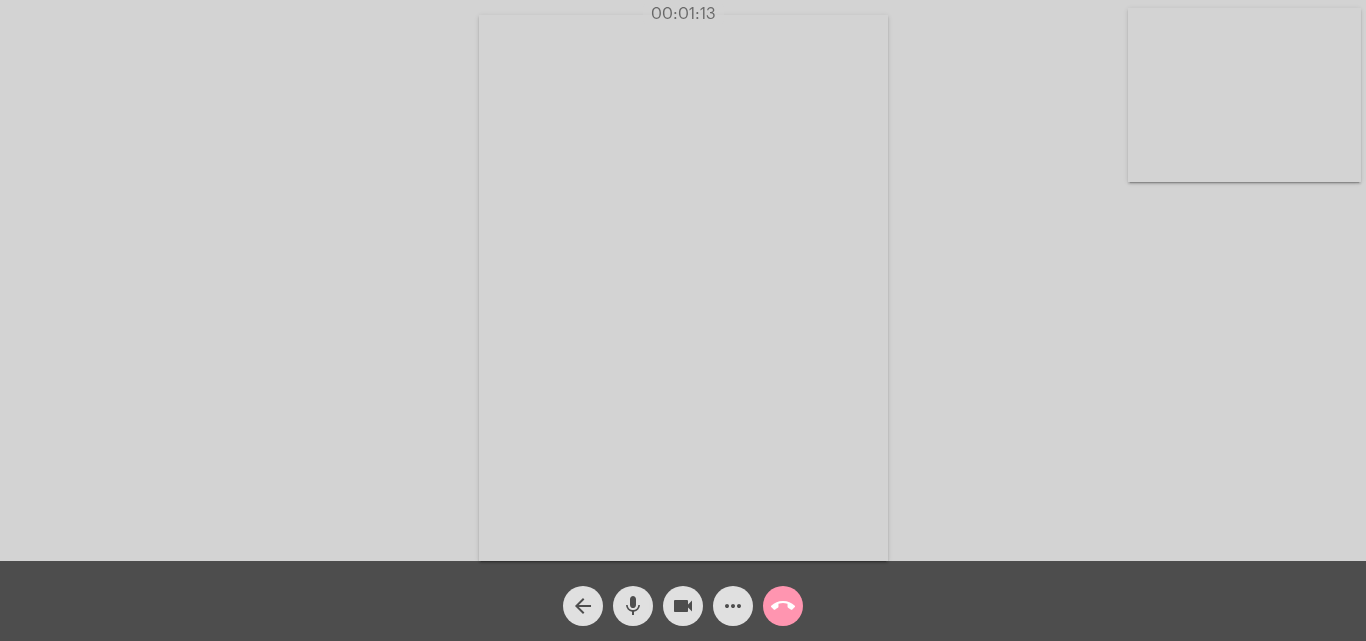 click on "call_end" 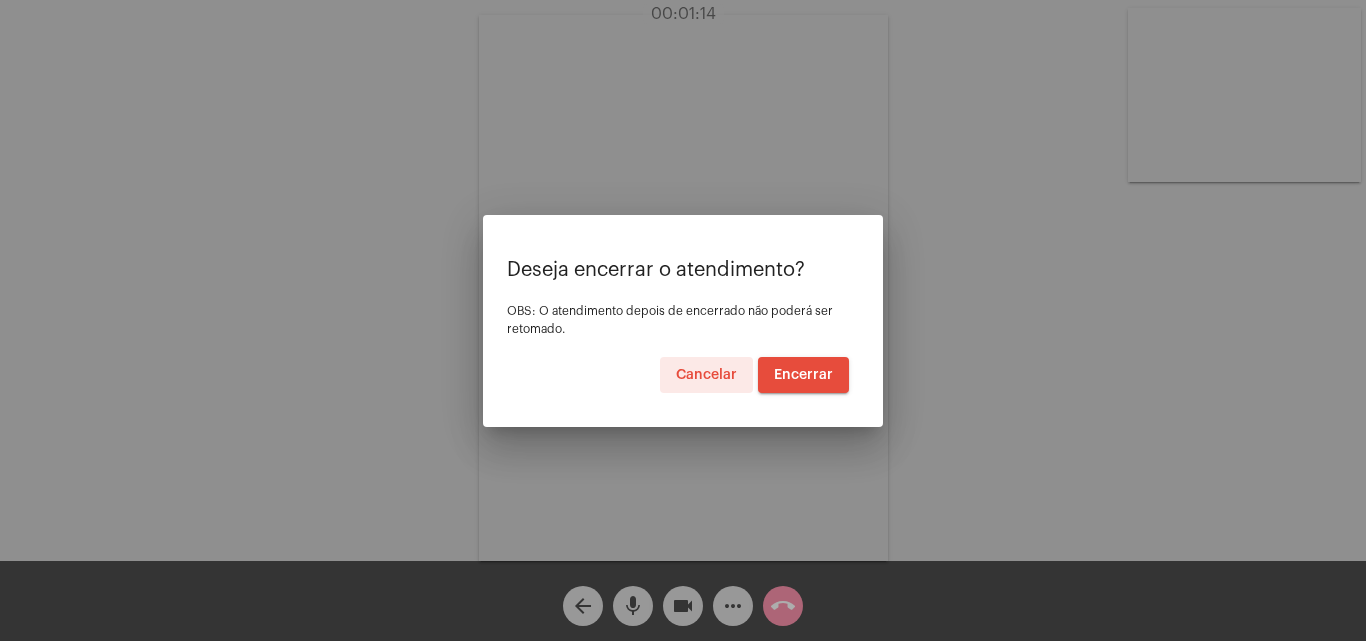 click on "Encerrar" at bounding box center [803, 375] 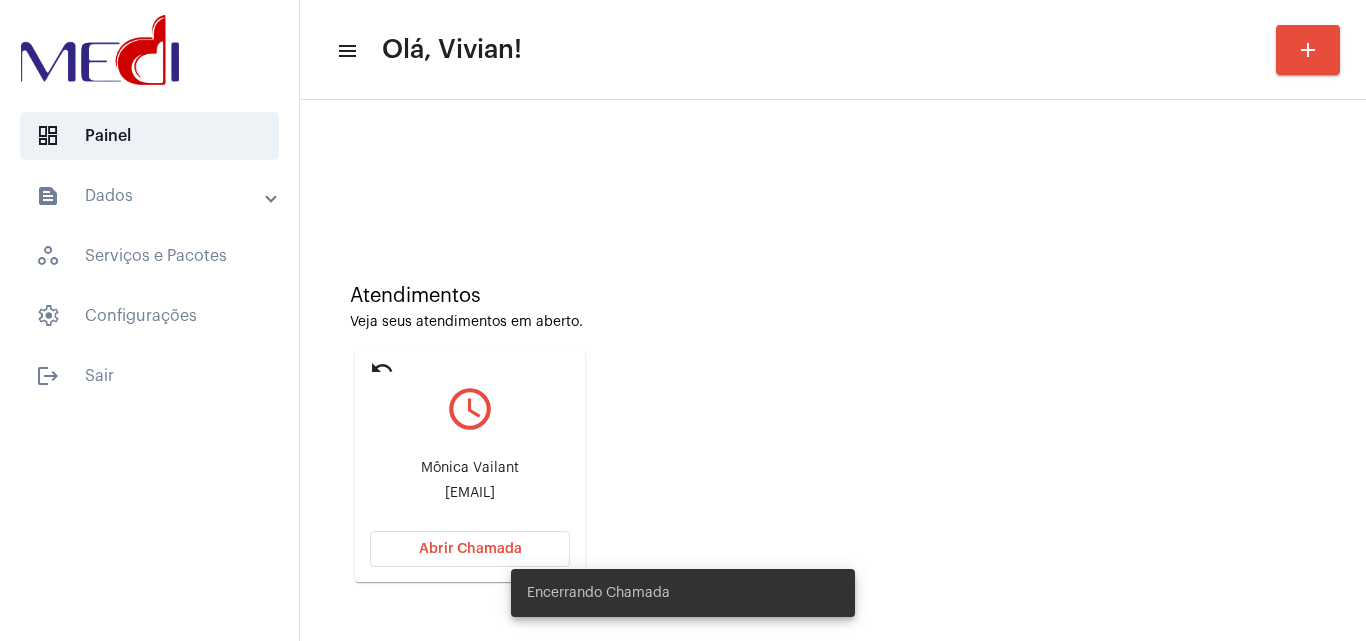 click on "Mônica Vailant" 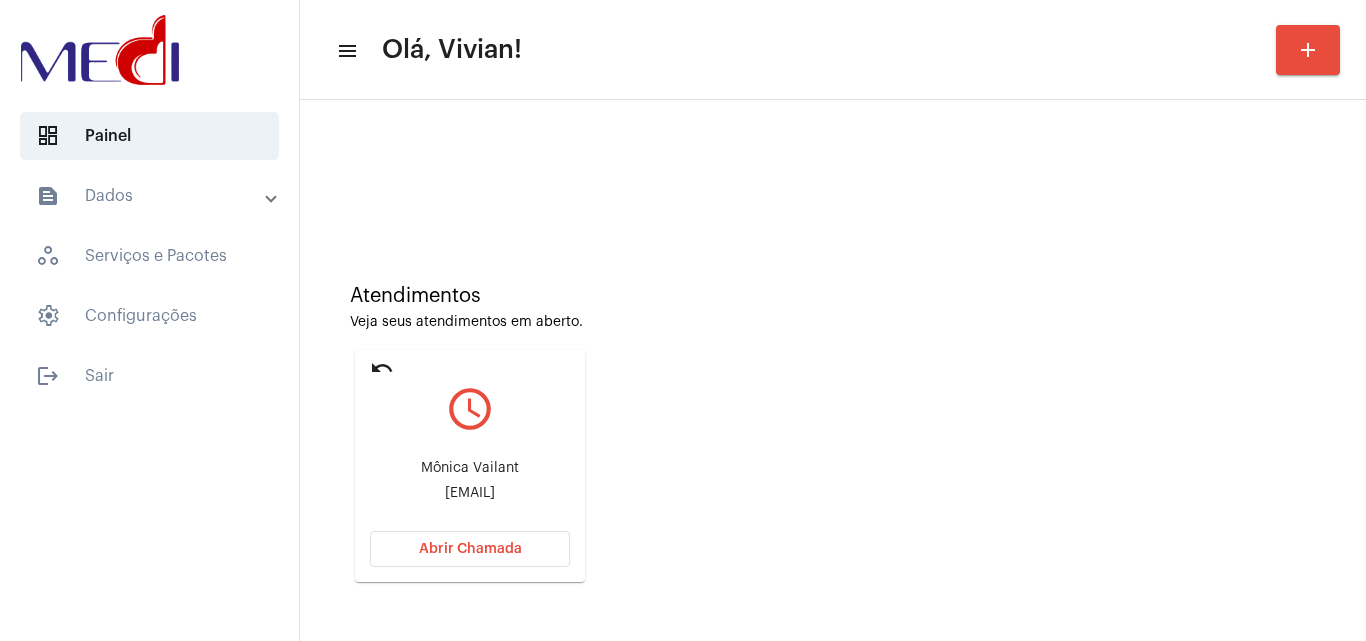 click on "Mônica Vailant" 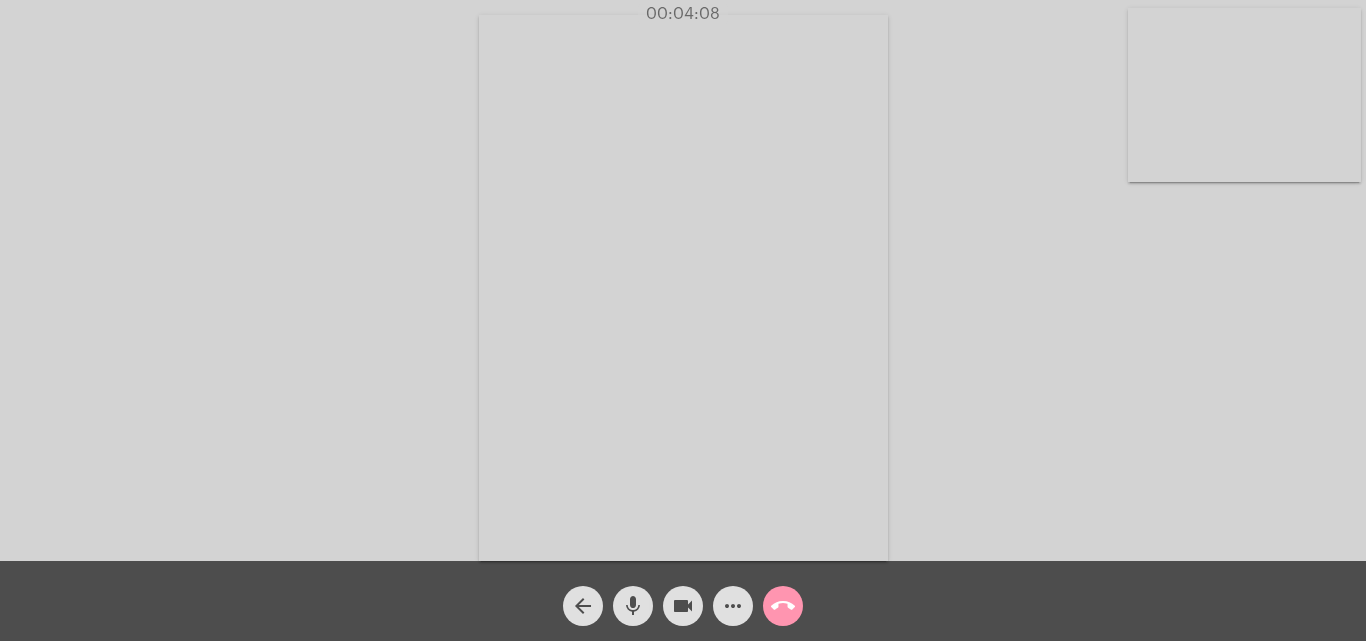 click on "call_end" 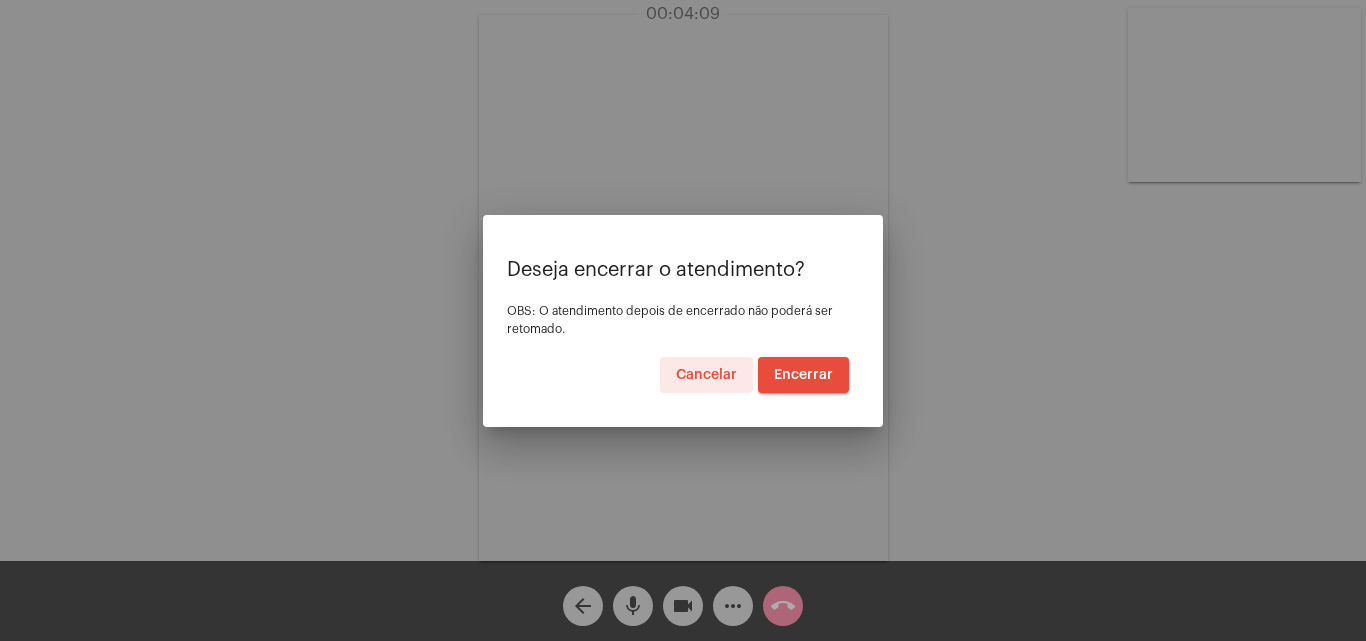 click on "Encerrar" at bounding box center [803, 375] 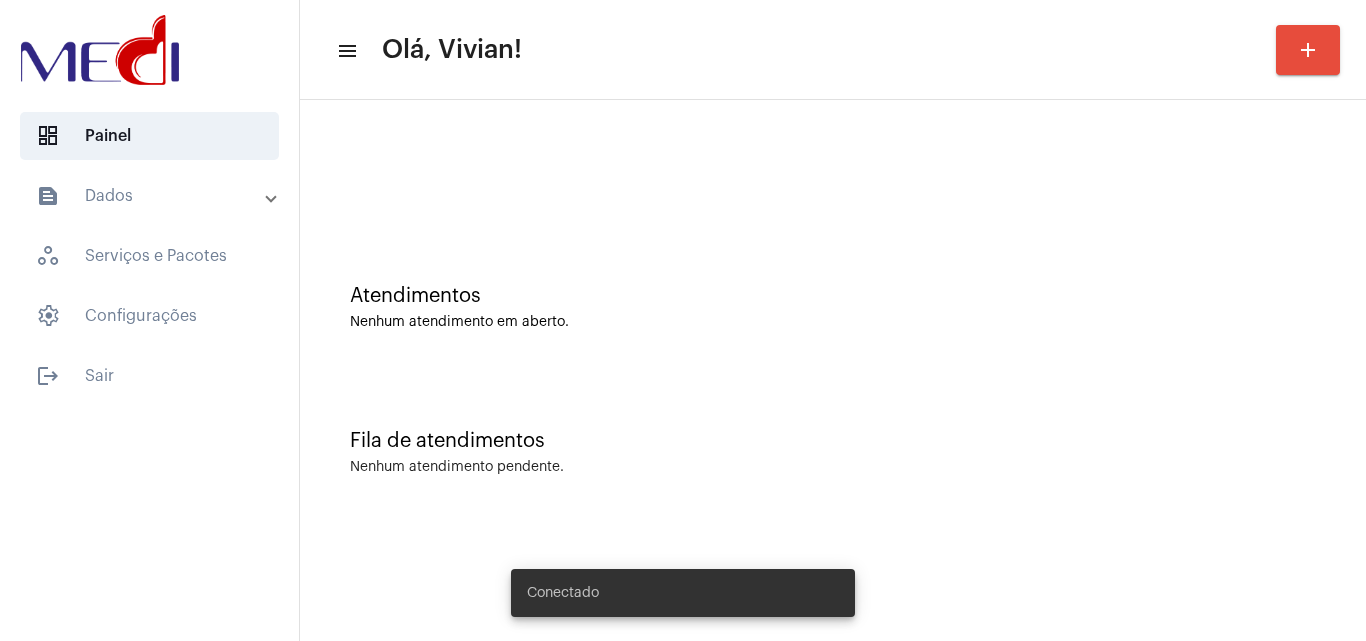 scroll, scrollTop: 0, scrollLeft: 0, axis: both 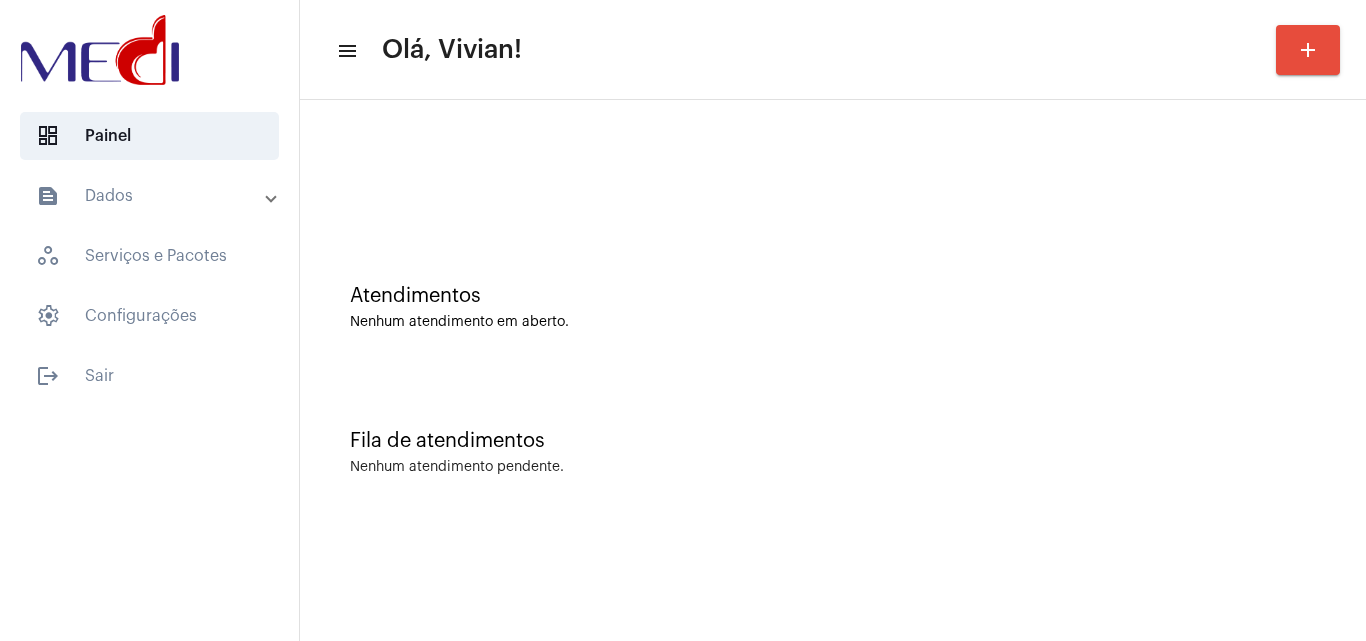 click on "text_snippet_outlined  Dados" at bounding box center (151, 196) 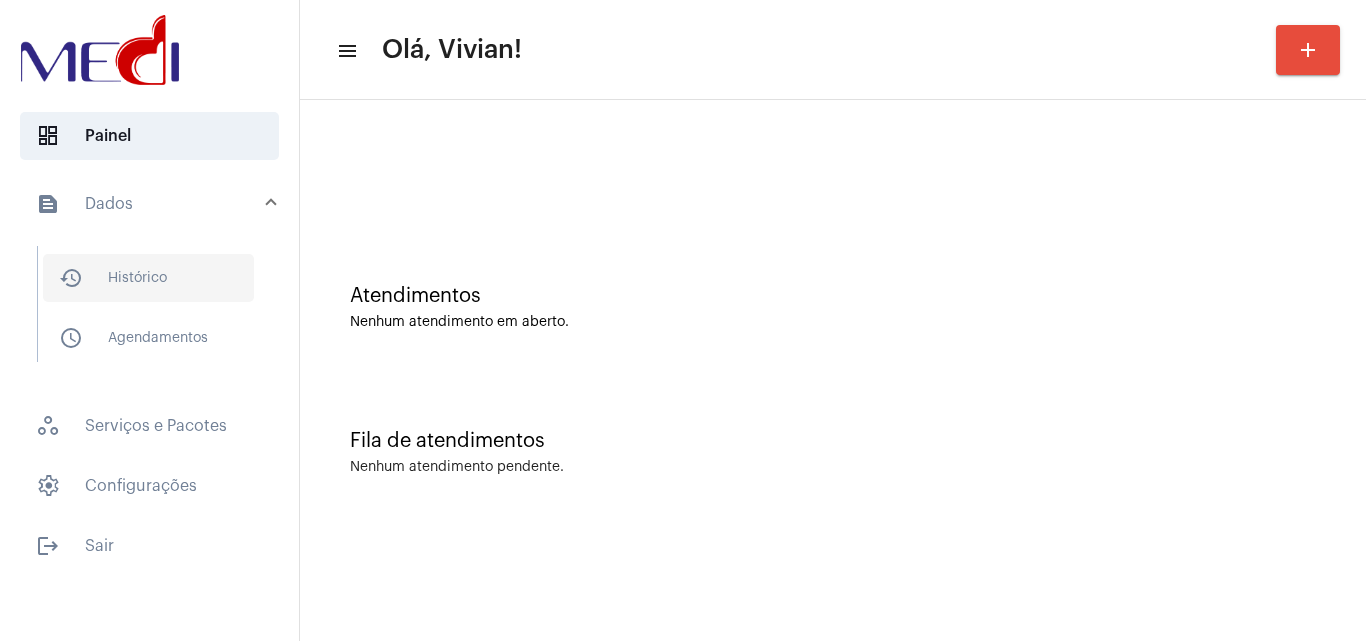 click on "history_outlined  Histórico" at bounding box center [148, 278] 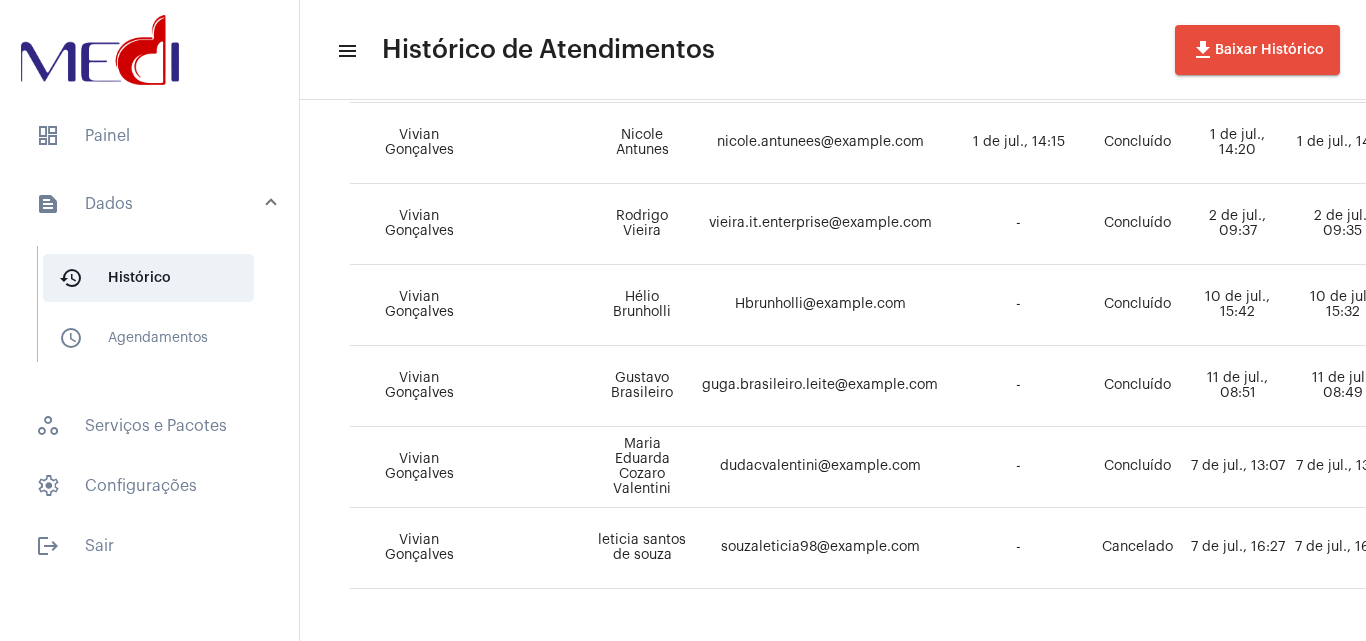 scroll, scrollTop: 1405, scrollLeft: 0, axis: vertical 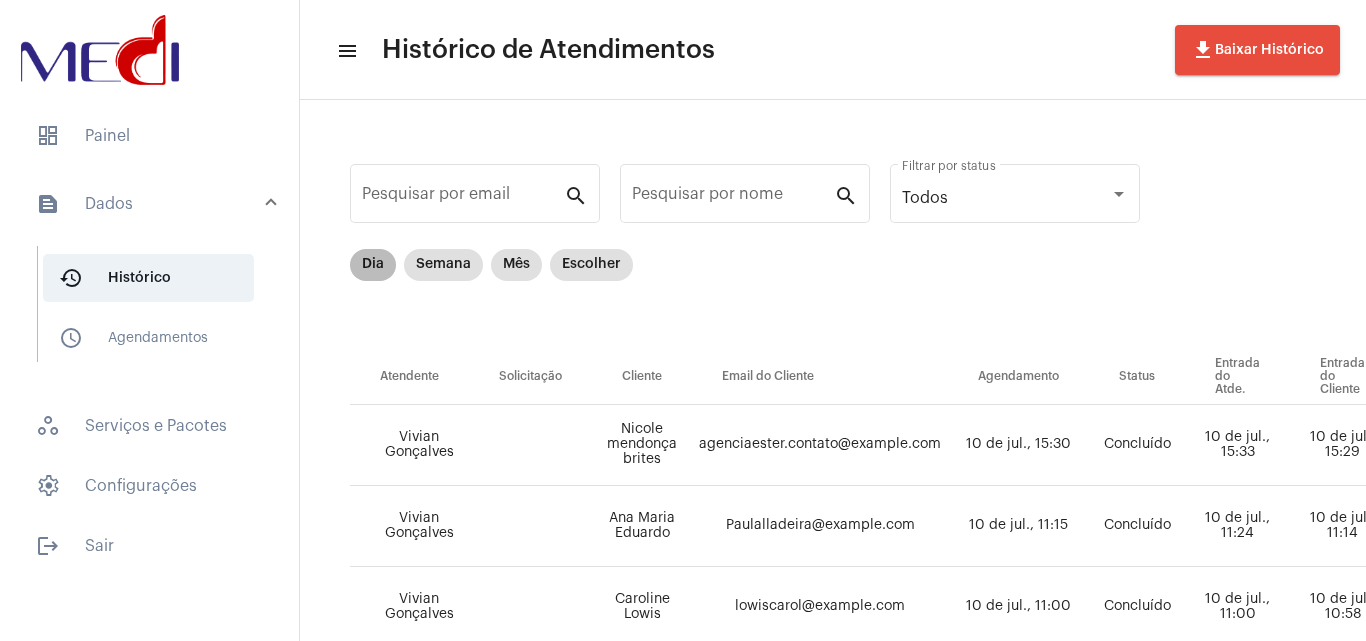 click on "Dia" at bounding box center [373, 265] 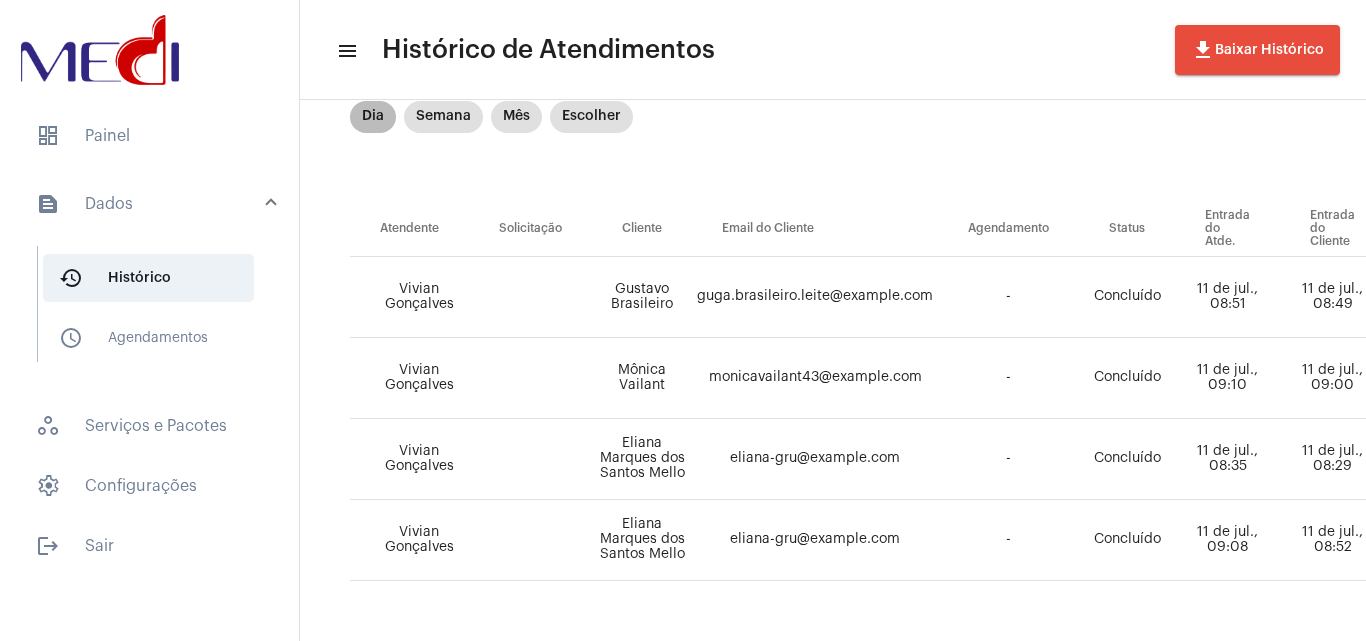 scroll, scrollTop: 200, scrollLeft: 0, axis: vertical 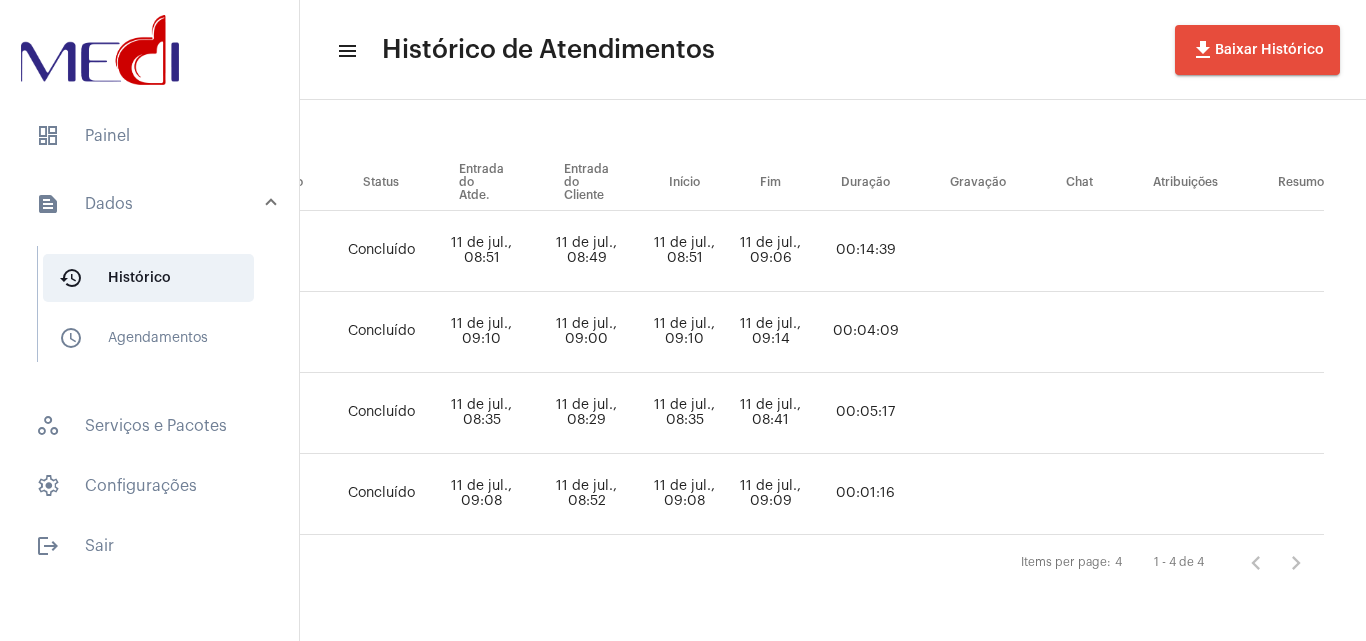 click on "Pesquisar por email search Pesquisar por nome search Todos Filtrar por status Dia Semana Mês Escolher  Atendente   Solicitação   Cliente   Email do Cliente   Agendamento   Status   Entrada do Atde.  Entrada do Cliente  Início   Fim   Duração  Gravação Chat Atribuições Resumo  Vivian Gonçalves   Gustavo Brasileiro   guga.brasileiro.leite@gmail.com   -   Concluído   11 de jul., 08:51   11 de jul., 08:49   11 de jul., 08:51   11 de jul., 09:06   00:14:39   Vivian Gonçalves   Mônica Vailant    monicavailant43@gmail.com   -   Concluído   11 de jul., 09:10   11 de jul., 09:00   11 de jul., 09:10   11 de jul., 09:14   00:04:09   Vivian Gonçalves   Eliana Marques dos Santos Mello    eliana-gru@hotmail.com   -   Concluído   11 de jul., 08:35   11 de jul., 08:29   11 de jul., 08:35   11 de jul., 08:41   00:05:17   Vivian Gonçalves   Eliana Marques dos Santos Mello    eliana-gru@hotmail.com   -   Concluído   11 de jul., 09:08   11 de jul., 08:52   11 de jul., 09:08   11 de jul., 09:09   00:01:16  4" 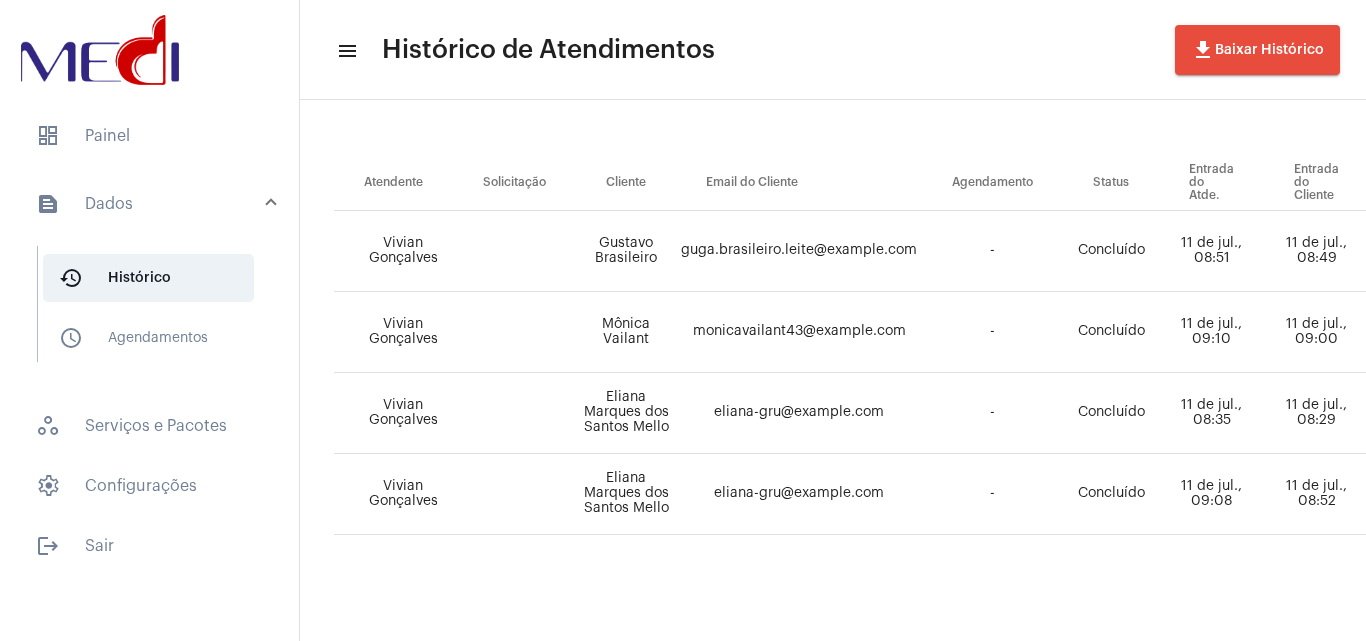 scroll, scrollTop: 200, scrollLeft: 0, axis: vertical 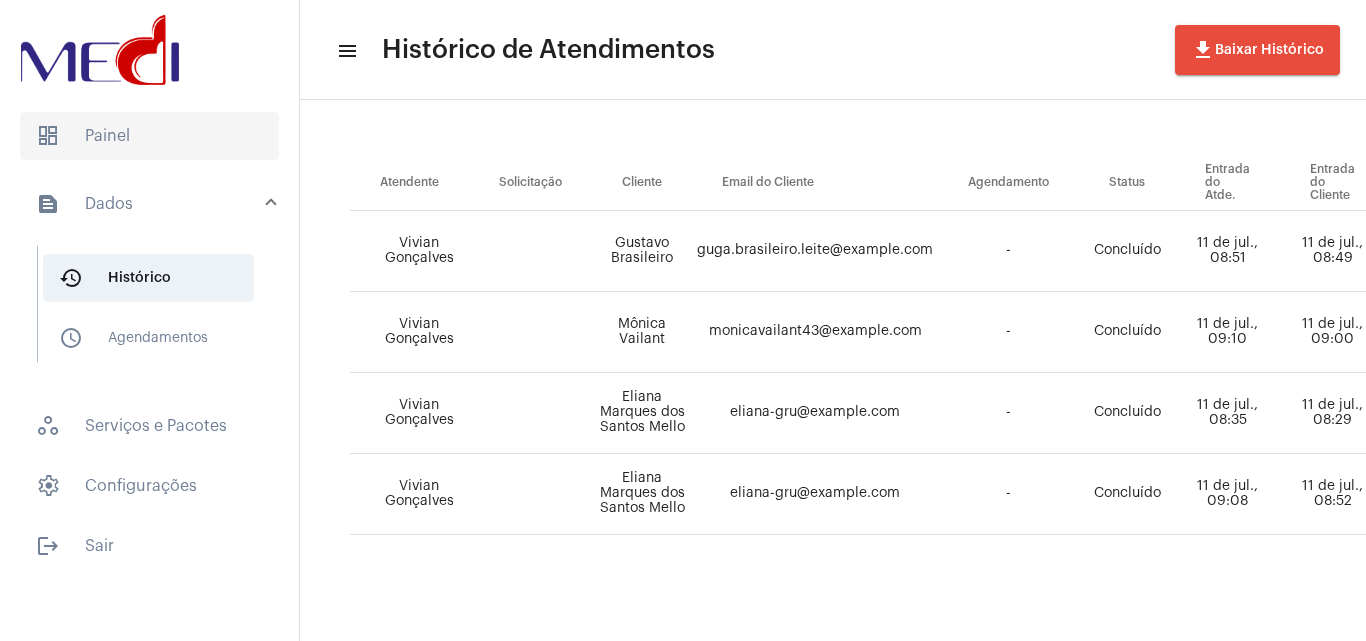 click on "dashboard   Painel" 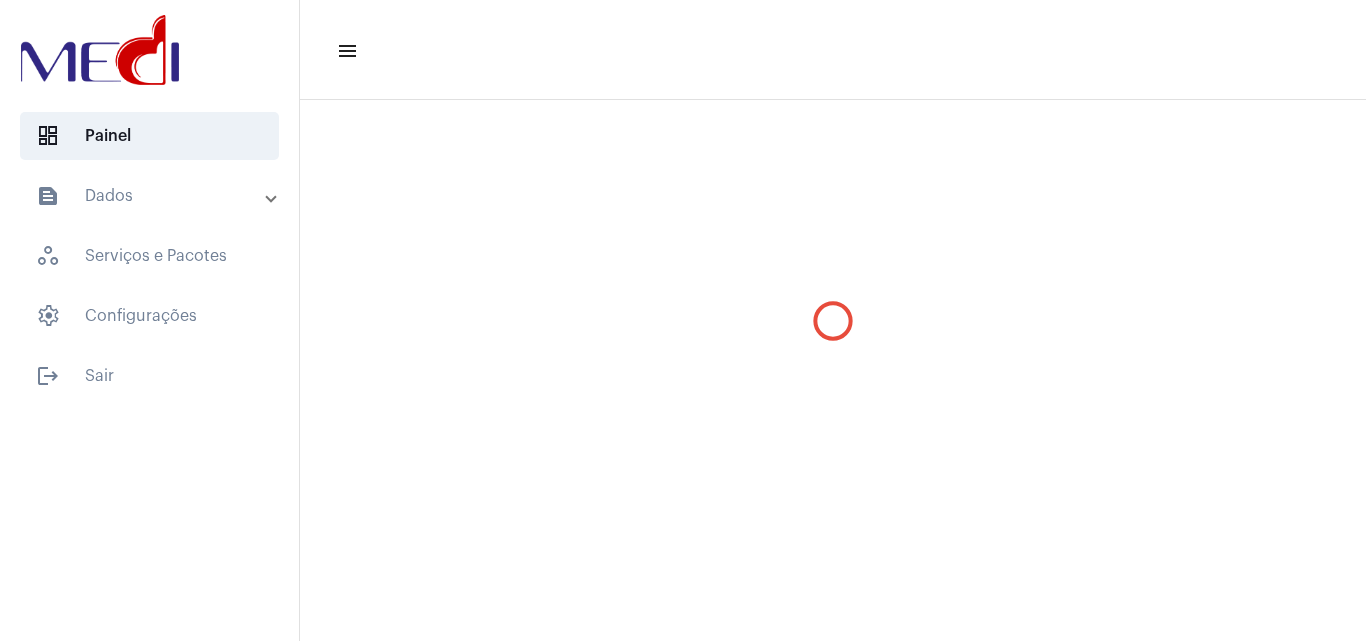 scroll, scrollTop: 0, scrollLeft: 0, axis: both 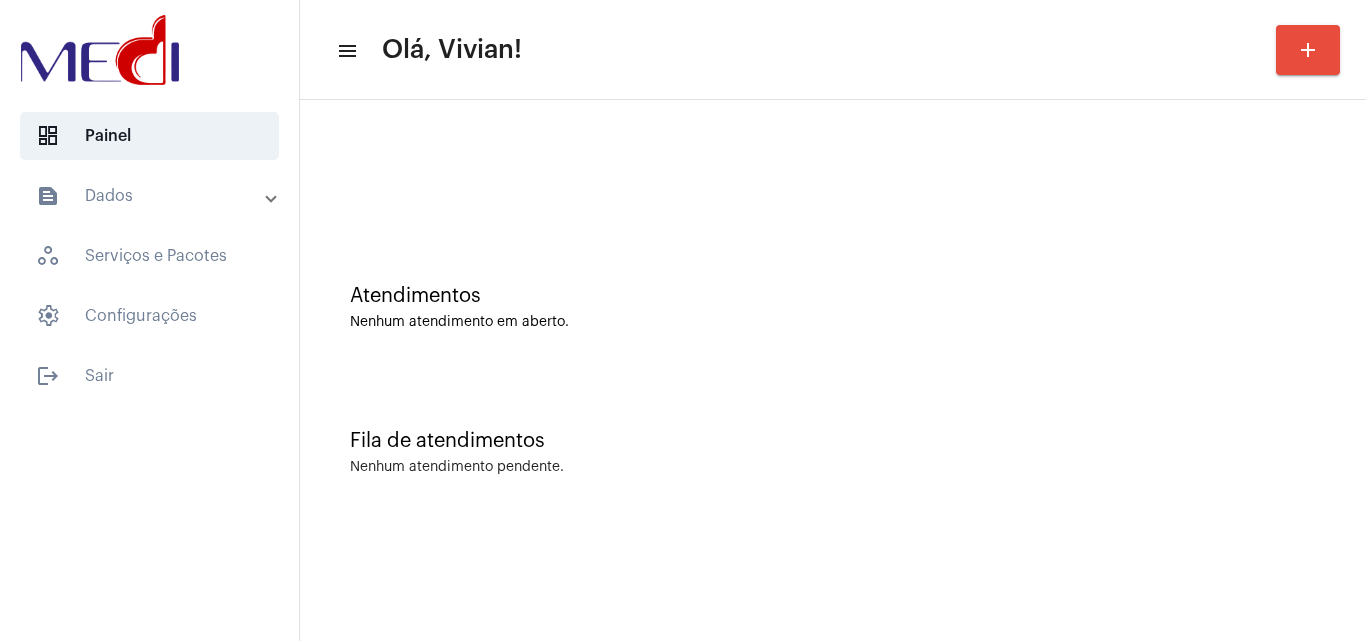 drag, startPoint x: 904, startPoint y: 550, endPoint x: 843, endPoint y: 521, distance: 67.54258 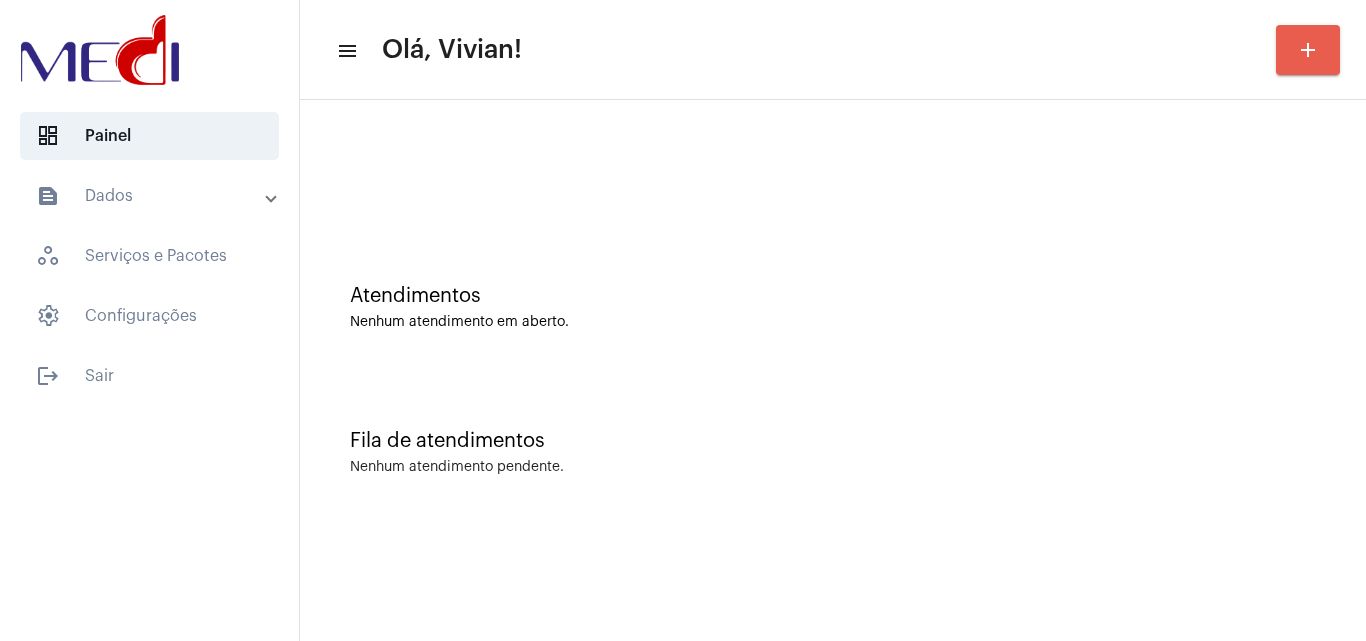 click on "add" 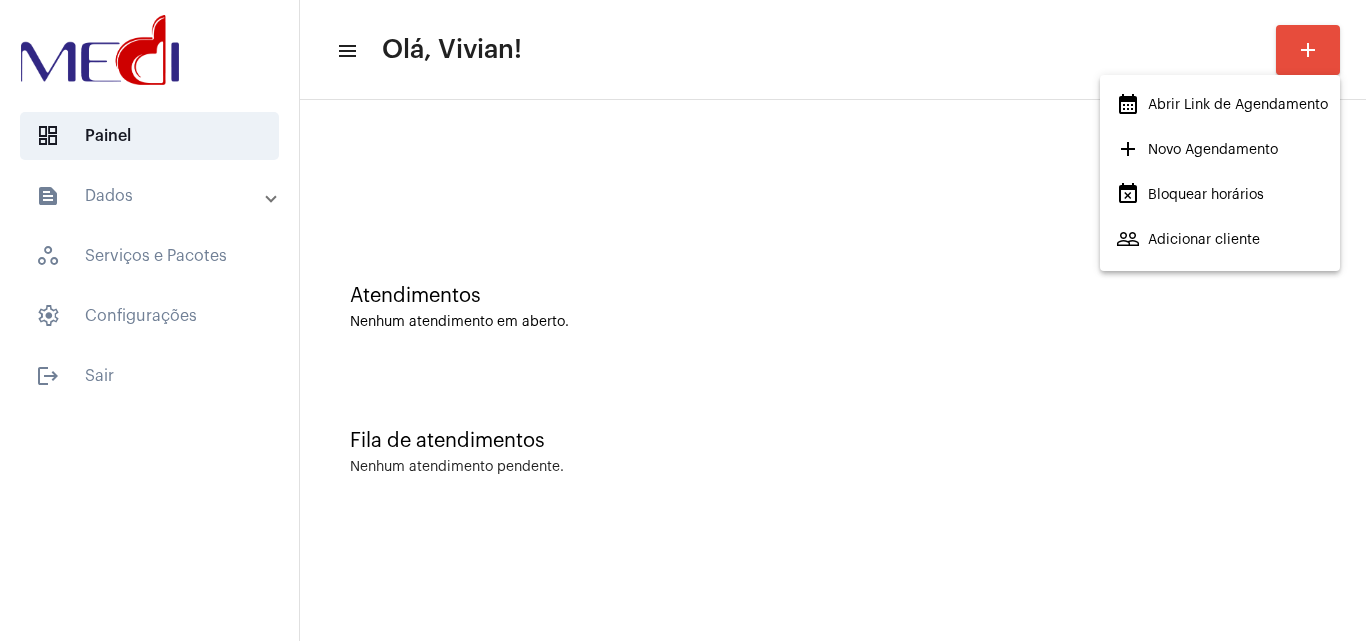 type 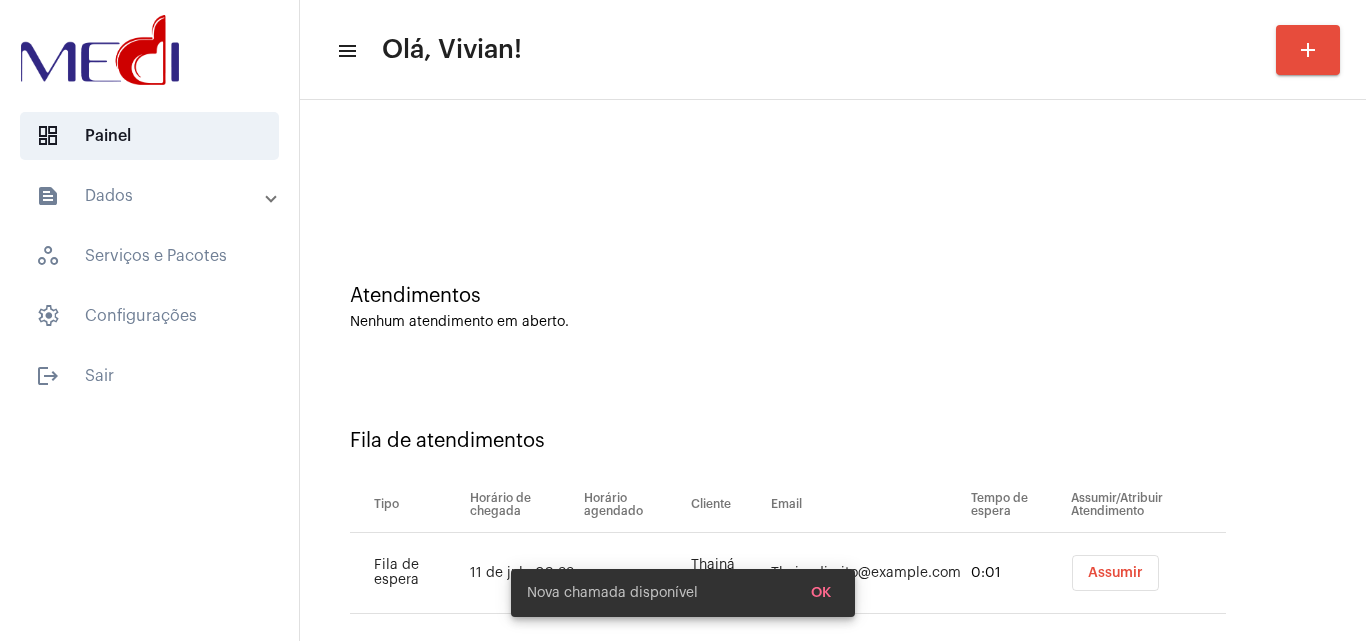 scroll, scrollTop: 0, scrollLeft: 0, axis: both 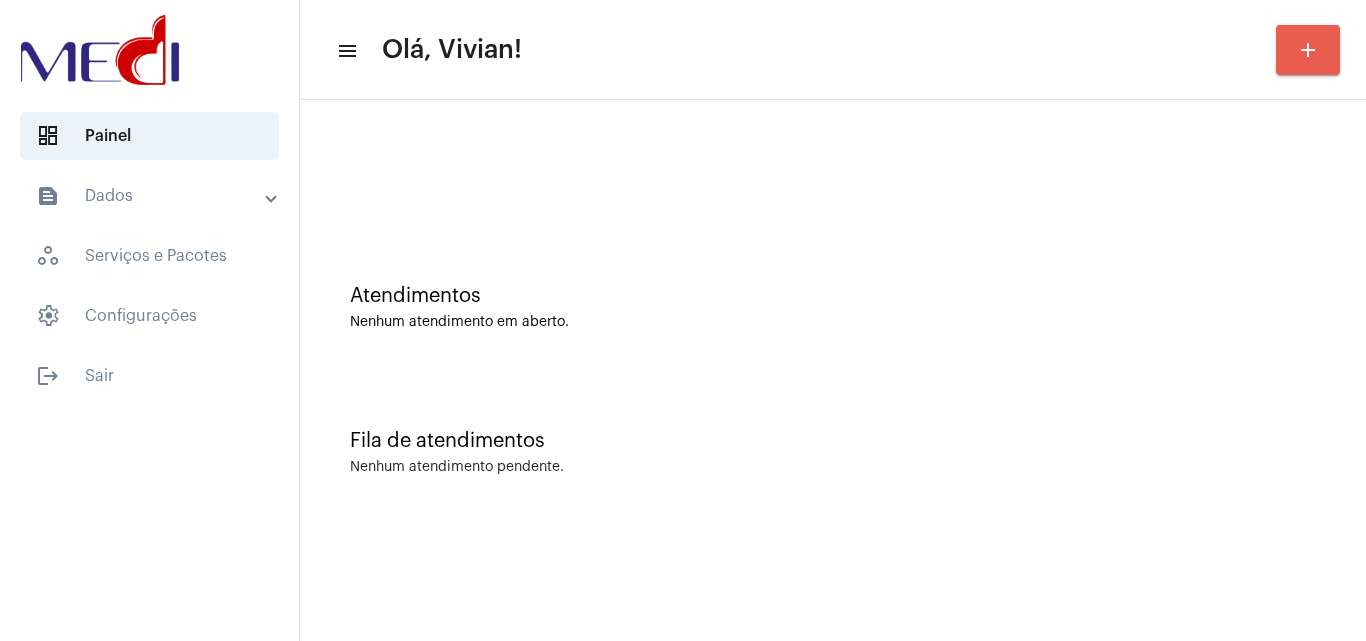 click on "add" 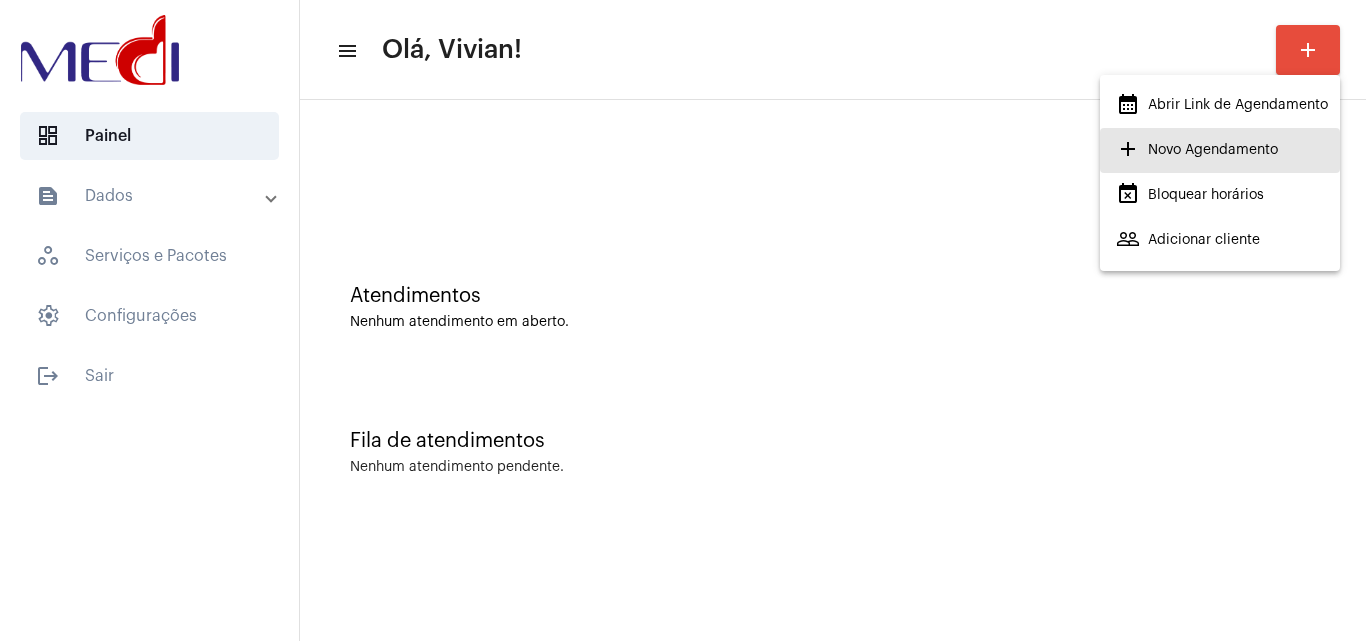 click on "add Novo Agendamento" at bounding box center (1197, 150) 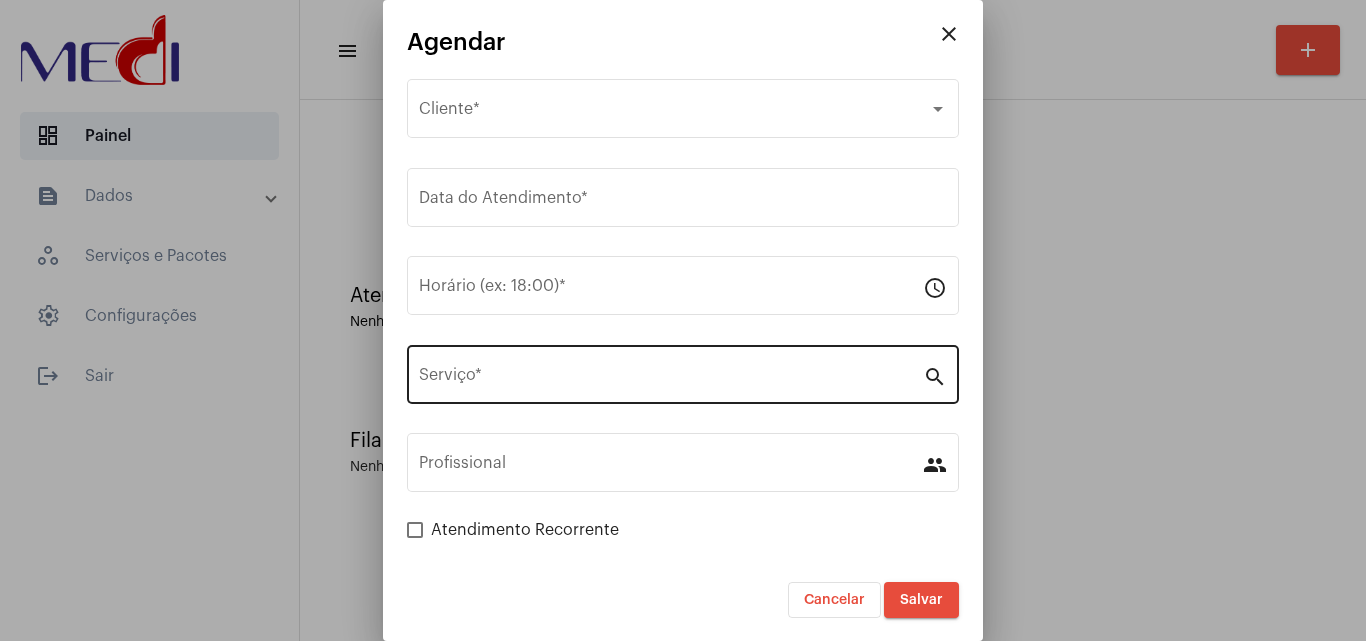 scroll, scrollTop: 1, scrollLeft: 0, axis: vertical 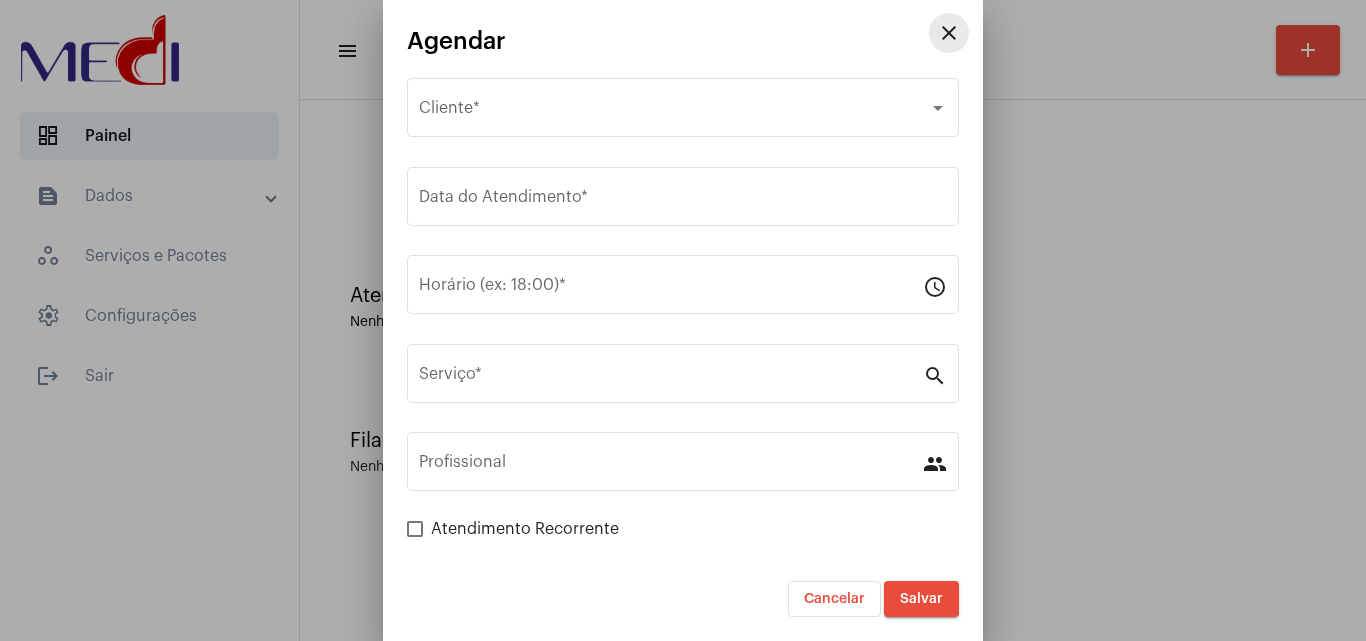 click on "close" at bounding box center (949, 33) 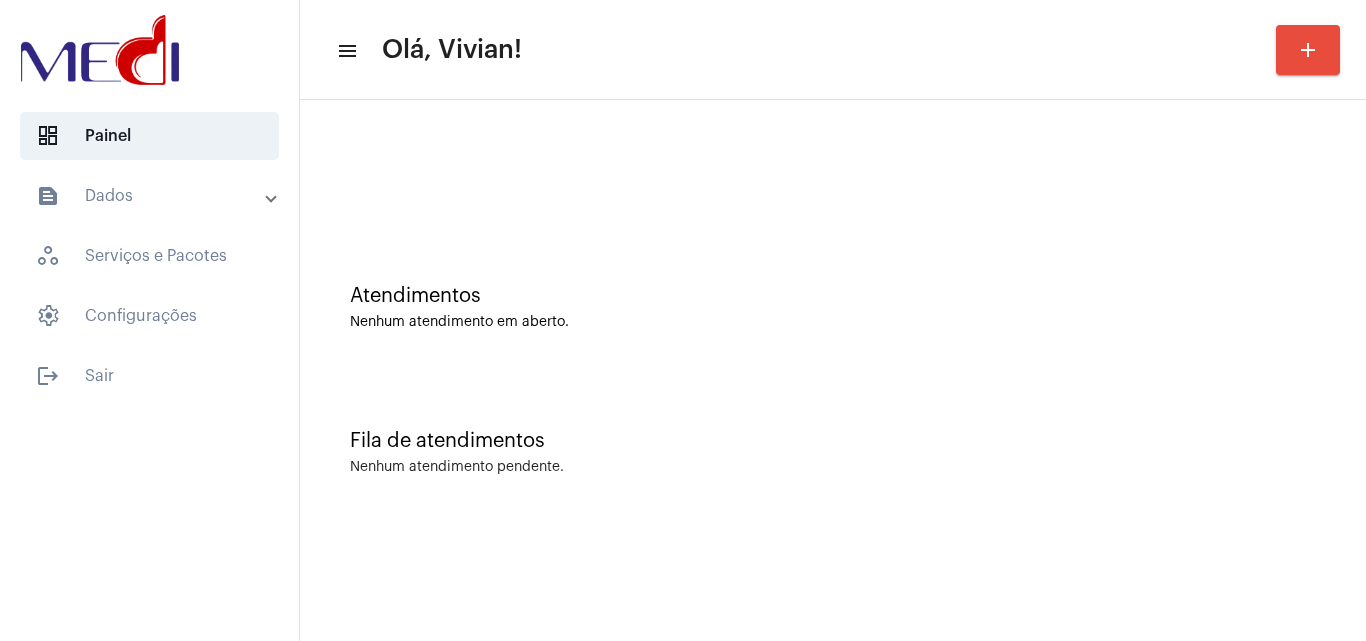 click on "add" 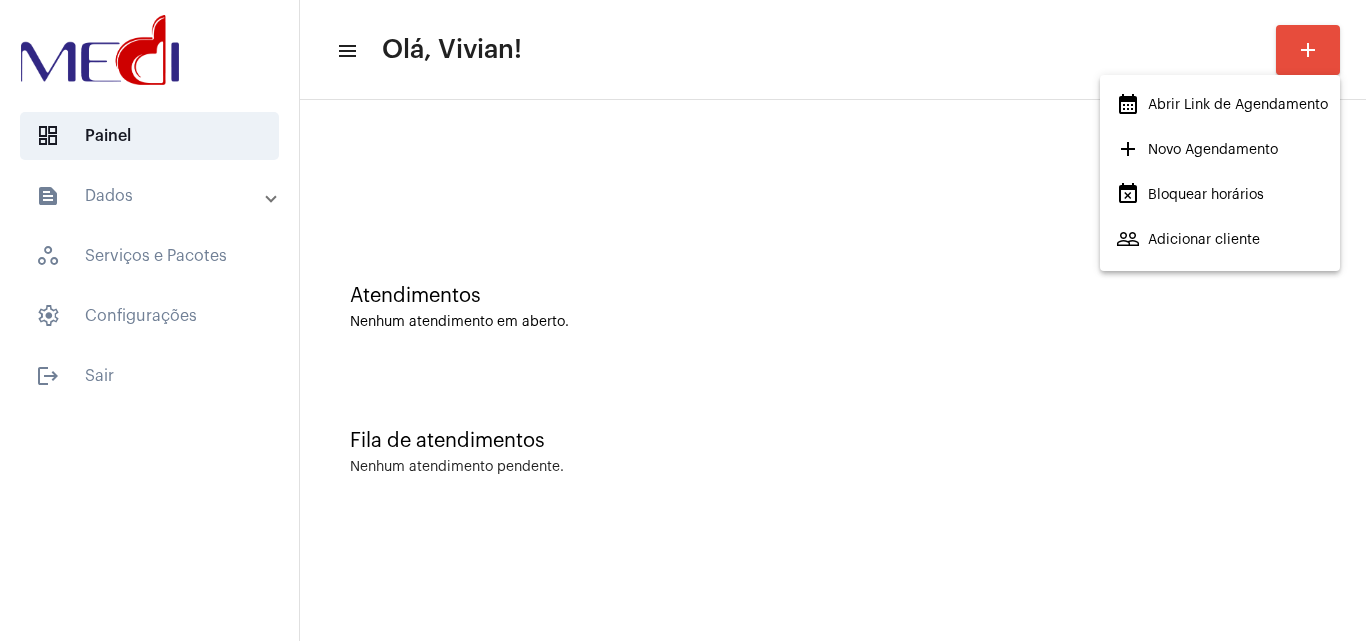 click at bounding box center [683, 320] 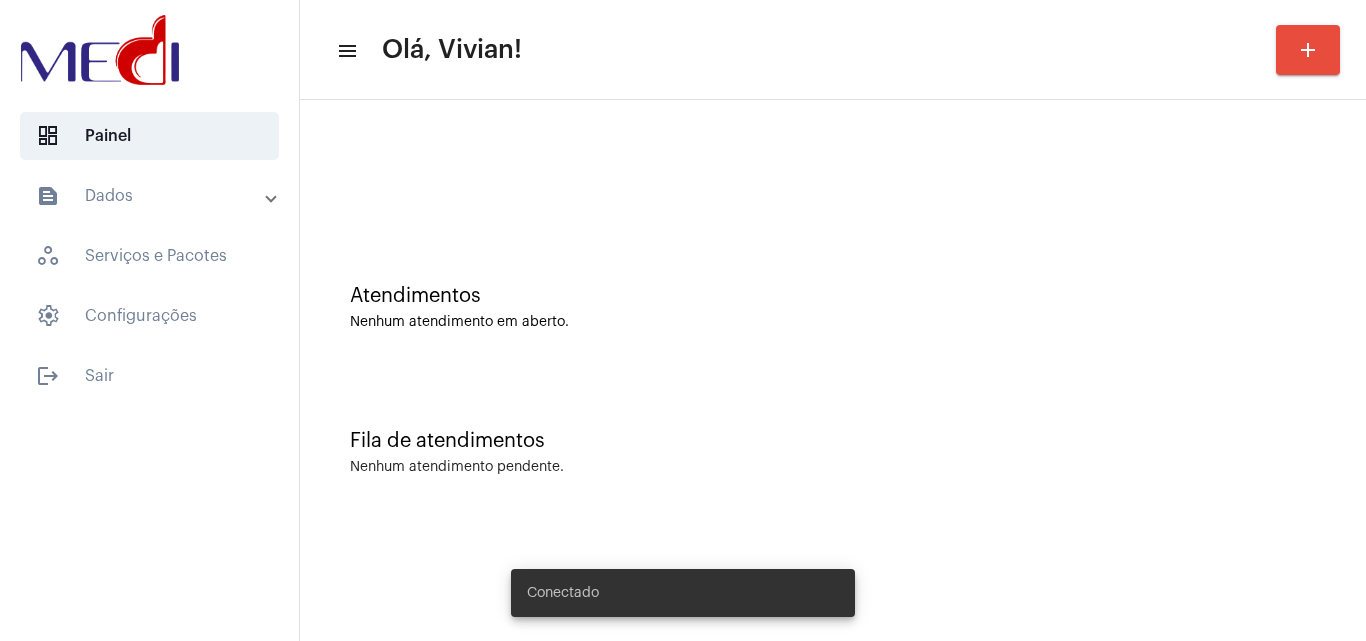 scroll, scrollTop: 0, scrollLeft: 0, axis: both 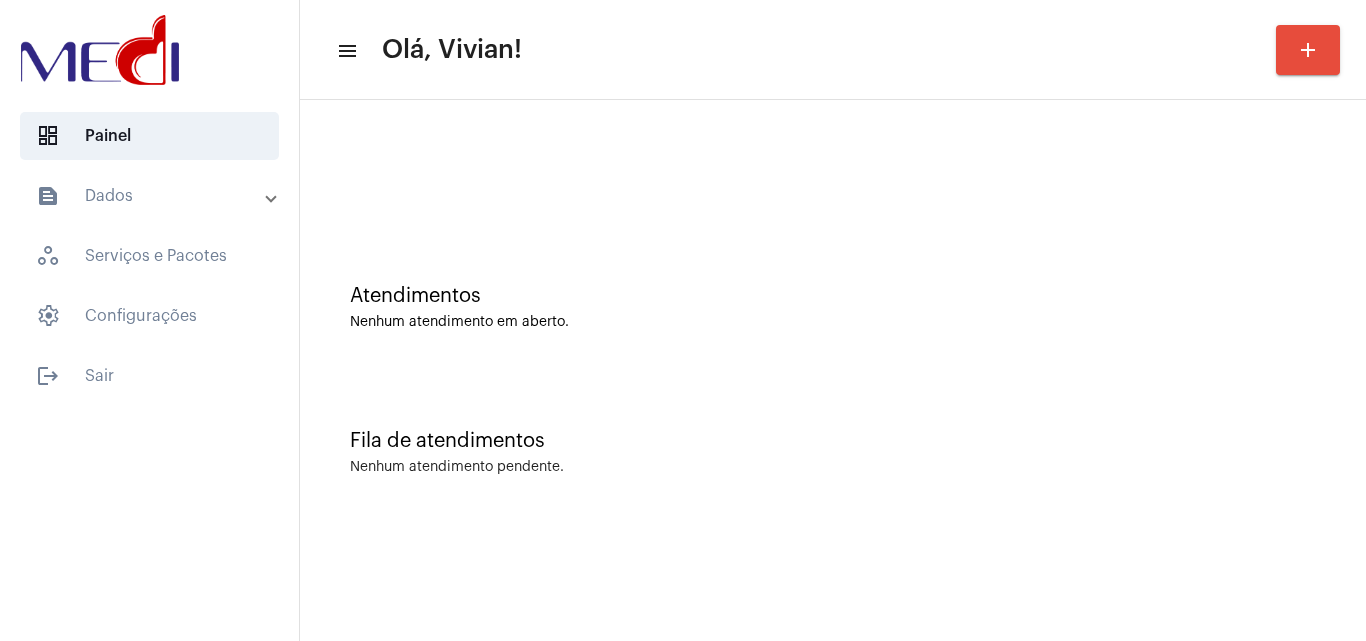 click on "add" 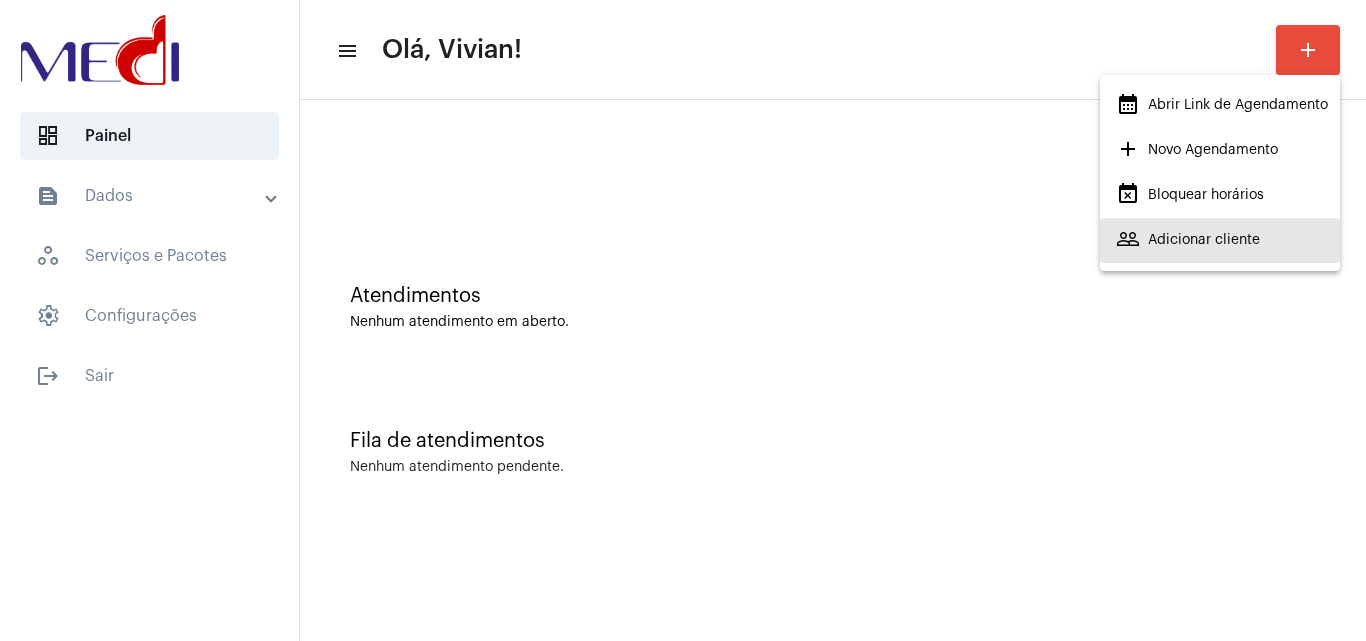 click on "people_outline Adicionar cliente" at bounding box center (1188, 240) 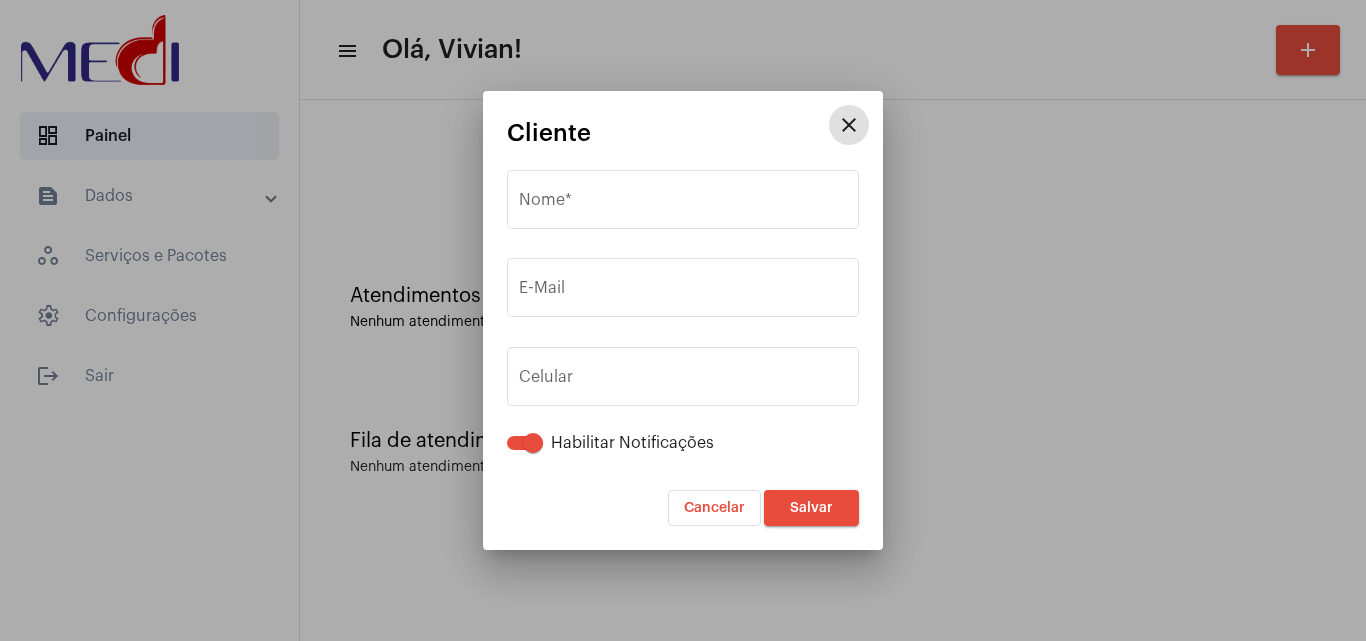 click on "close" at bounding box center (849, 125) 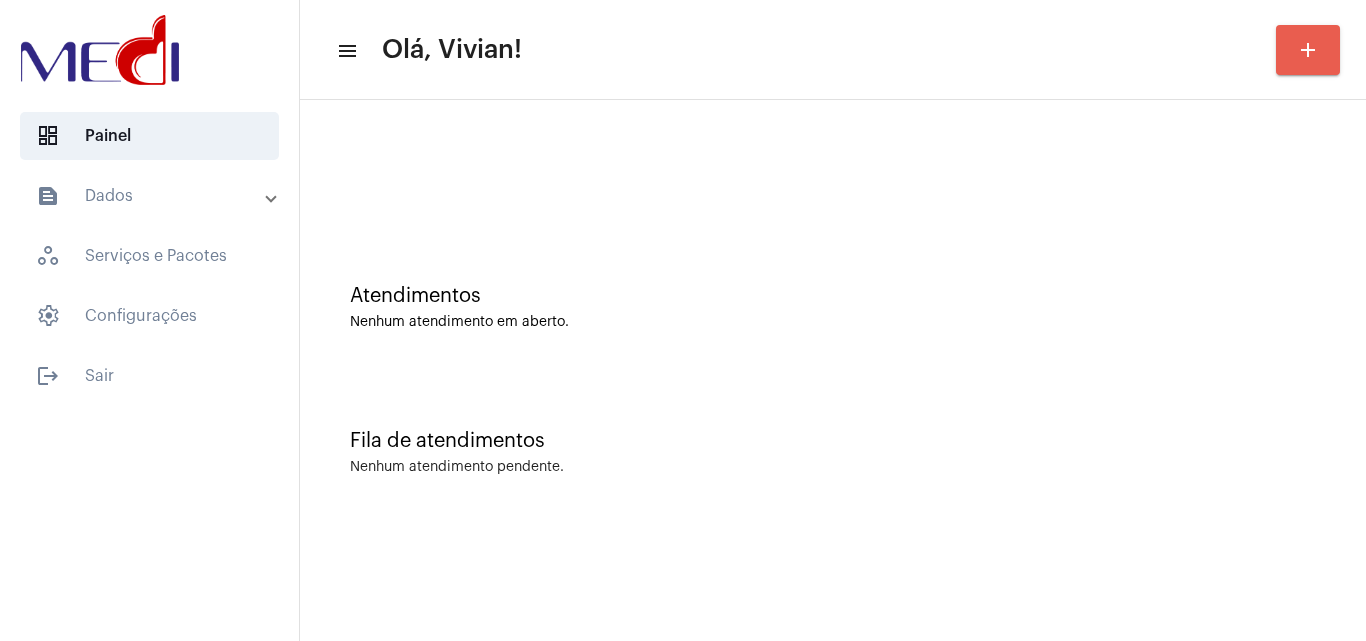 click on "add" 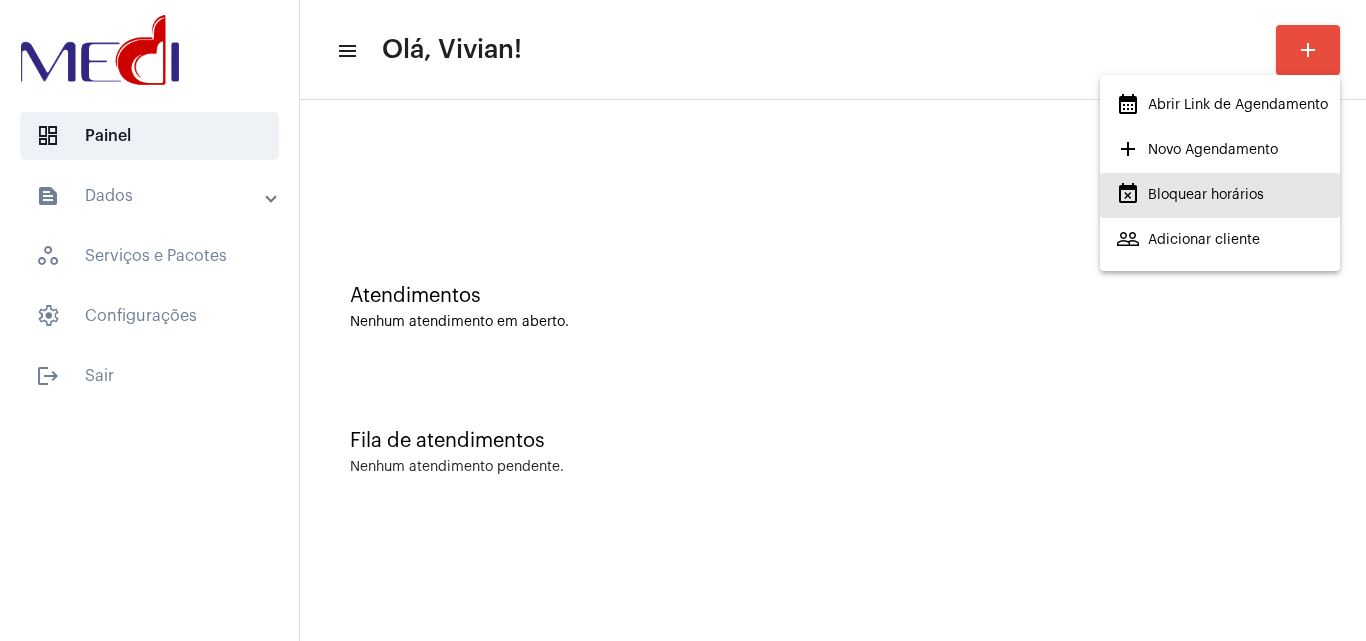 click on "event_busy Bloquear horários" at bounding box center [1190, 195] 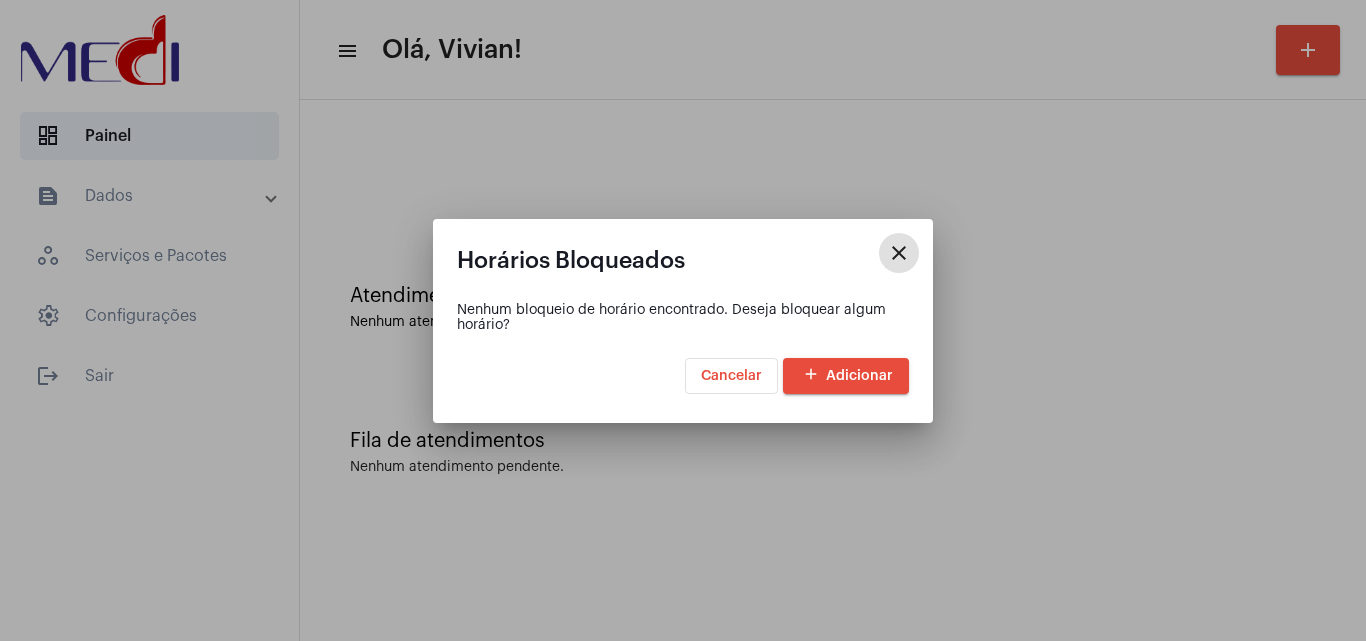 click on "close" at bounding box center (899, 253) 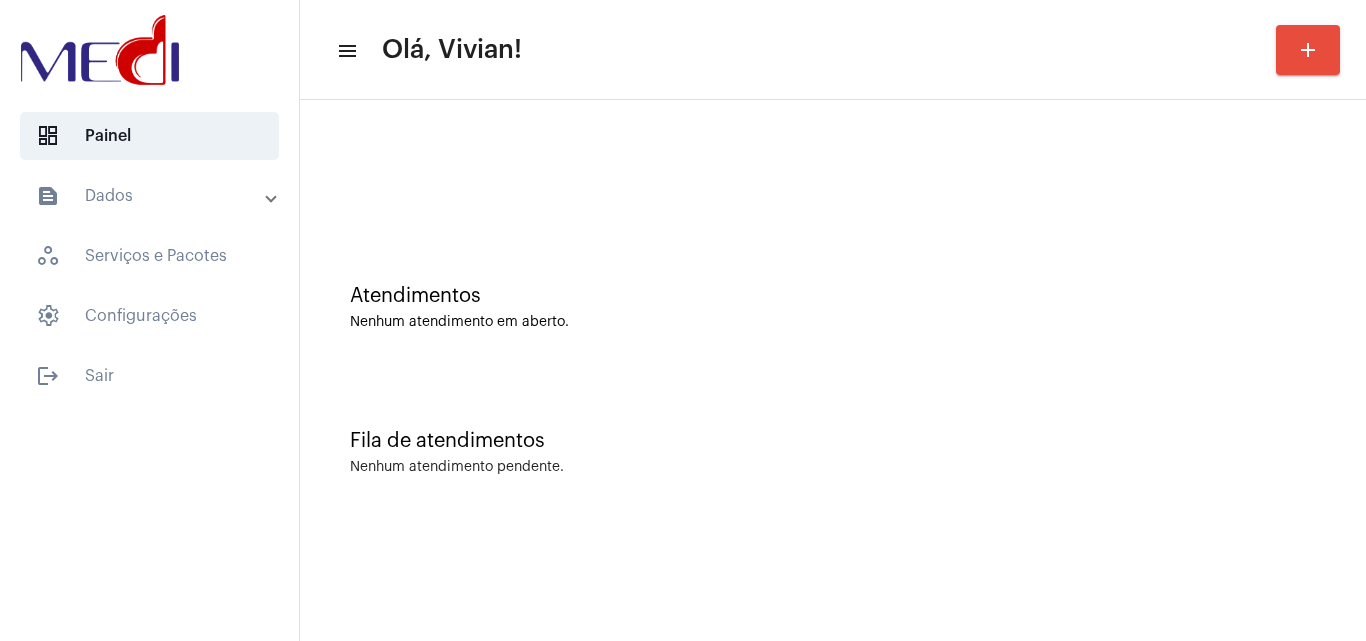click on "add" 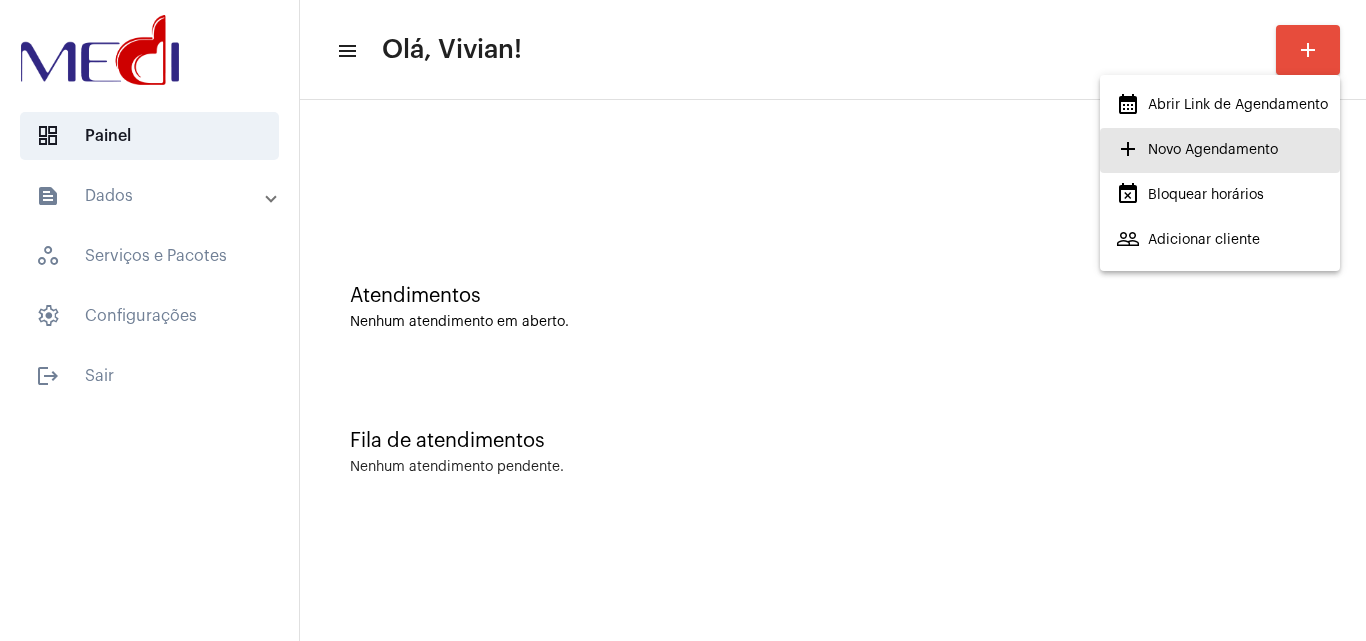 click on "add Novo Agendamento" at bounding box center (1197, 150) 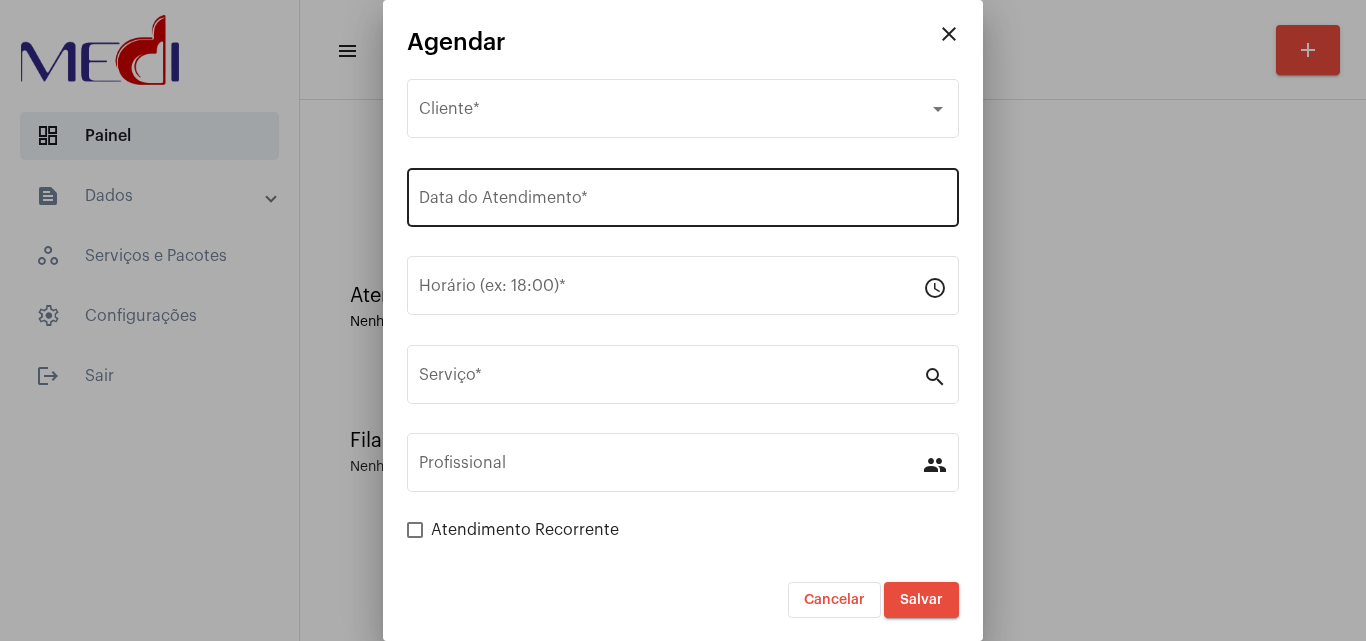 click on "Data do Atendimento  *" at bounding box center [683, 202] 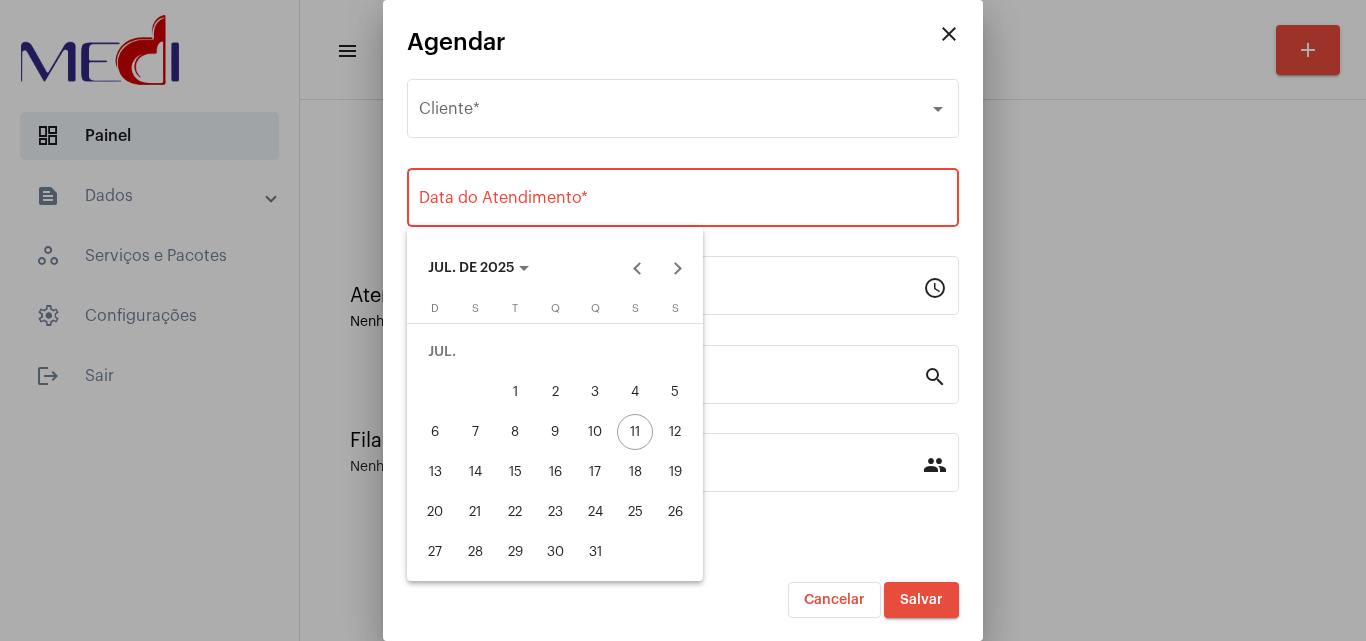 click at bounding box center (683, 320) 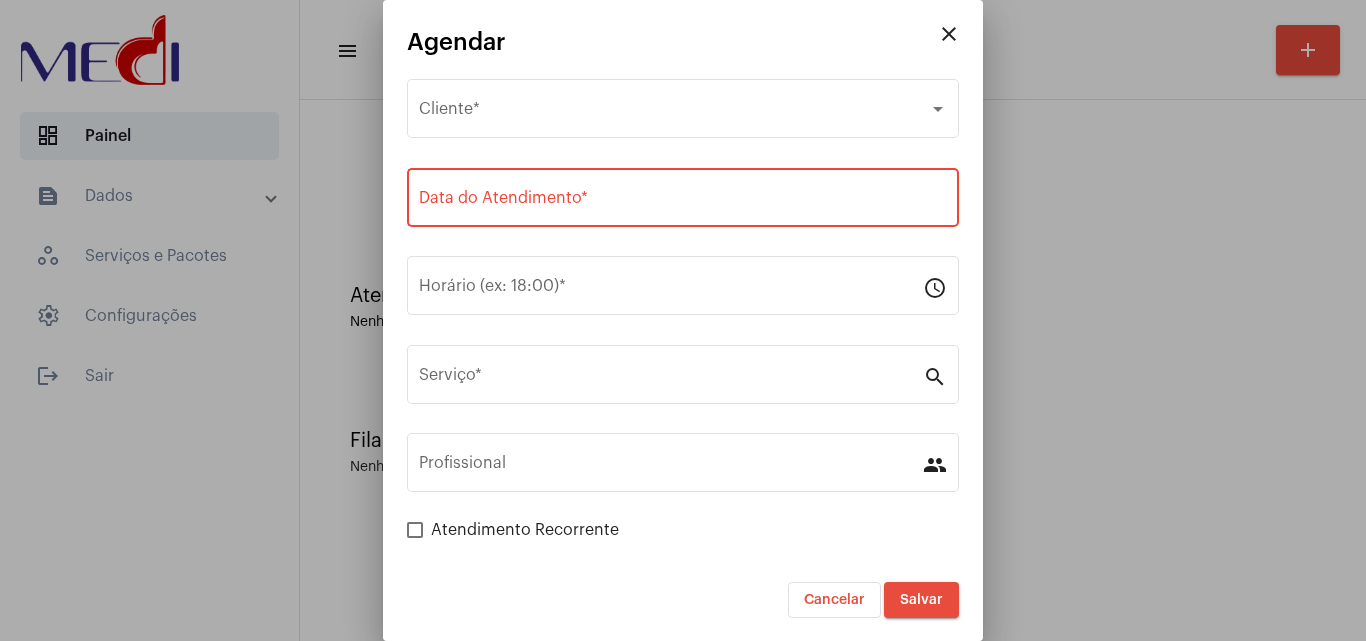 click on "close Agendar Selecione o Cliente Cliente  * Data do Atendimento  * Horário (ex: 18:00)  * schedule Serviço  * search Profissional people   Atendimento Recorrente Cancelar Salvar" at bounding box center [683, 320] 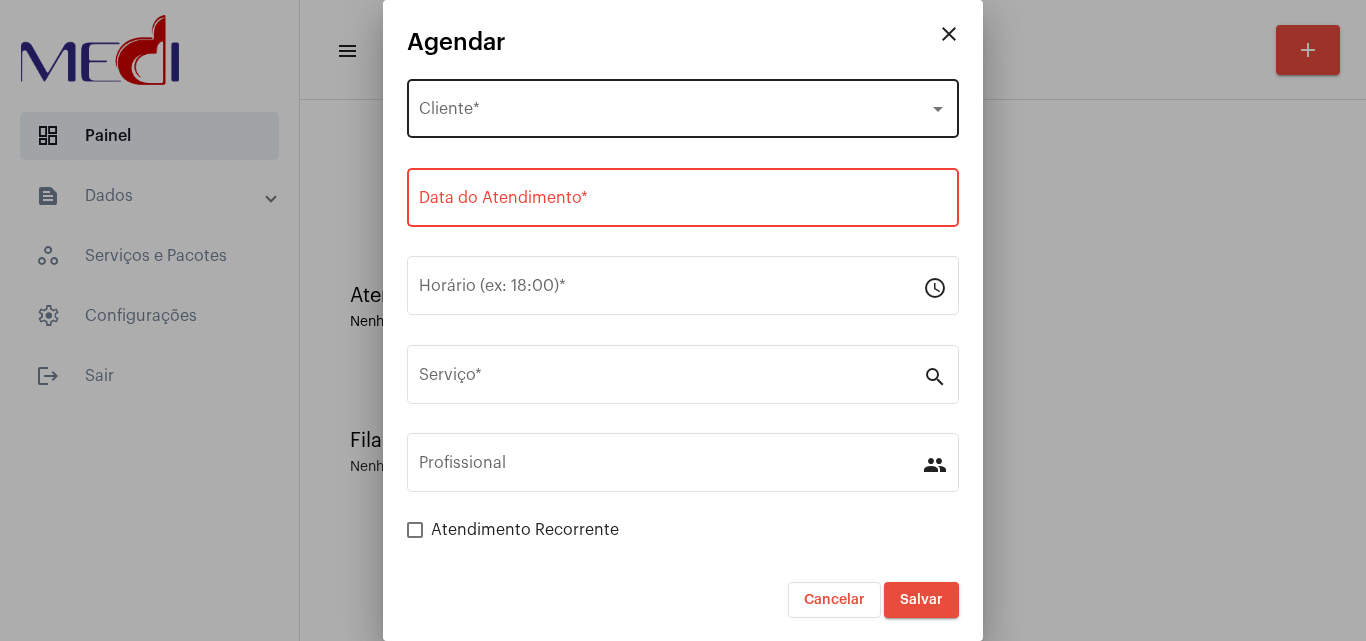 click on "Selecione o Cliente Cliente  *" at bounding box center [683, 106] 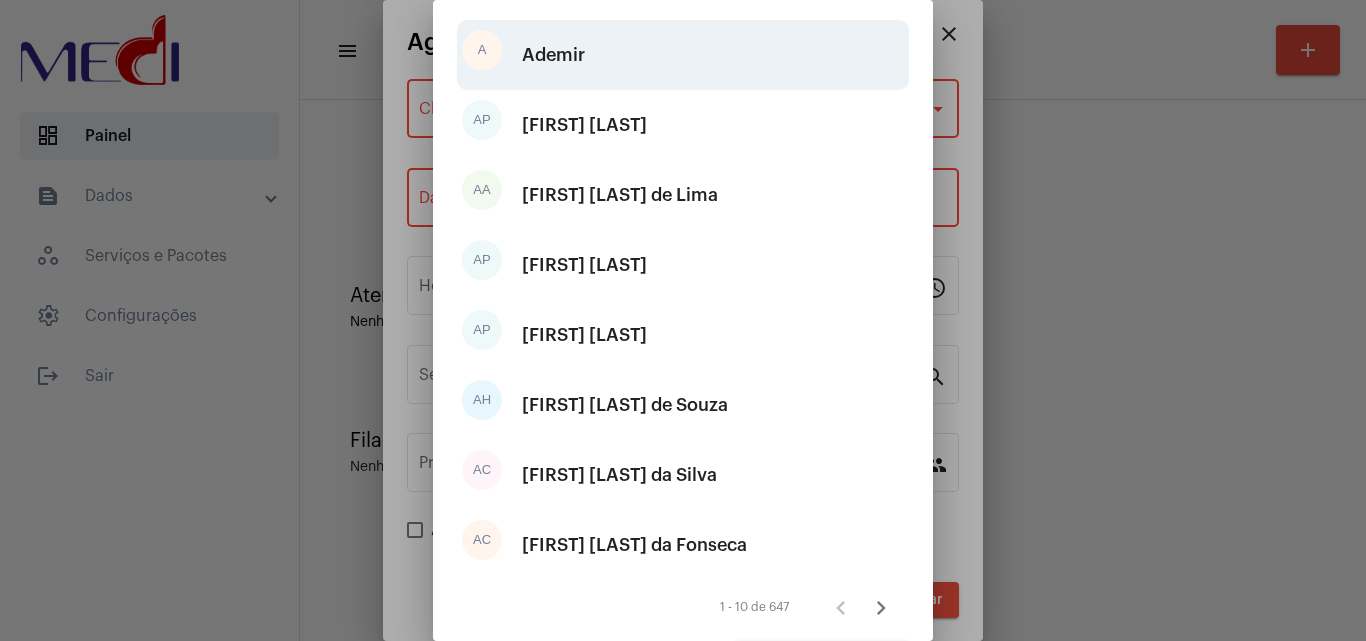 scroll, scrollTop: 339, scrollLeft: 0, axis: vertical 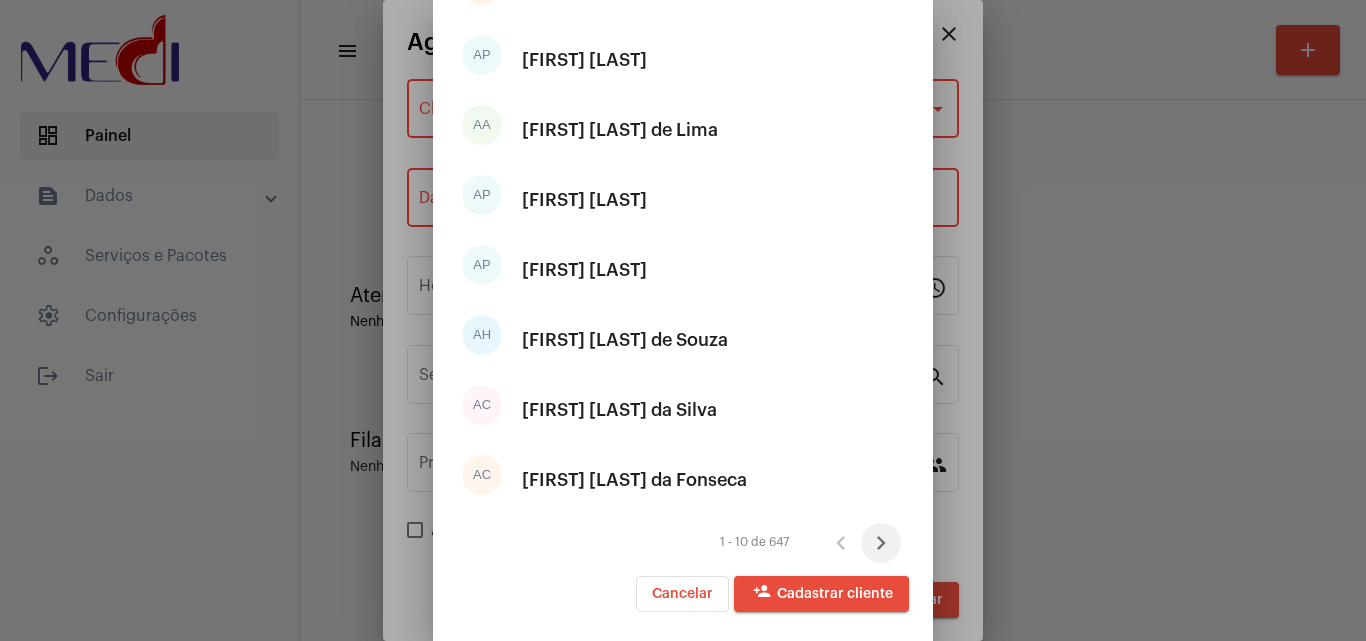 click 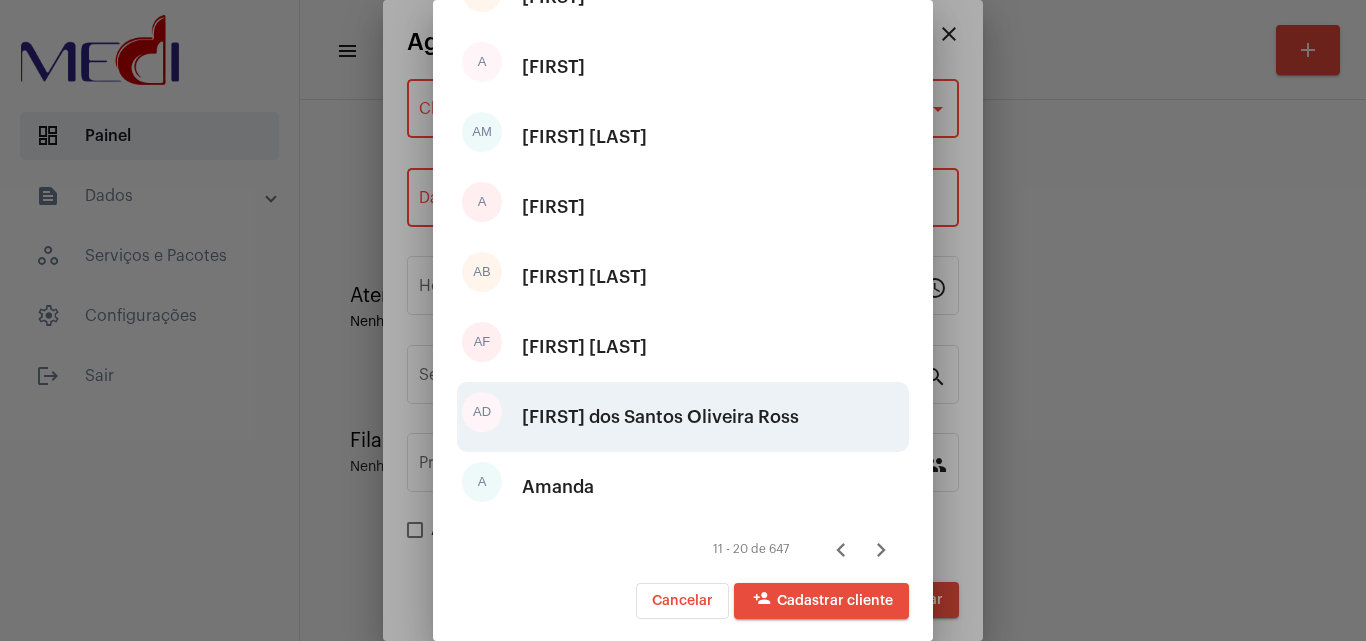 scroll, scrollTop: 339, scrollLeft: 0, axis: vertical 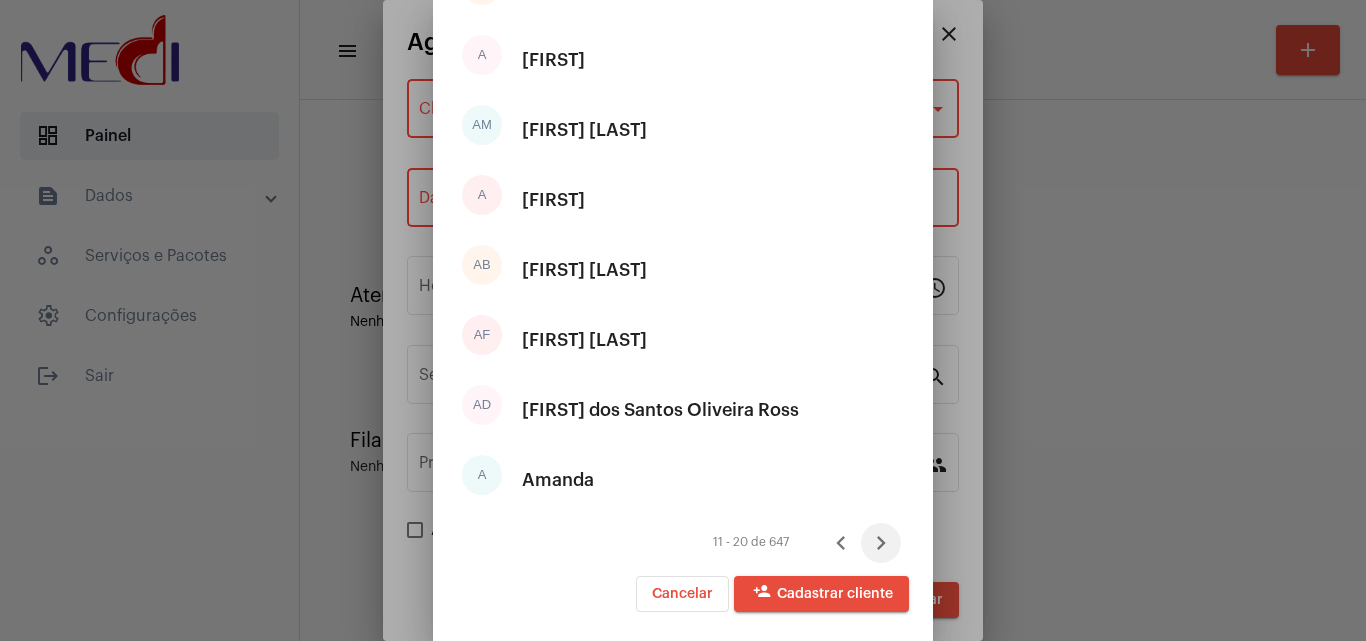 click 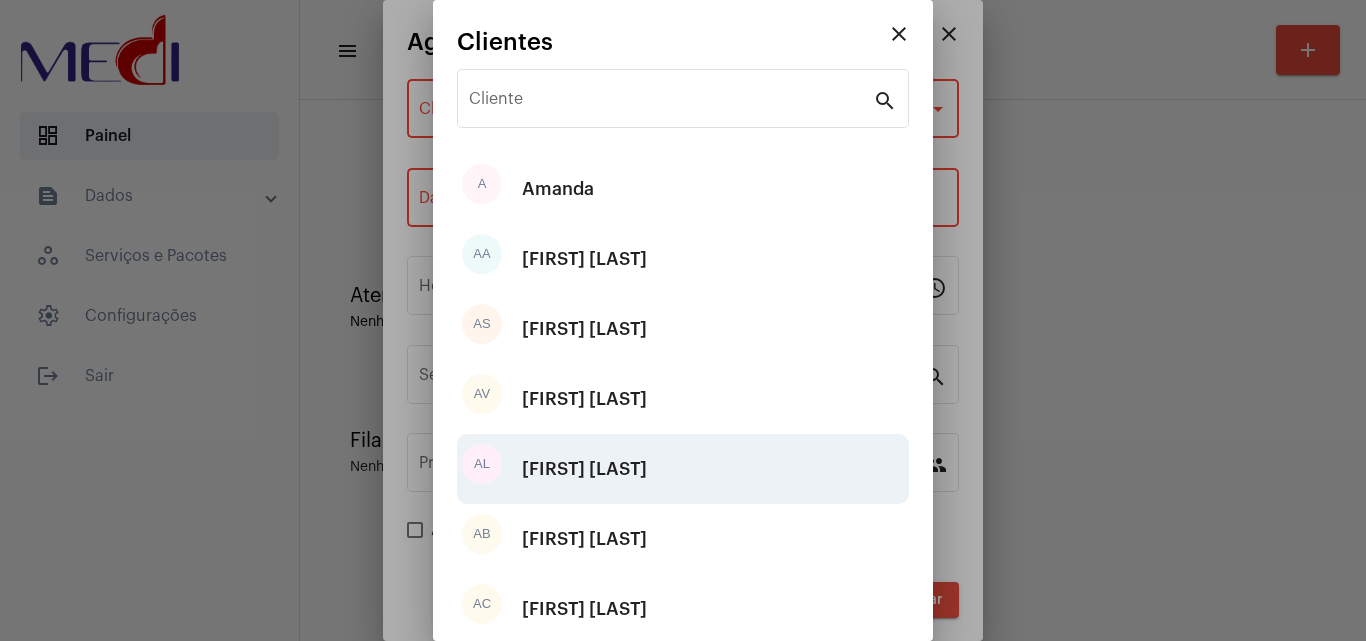 scroll, scrollTop: 339, scrollLeft: 0, axis: vertical 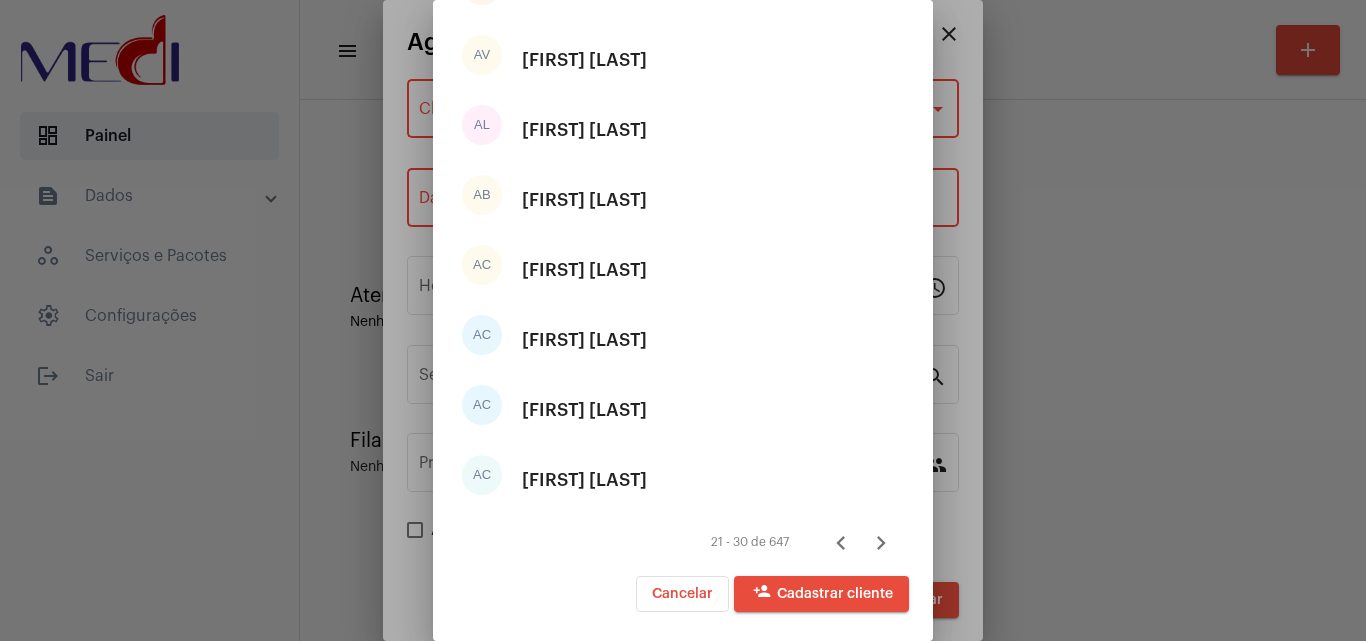 click at bounding box center [881, 543] 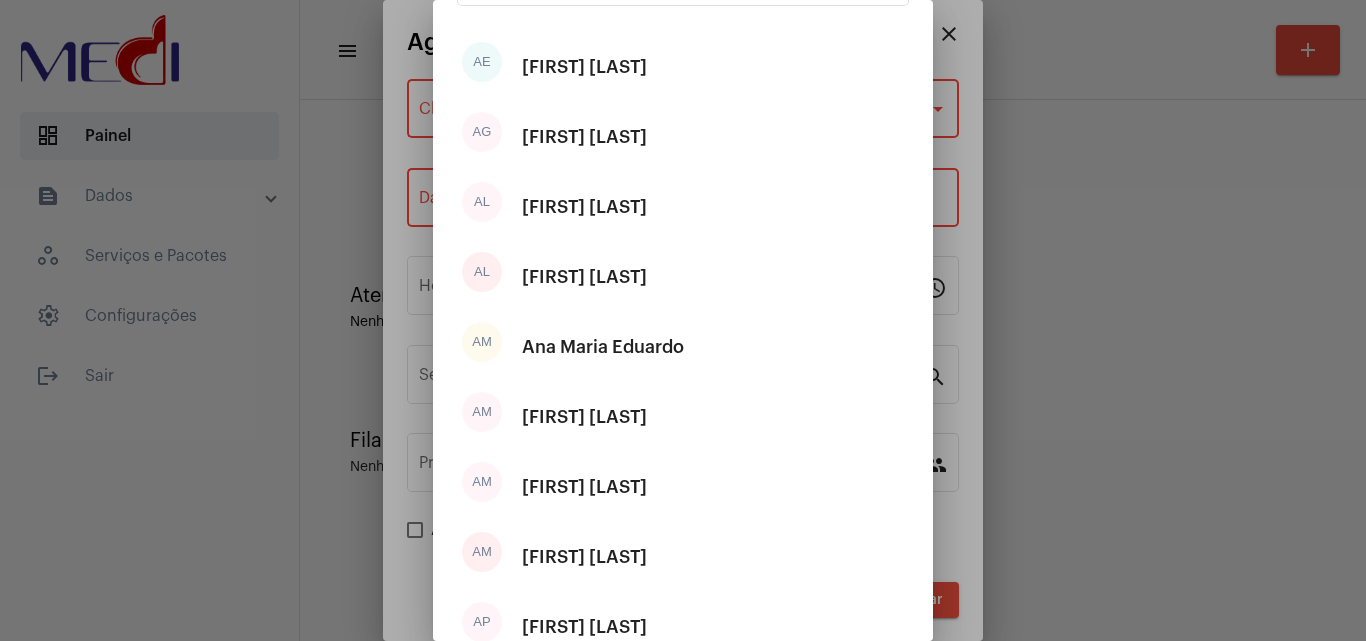 scroll, scrollTop: 339, scrollLeft: 0, axis: vertical 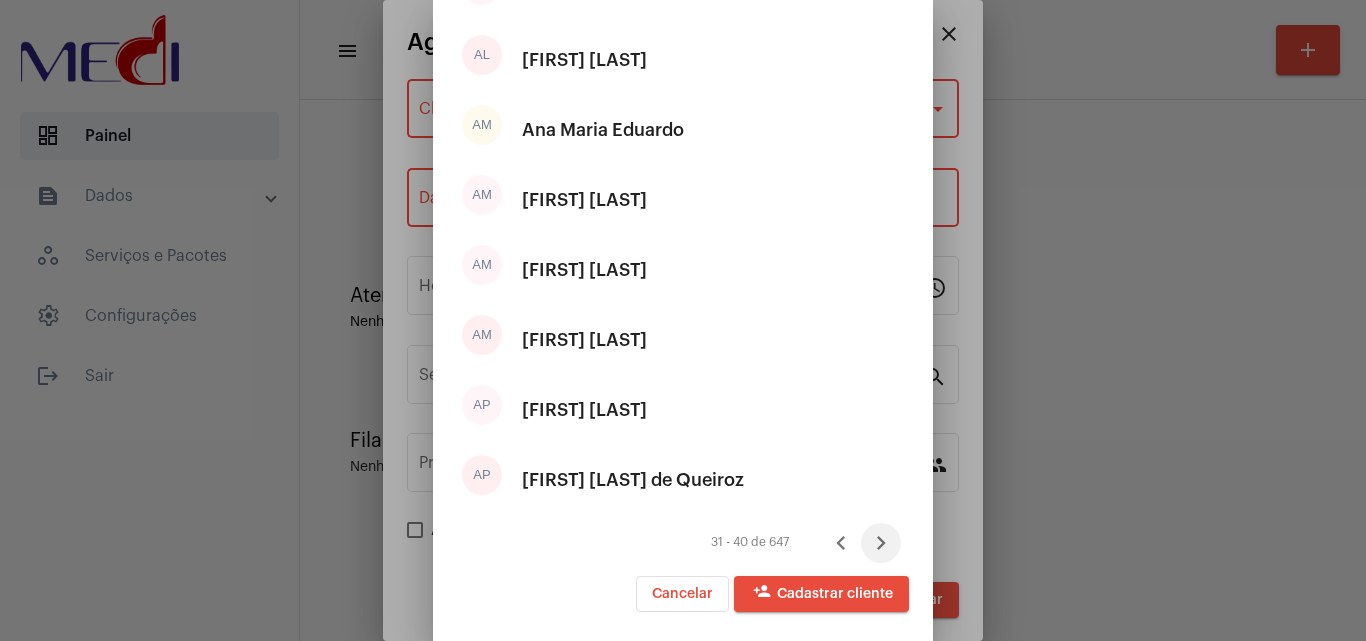 click 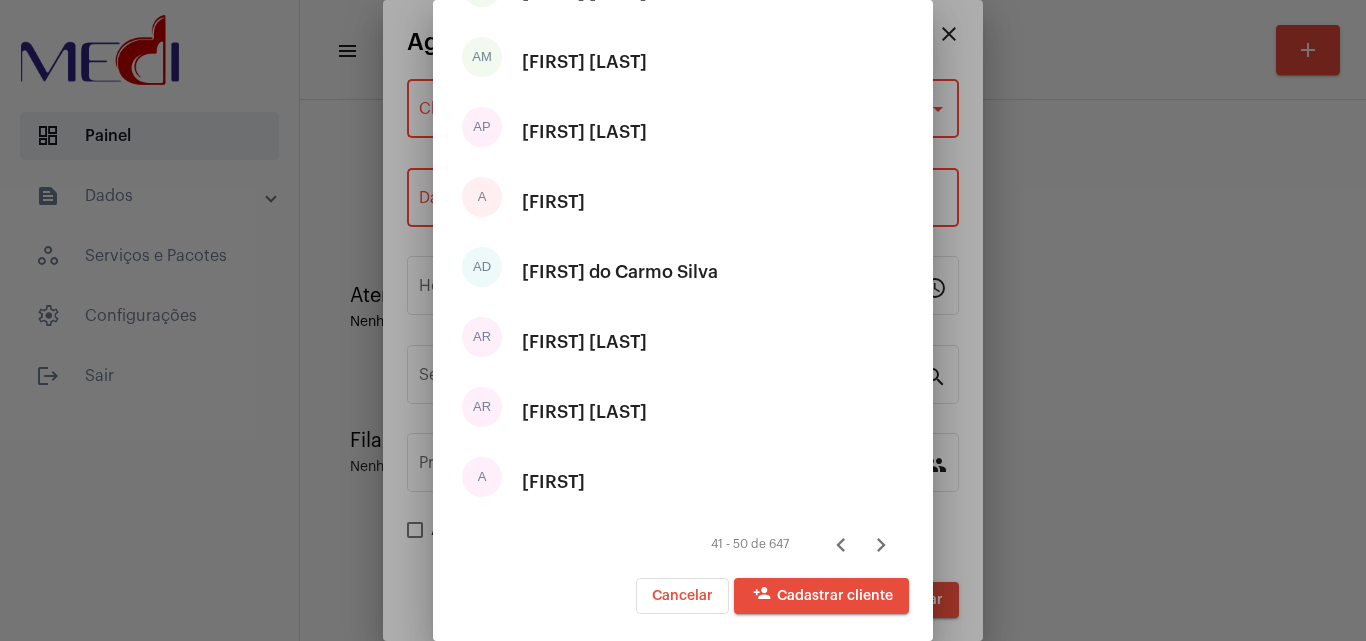 scroll, scrollTop: 339, scrollLeft: 0, axis: vertical 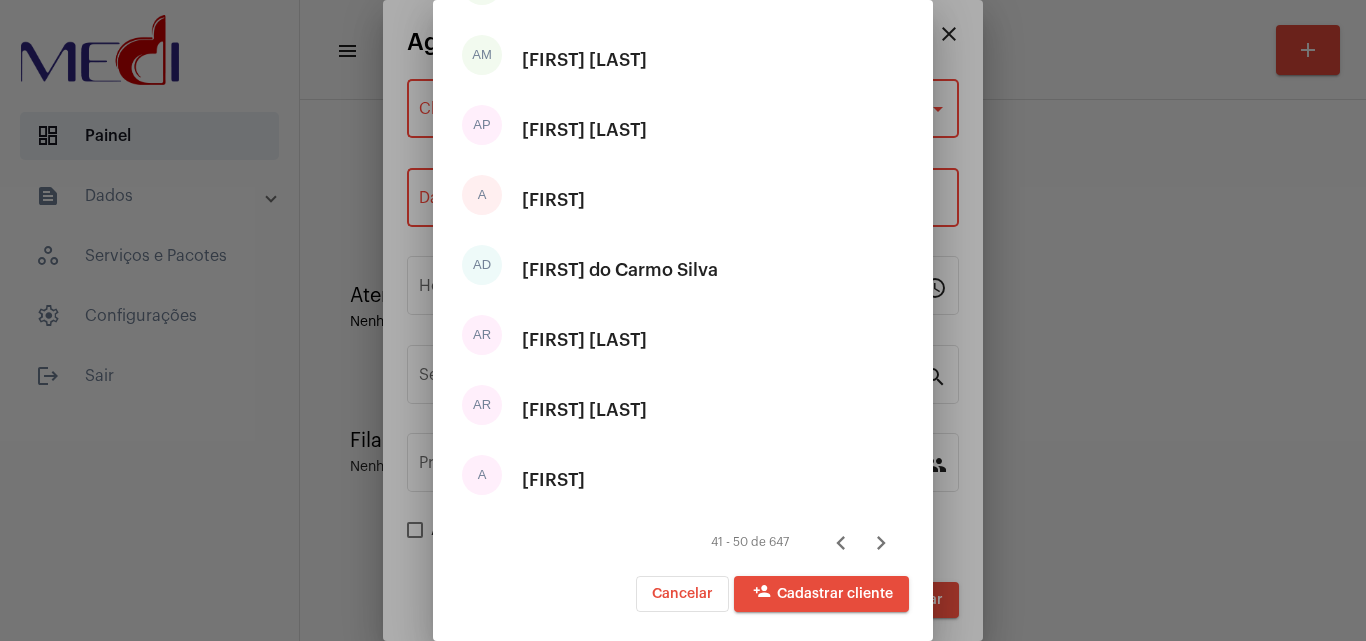 click at bounding box center [683, 320] 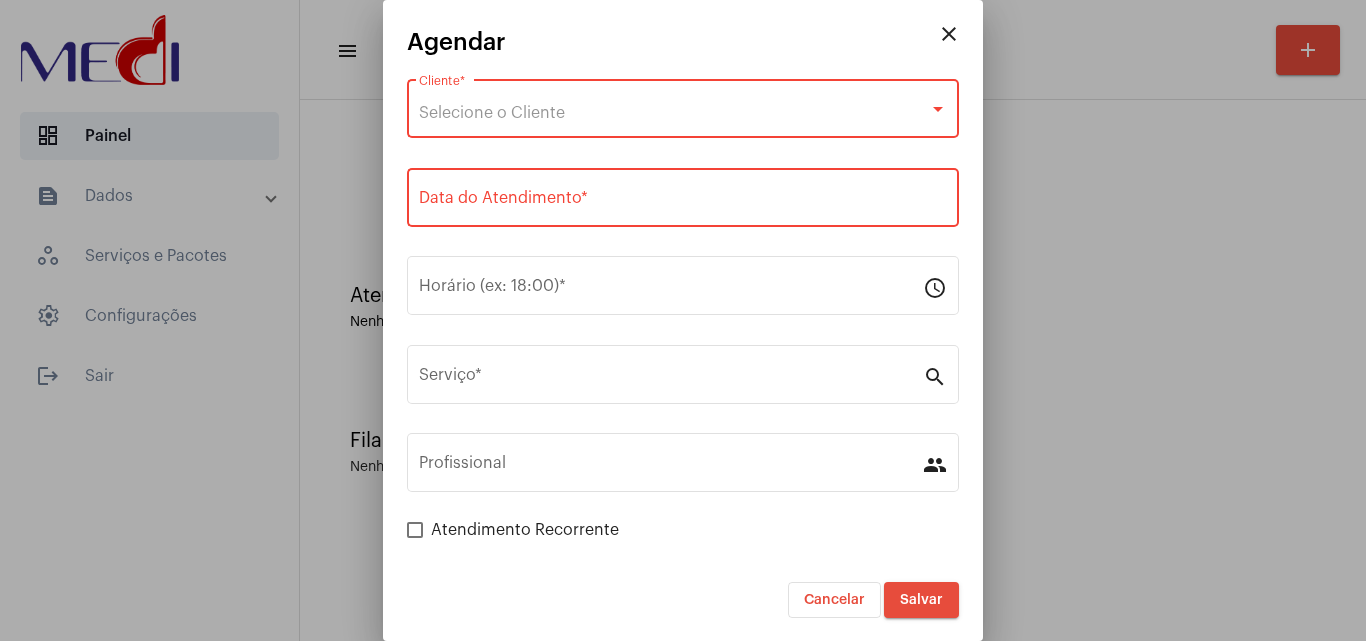 click on "Selecione o Cliente" at bounding box center [674, 113] 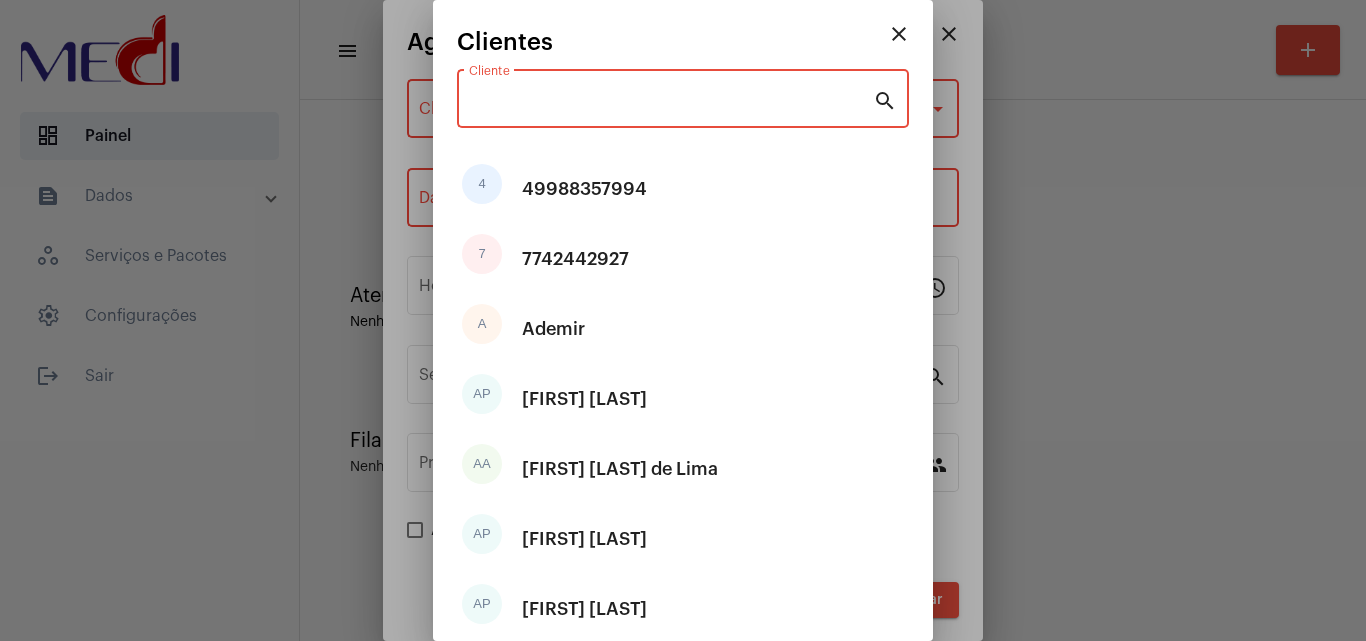 click on "Cliente" at bounding box center [671, 103] 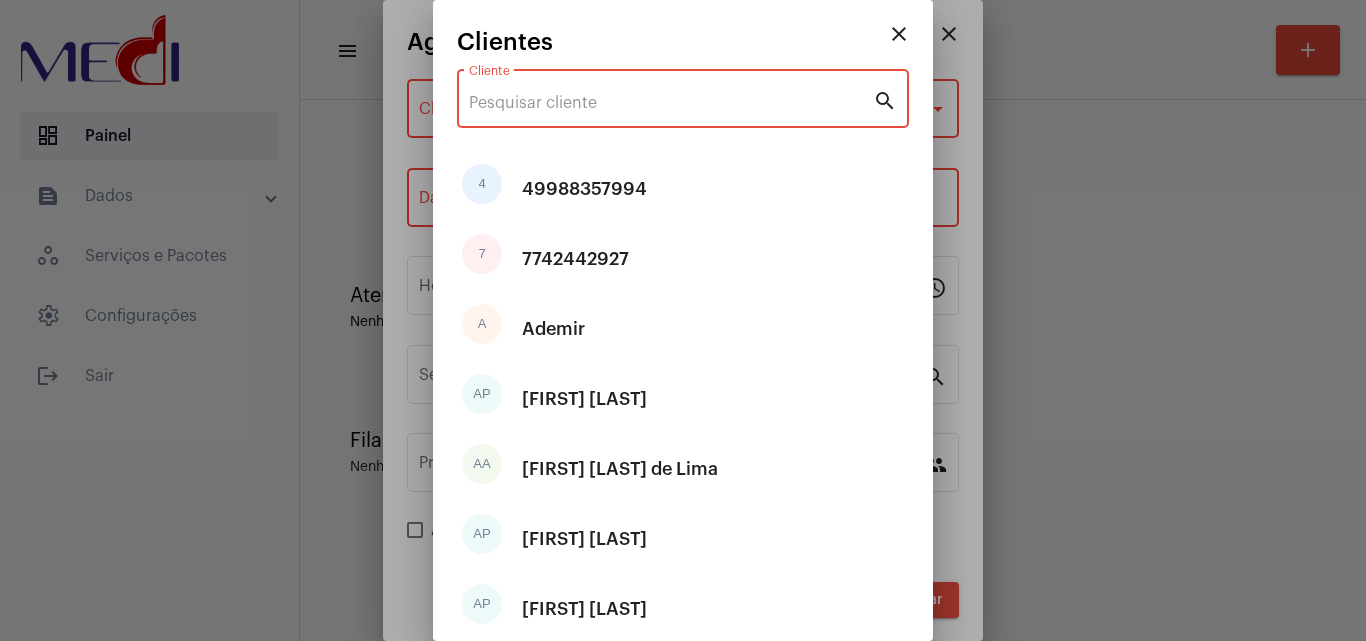 paste on "ANANIAS MARCOS BRITO" 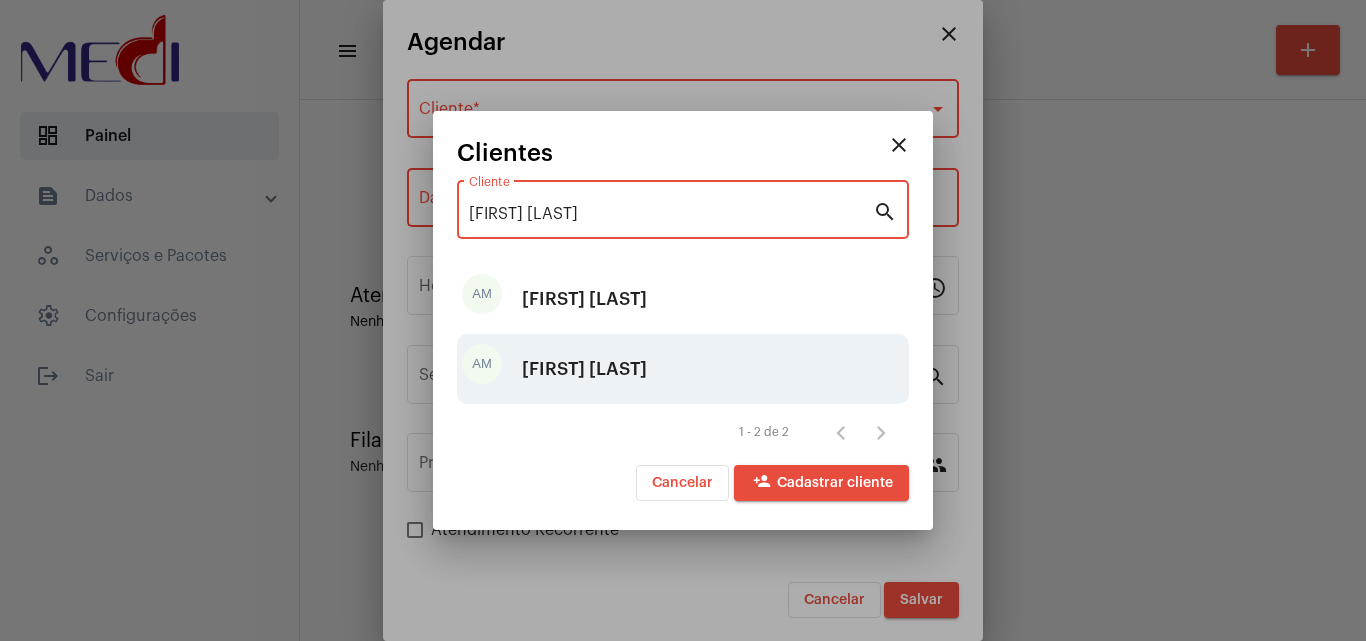 type on "ANANIAS MARCOS BRITO" 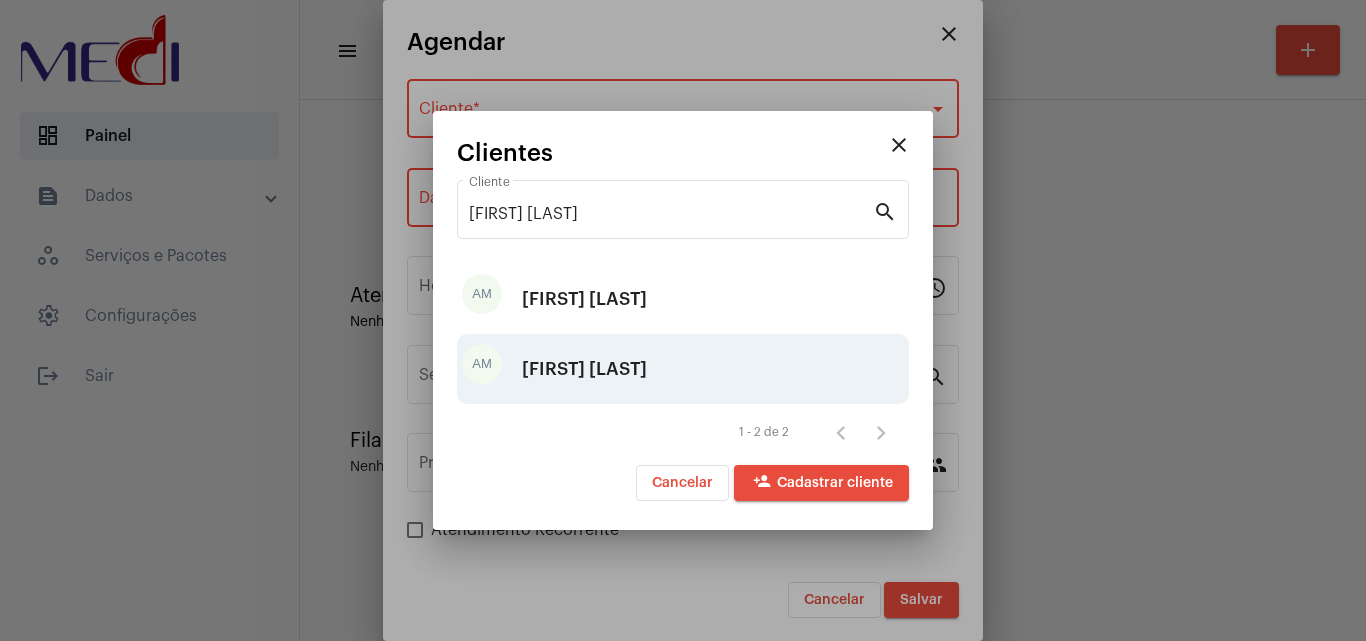 click on "AM  Ananias Marcos Brito" at bounding box center (683, 369) 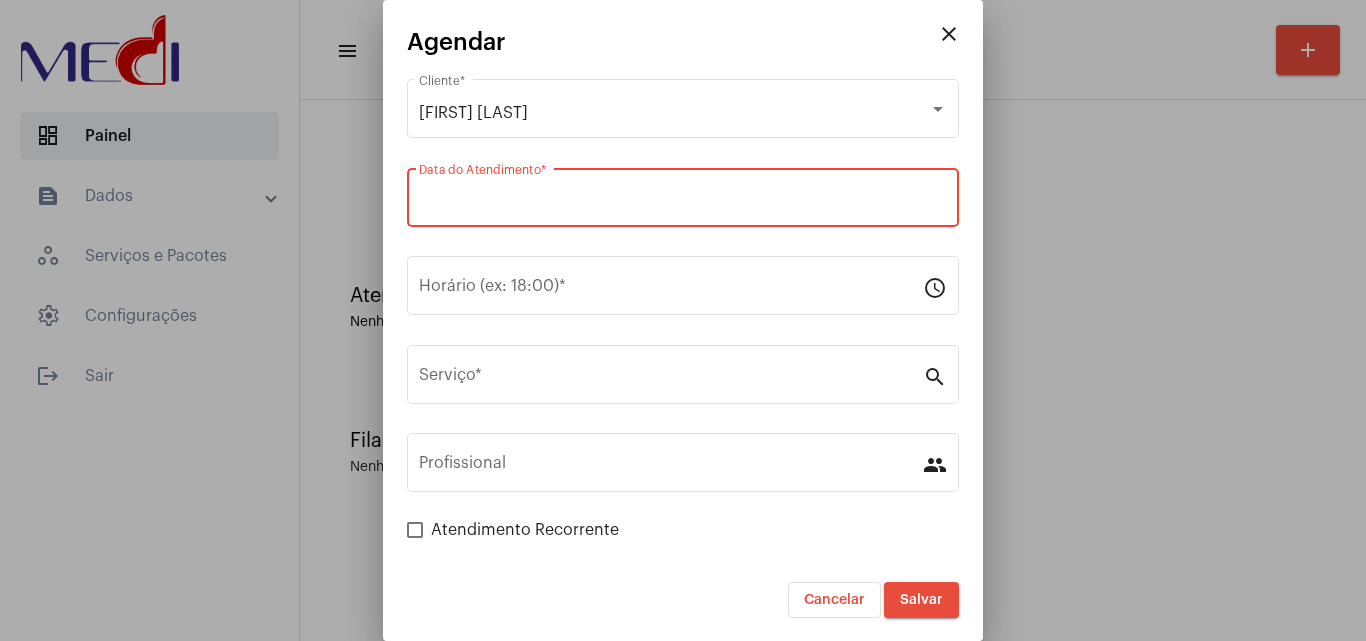 click on "Data do Atendimento  *" at bounding box center [683, 202] 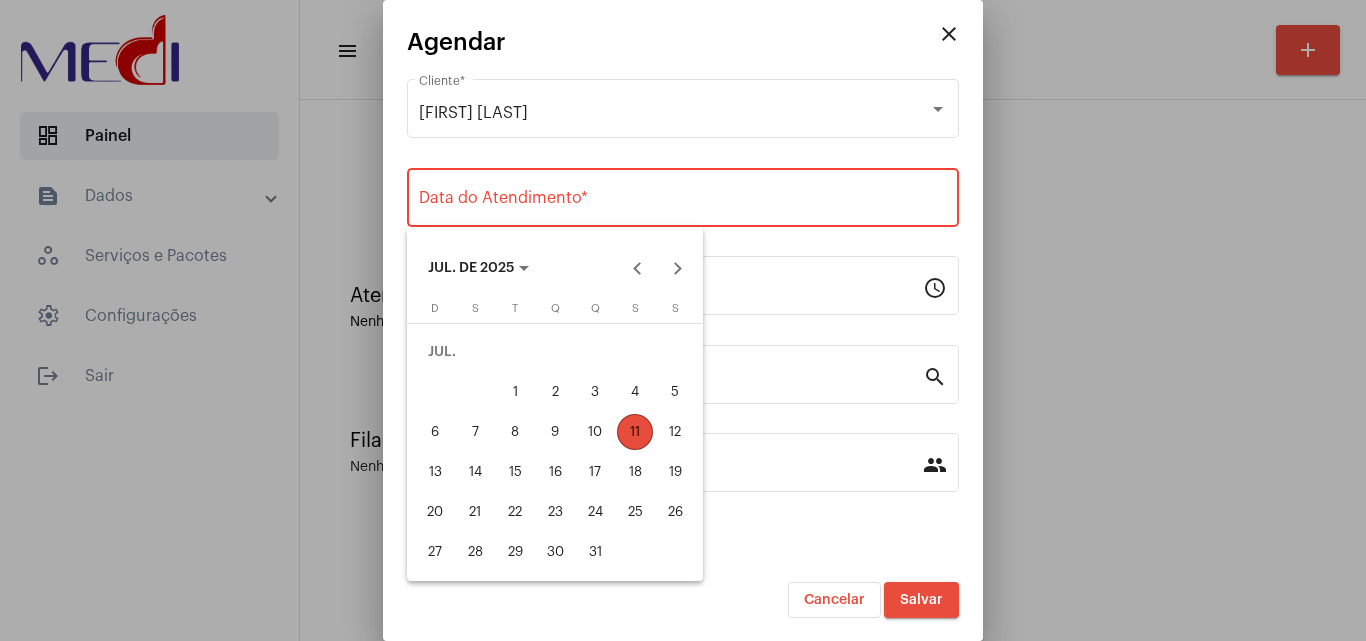 click on "11" at bounding box center (635, 432) 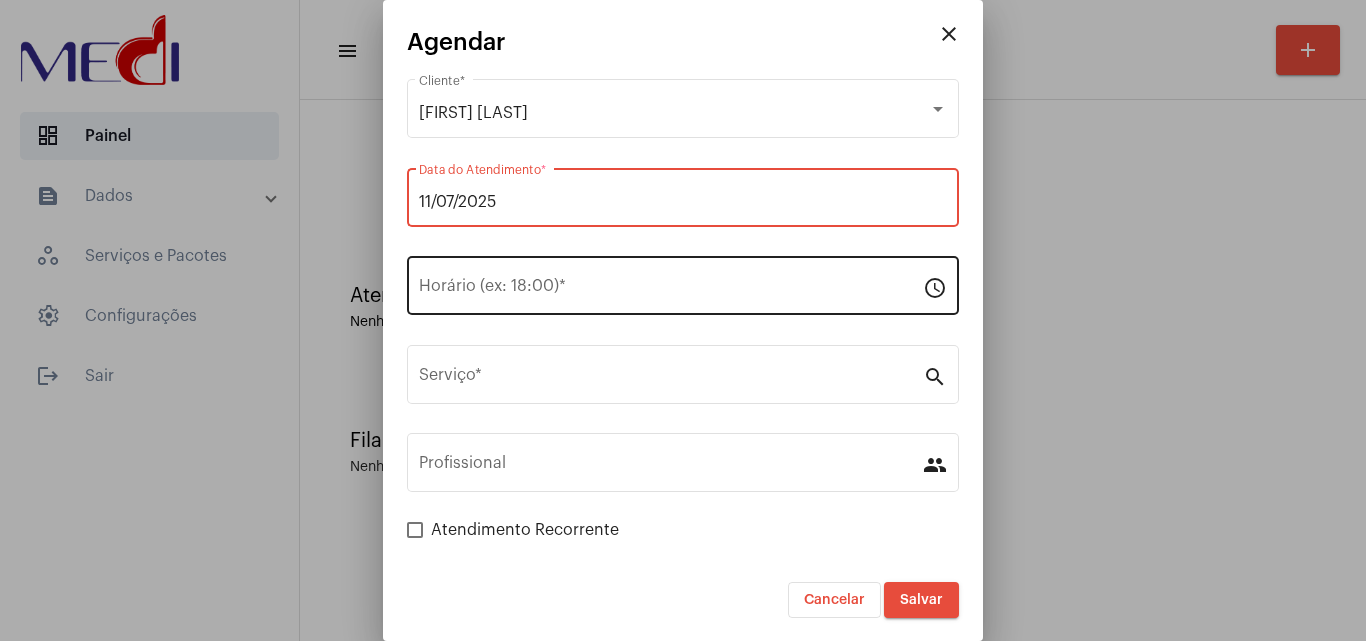 click on "Horário (ex: 18:00)  *" at bounding box center (671, 290) 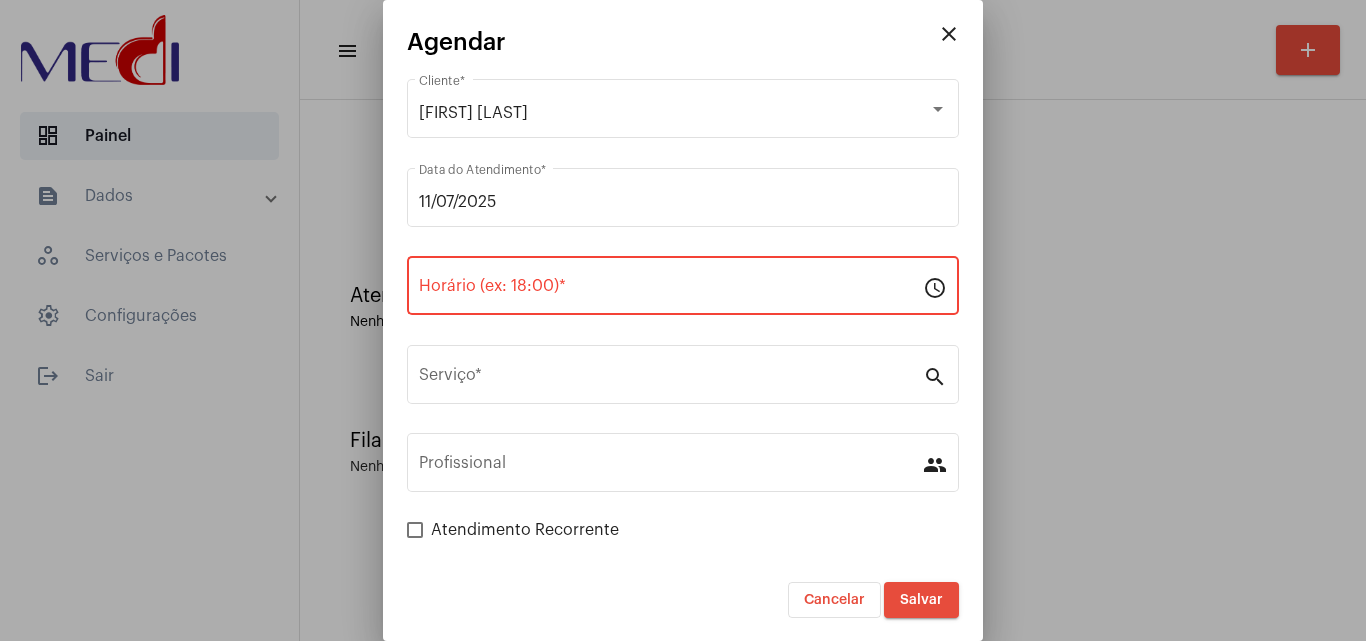 click on "Horário (ex: 18:00)  *" at bounding box center [671, 283] 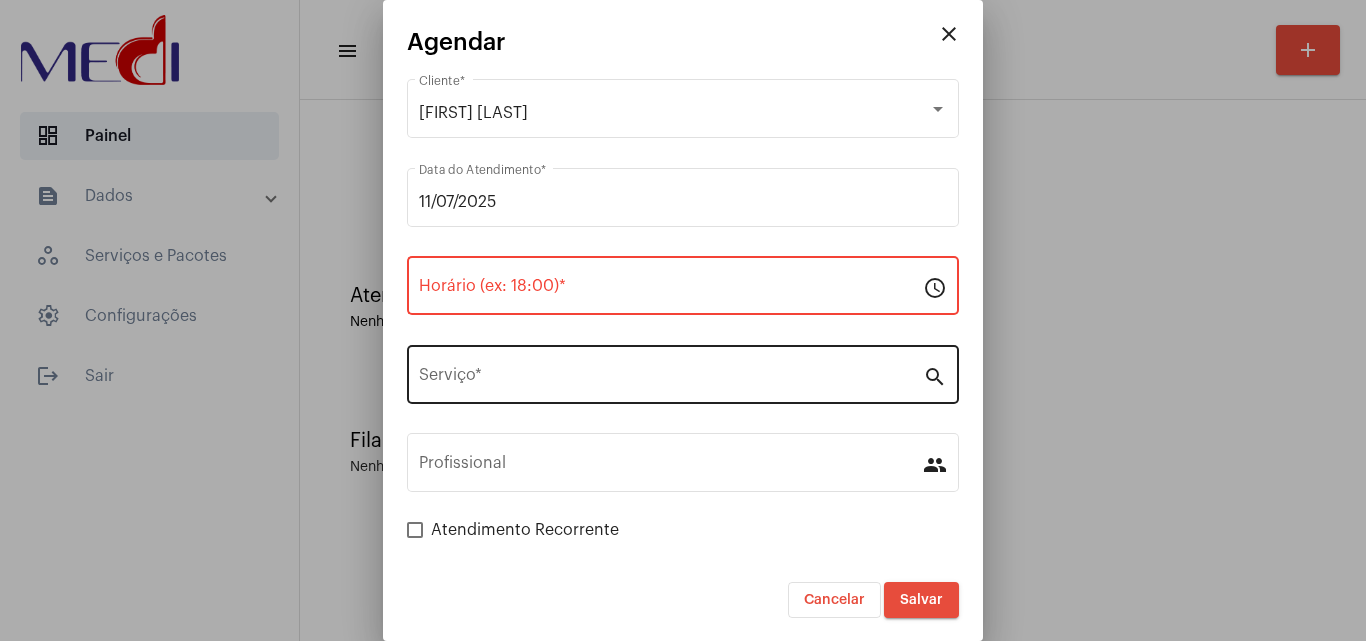 click on "Serviço  *" at bounding box center [671, 372] 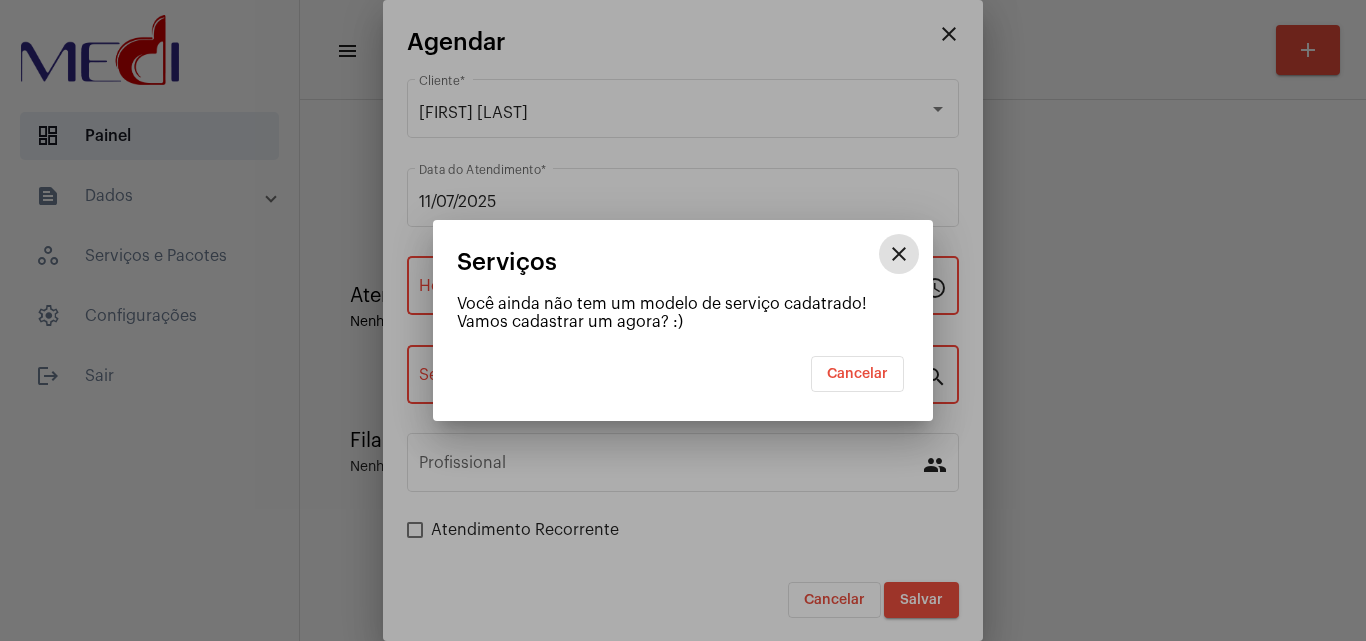 click on "Cancelar" at bounding box center (857, 374) 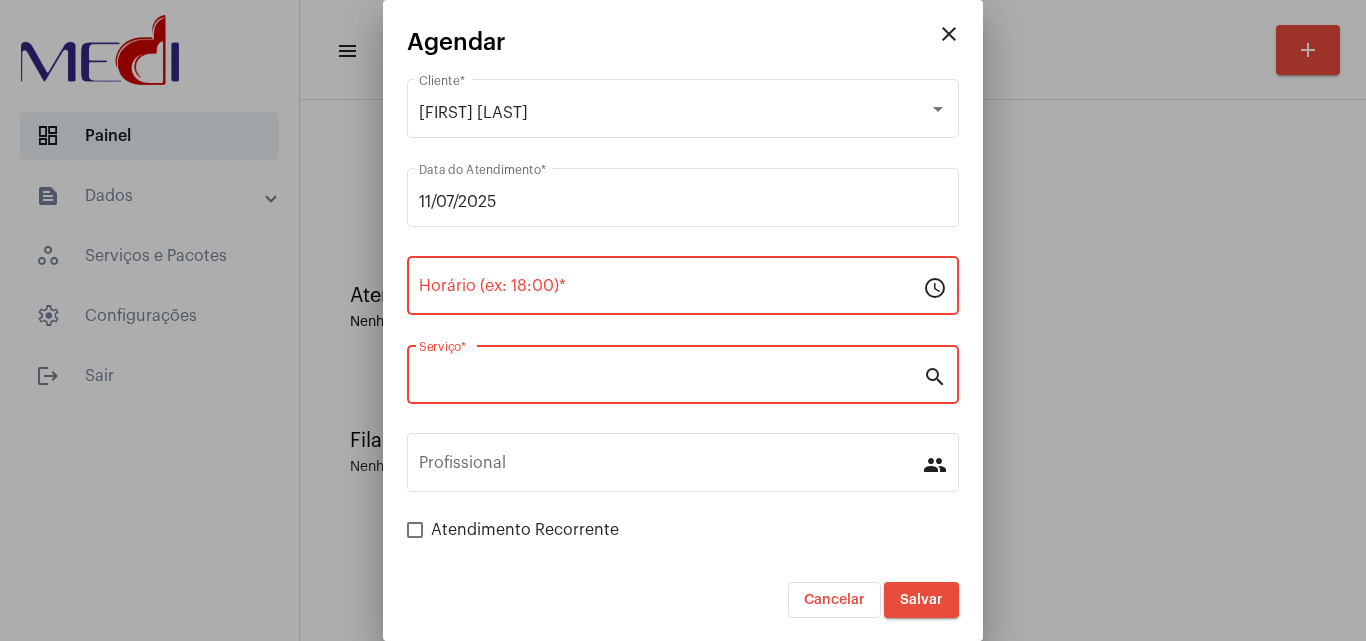 click on "Serviço  *" at bounding box center (671, 379) 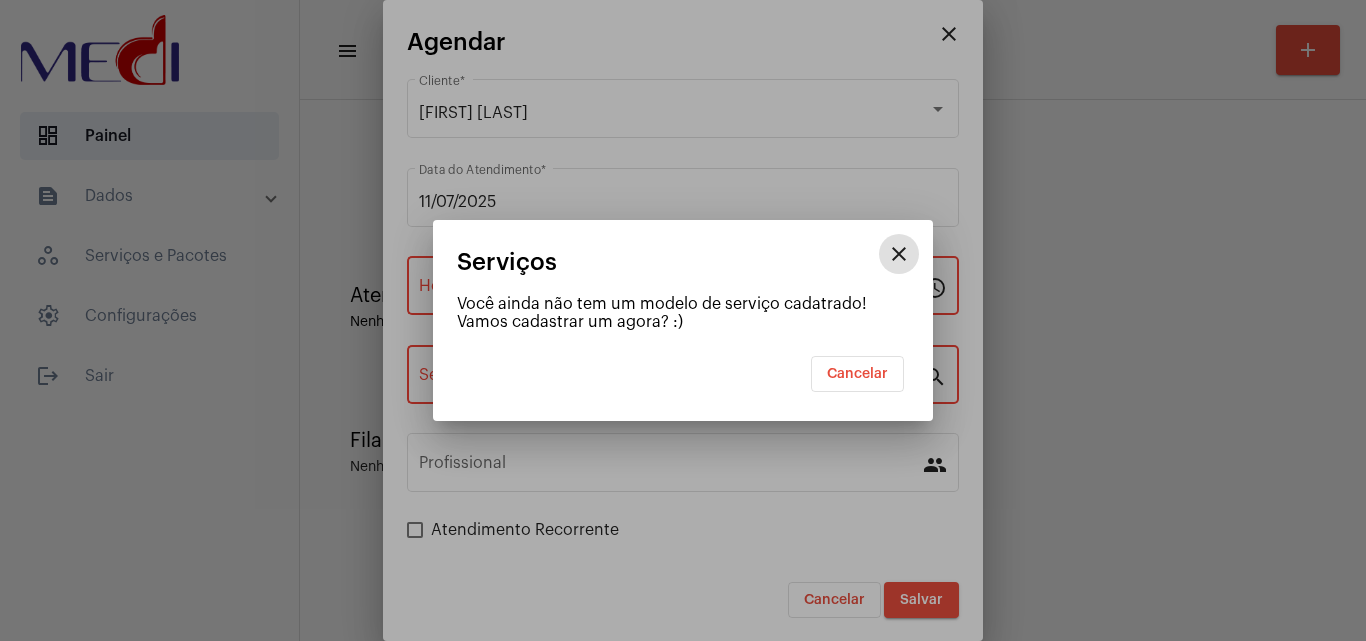 click on "Você ainda não tem um modelo de serviço cadatrado! Vamos cadastrar um agora? :)" at bounding box center [683, 313] 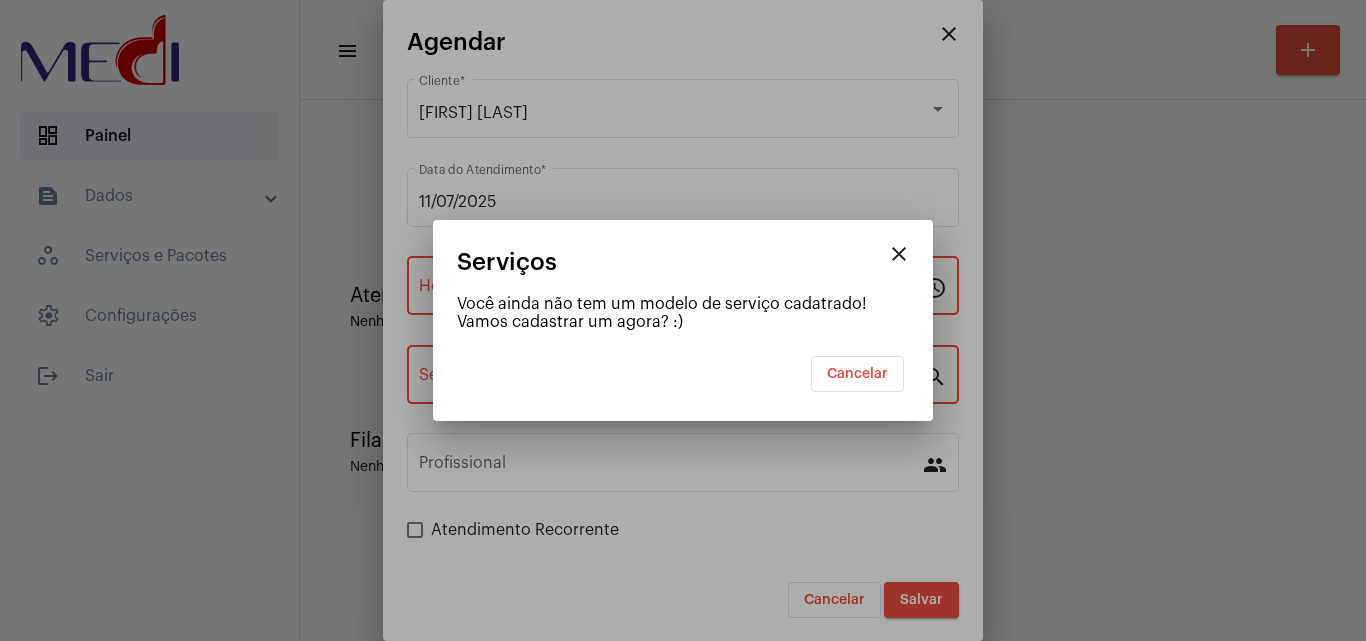 drag, startPoint x: 633, startPoint y: 321, endPoint x: 682, endPoint y: 316, distance: 49.25444 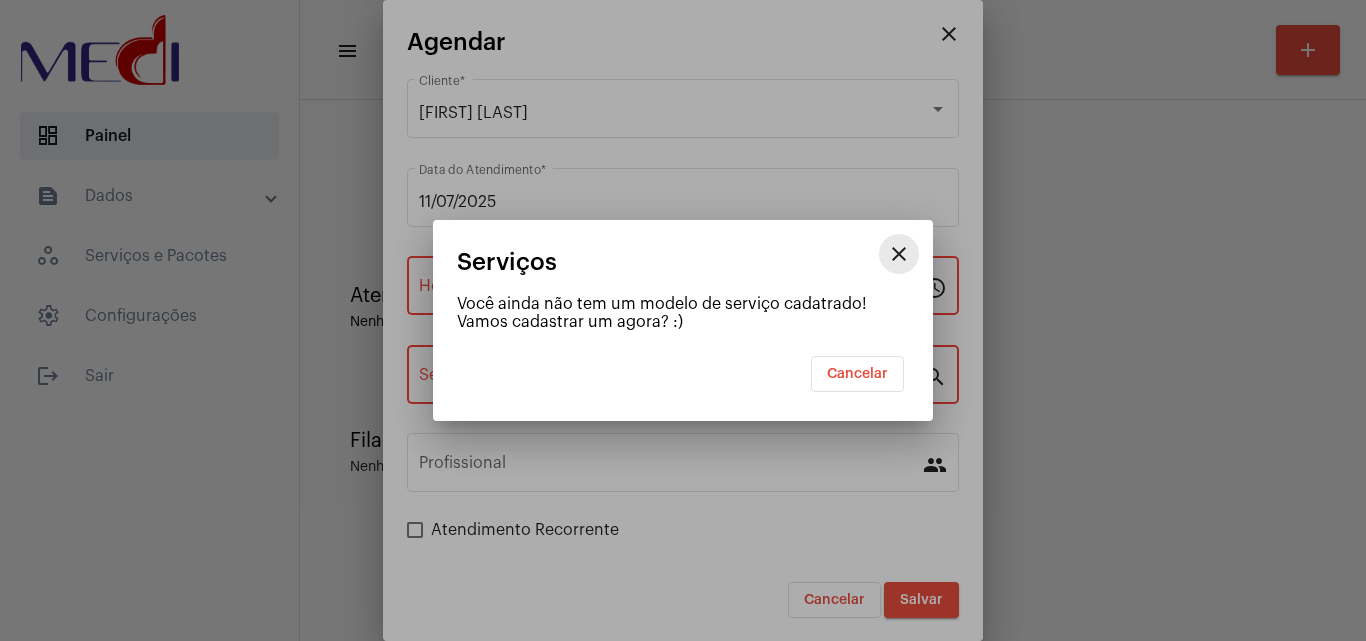 click on "close" at bounding box center (899, 254) 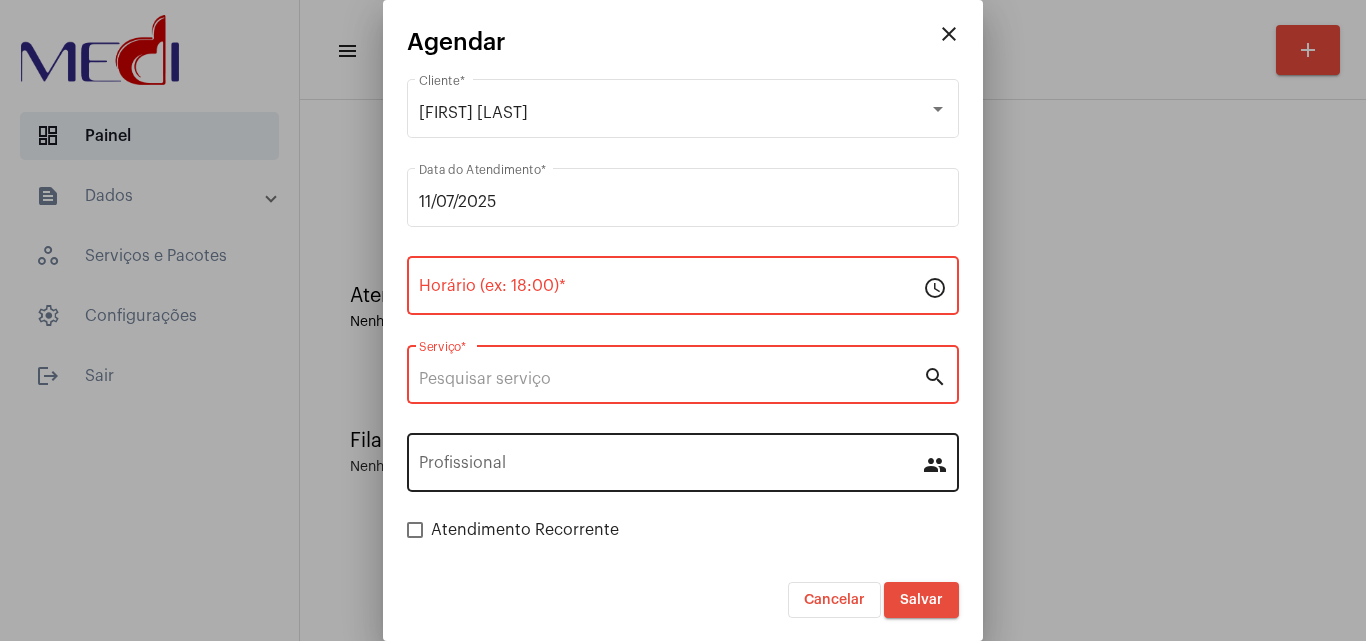 click on "Profissional" at bounding box center (671, 460) 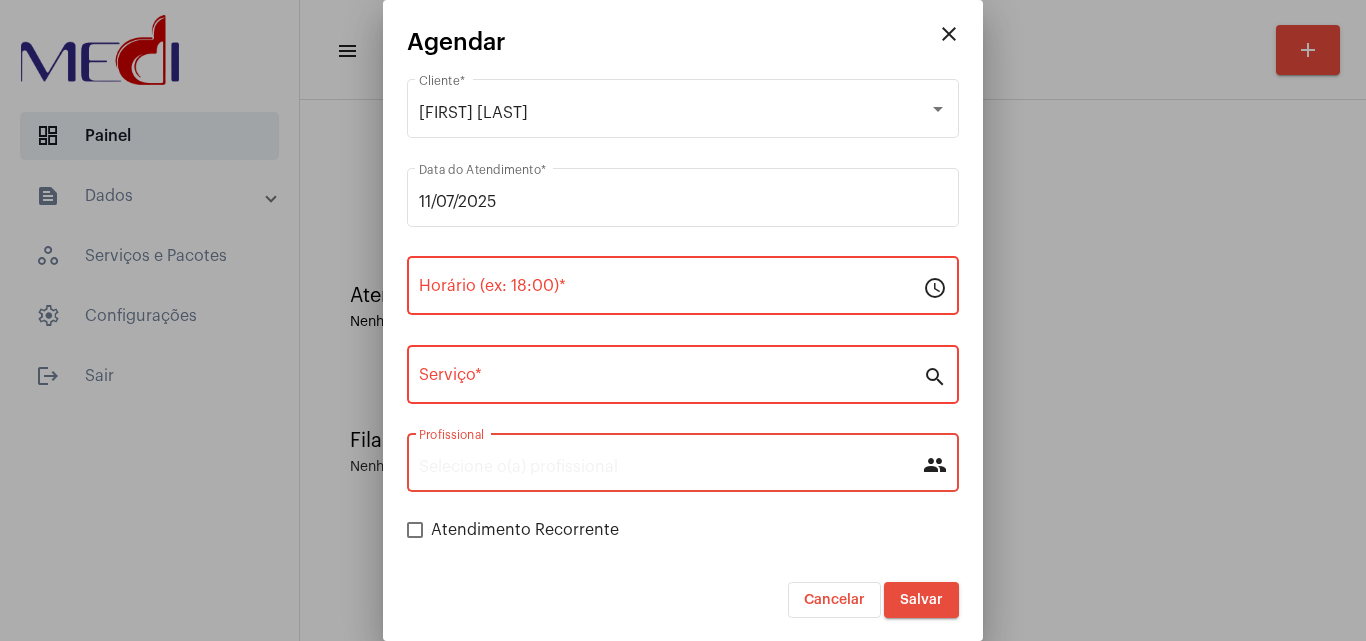 scroll, scrollTop: 1, scrollLeft: 0, axis: vertical 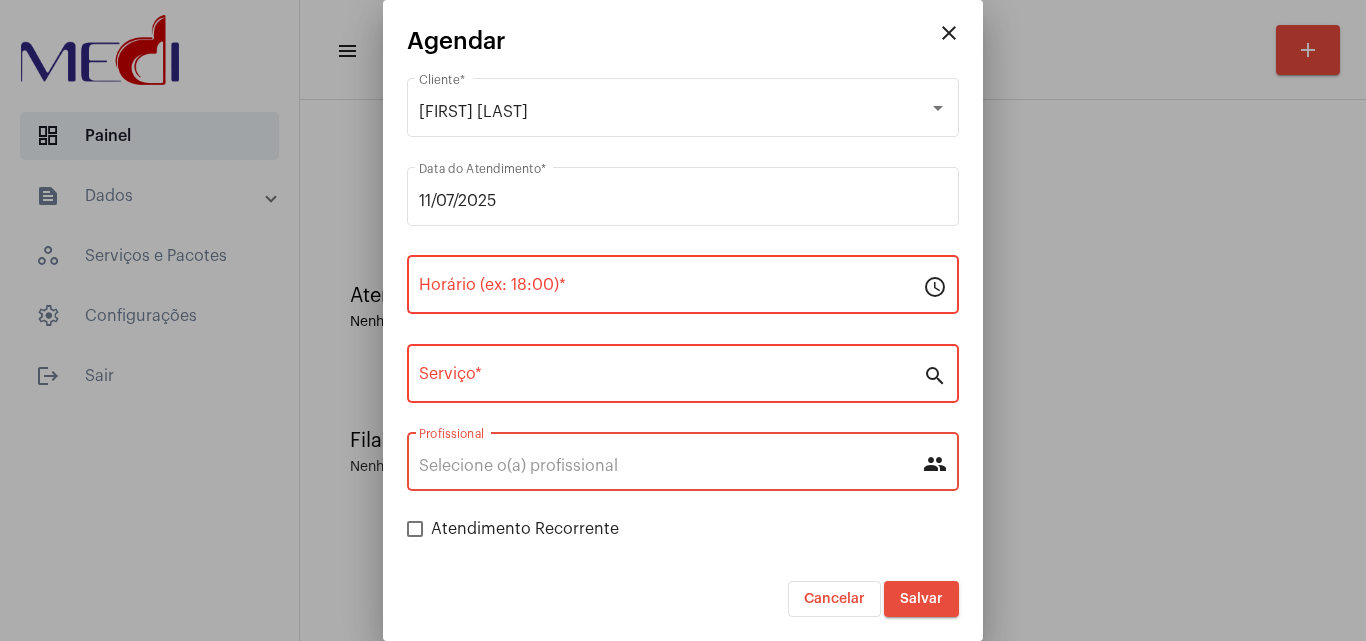 click on "Profissional" at bounding box center (671, 466) 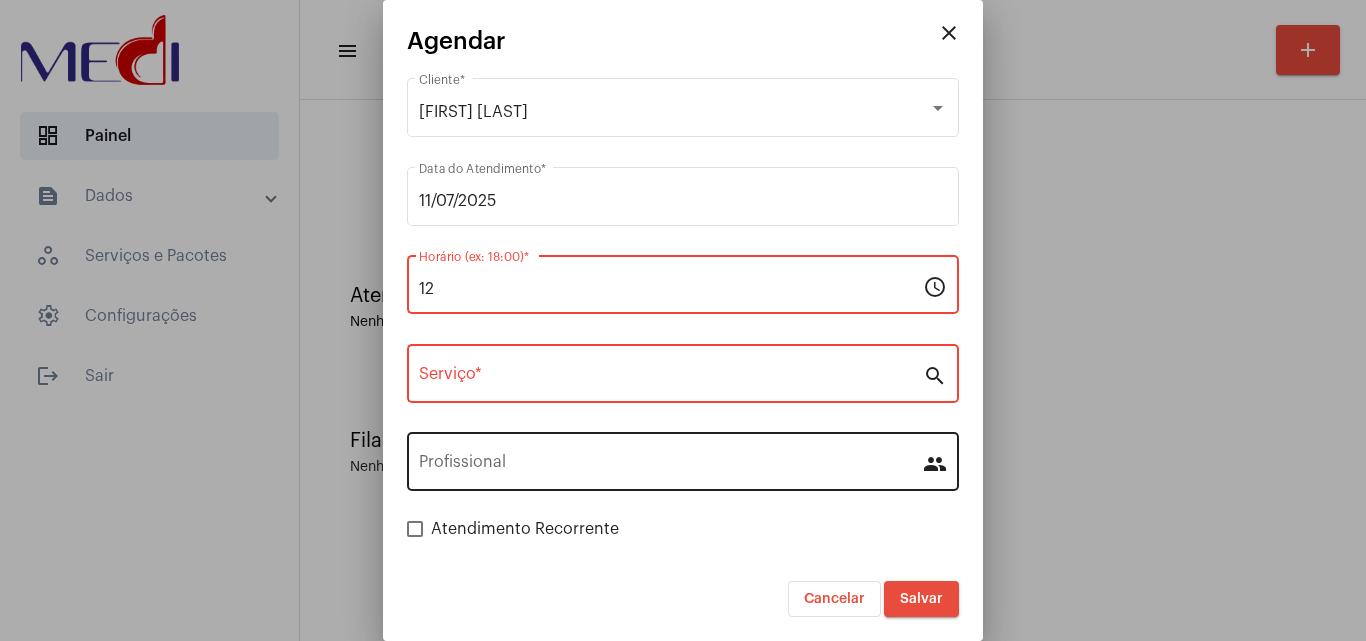 type on "12" 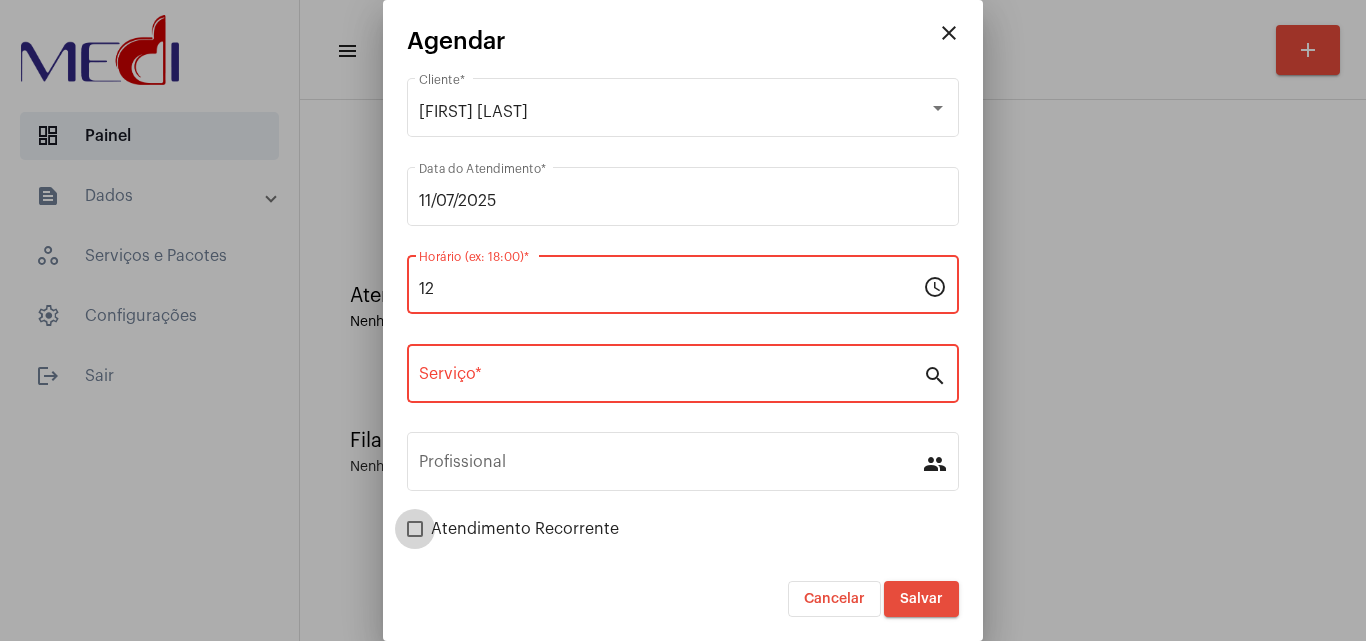 click on "Atendimento Recorrente" at bounding box center [525, 529] 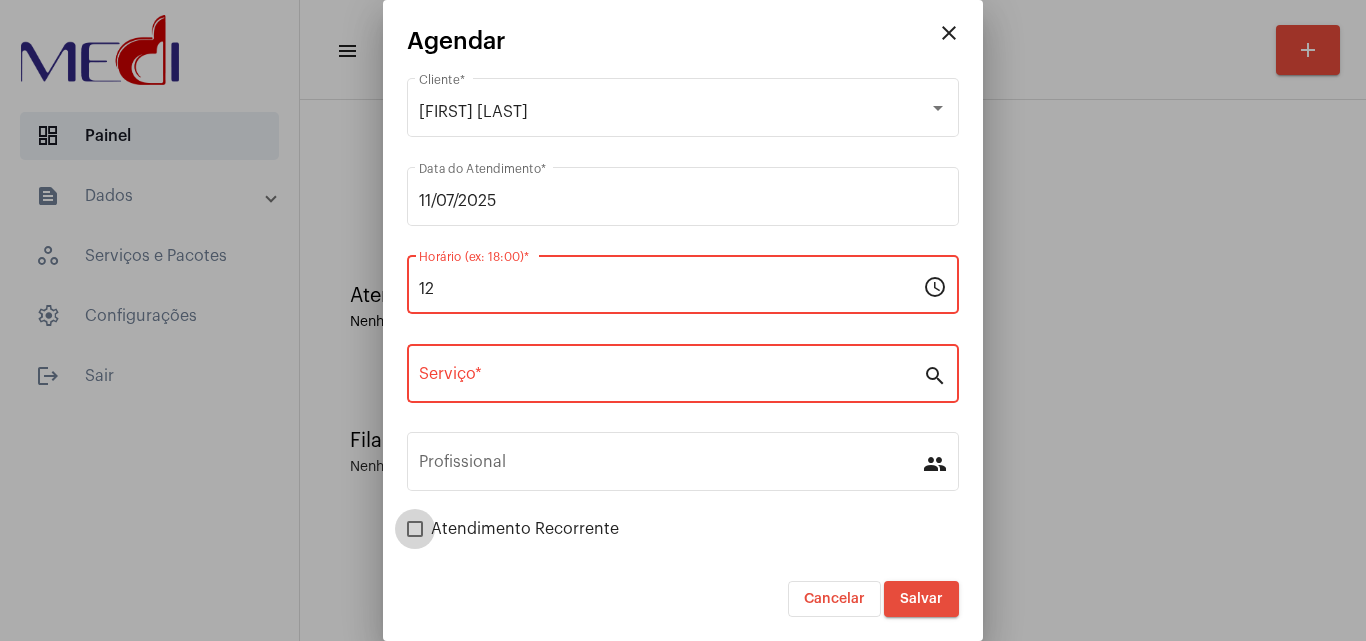 checkbox on "true" 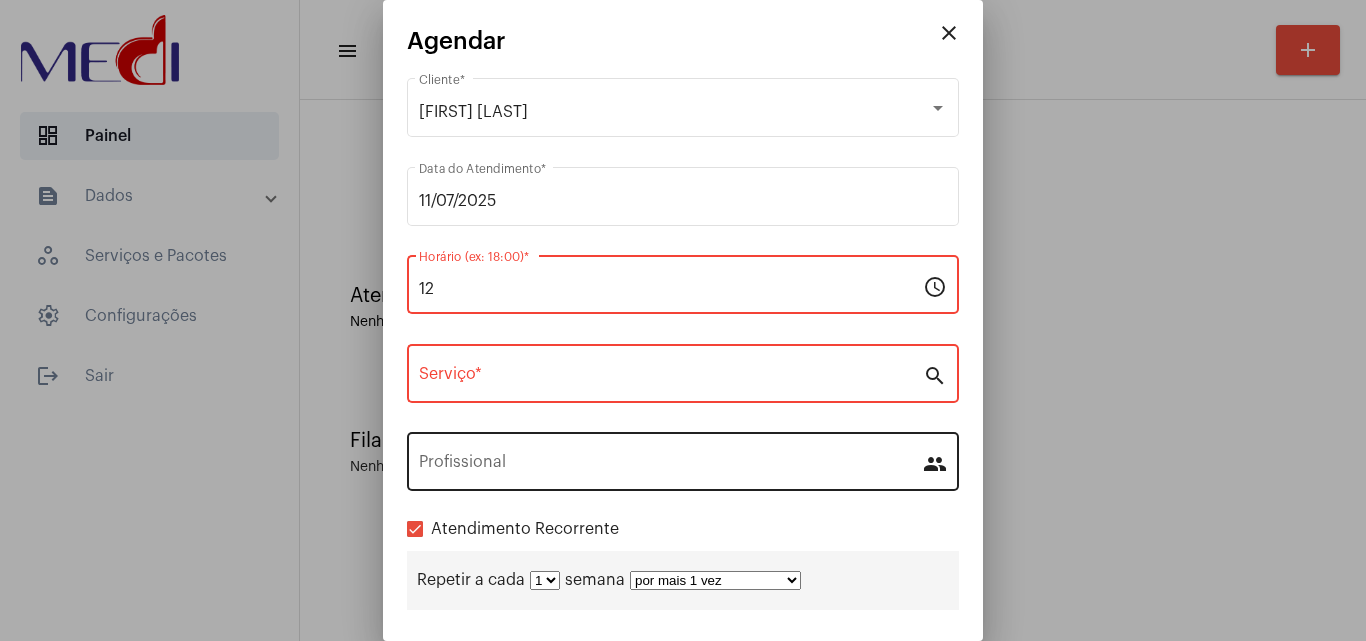 click on "Profissional" at bounding box center [671, 459] 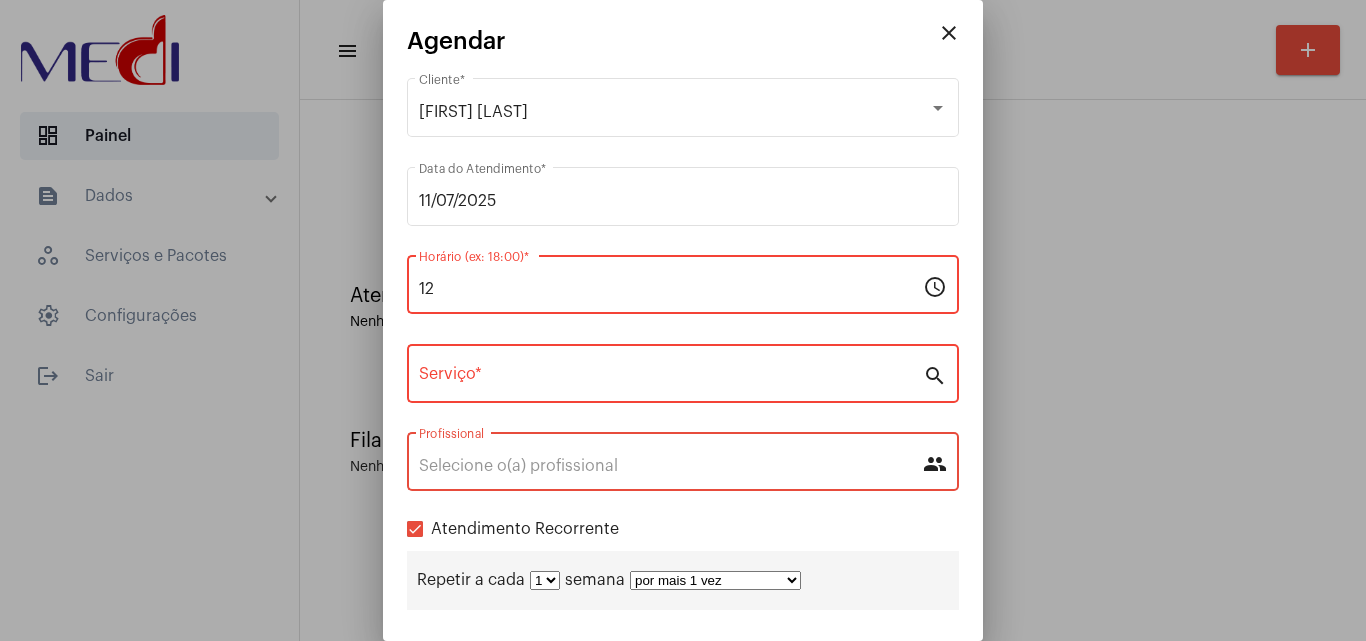 click on "close" at bounding box center (949, 33) 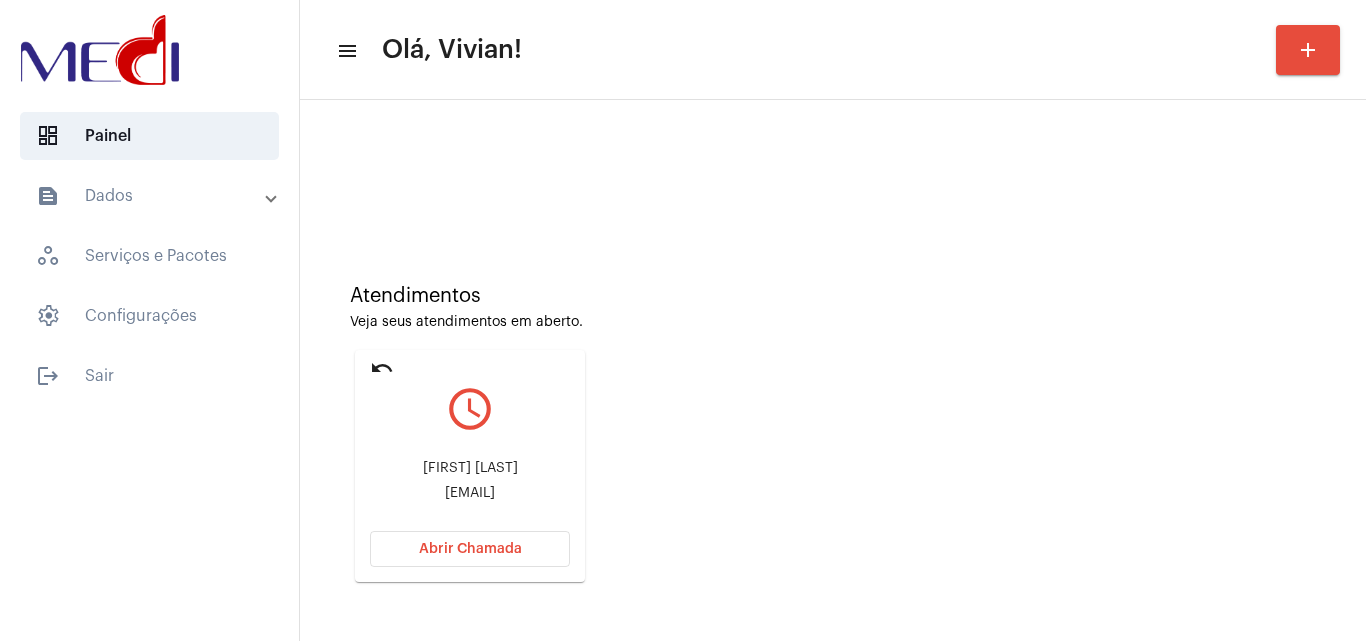 click on "fematos.silva1@gmail.com" 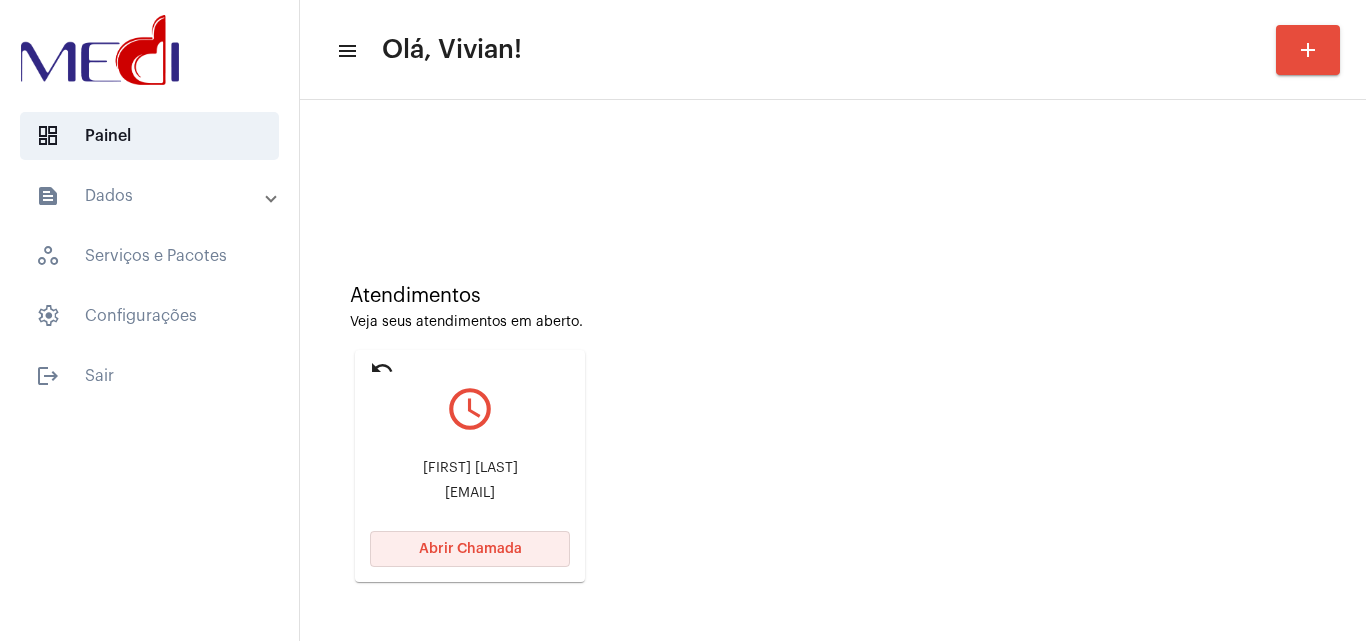 click on "Abrir Chamada" 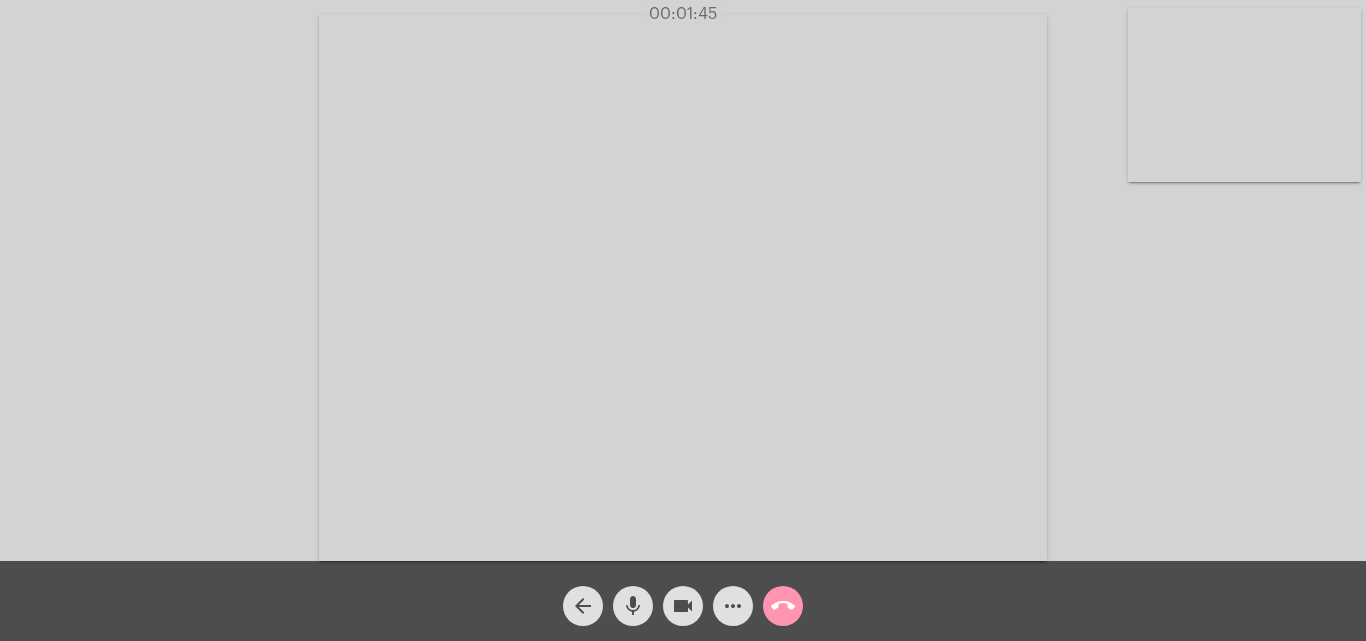 drag, startPoint x: 659, startPoint y: 319, endPoint x: 690, endPoint y: 343, distance: 39.20459 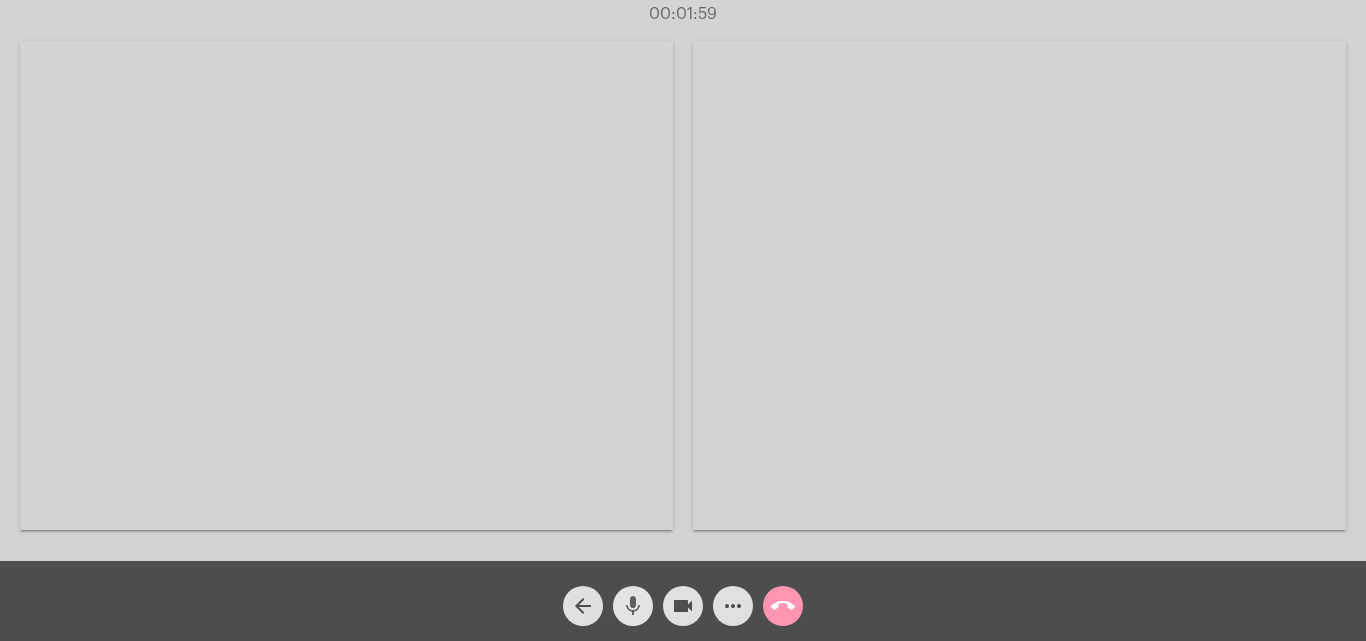 click on "mic" 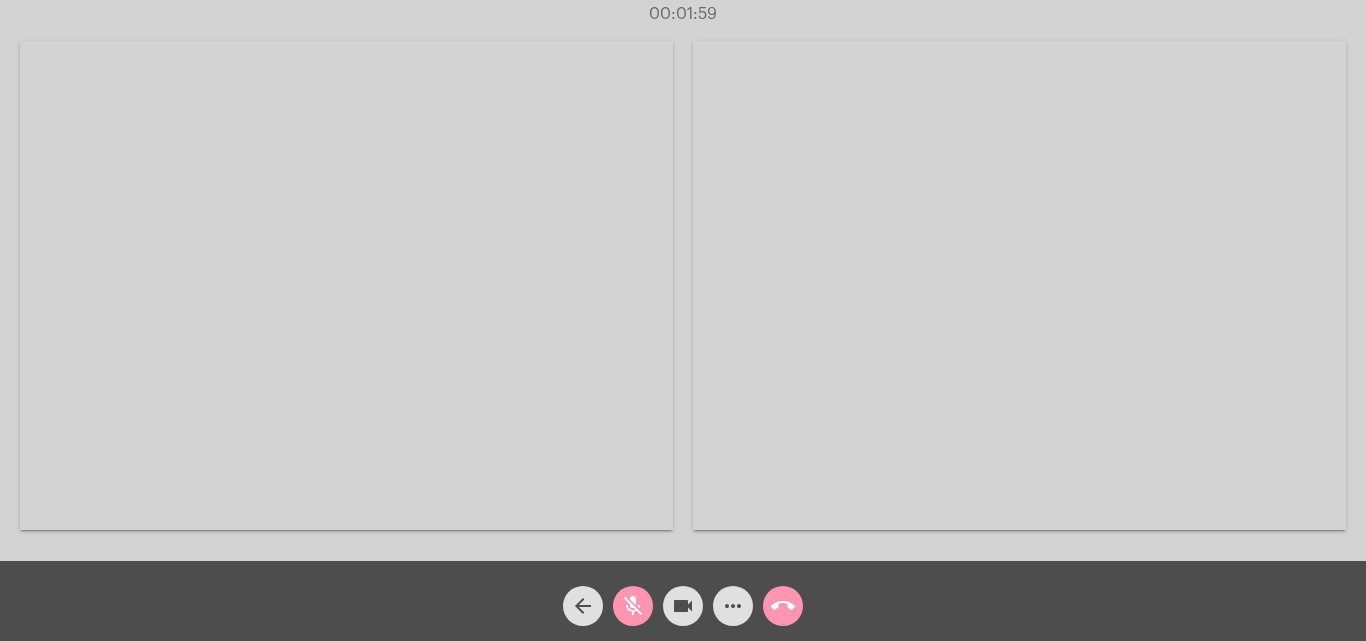 click on "videocam" 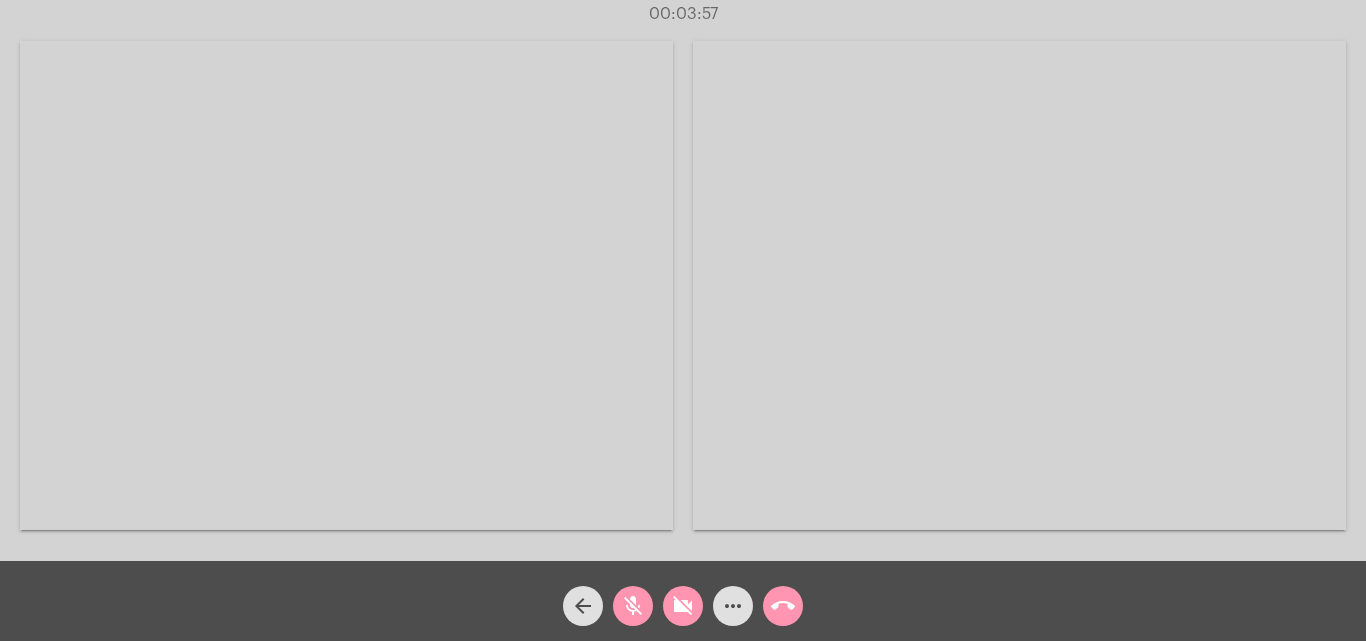 click on "mic_off" 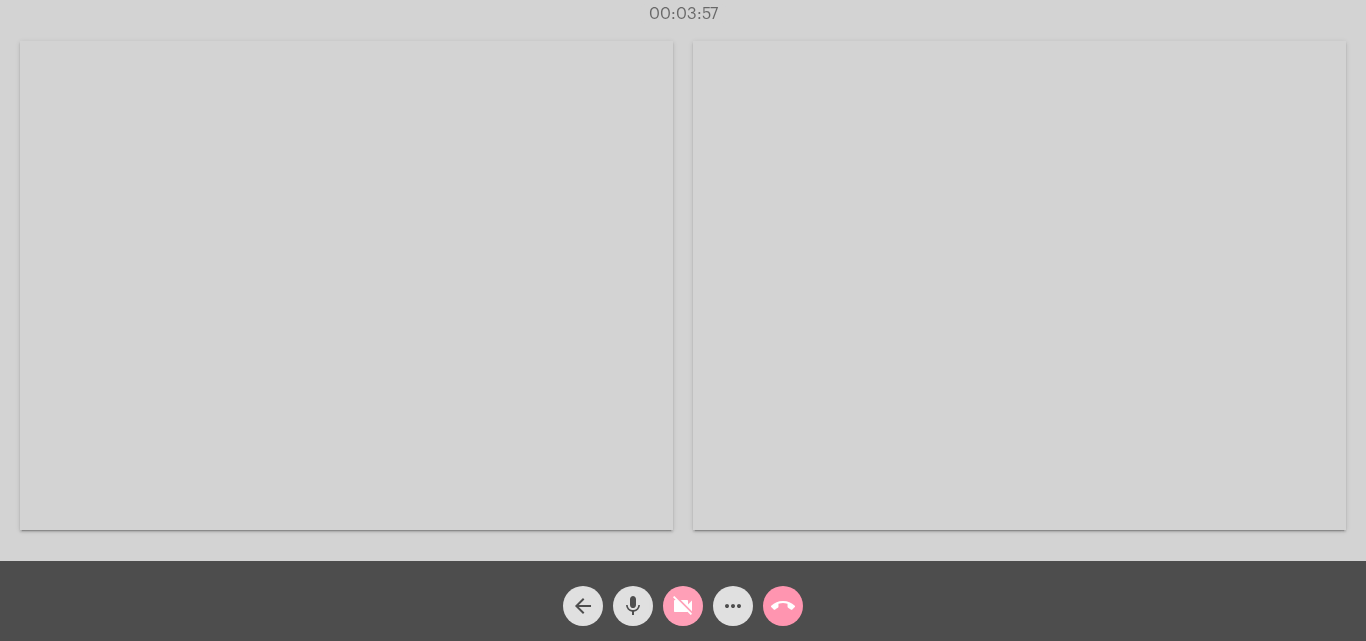 click on "videocam_off" 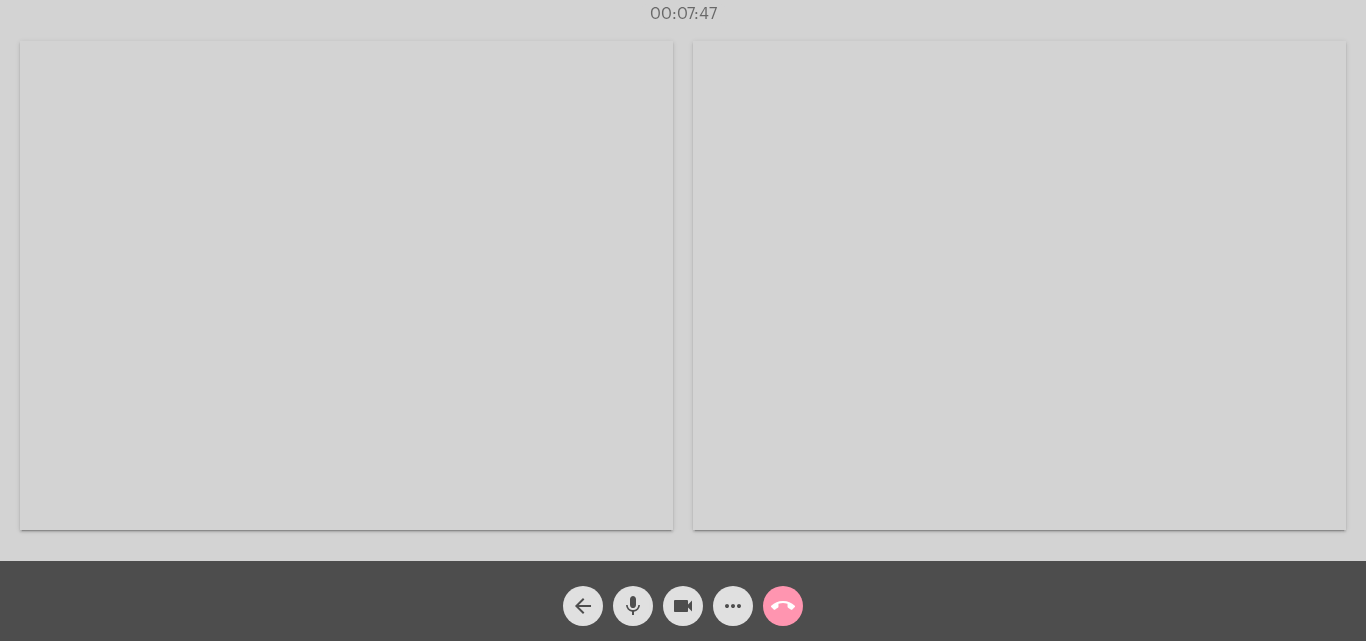 click on "call_end" 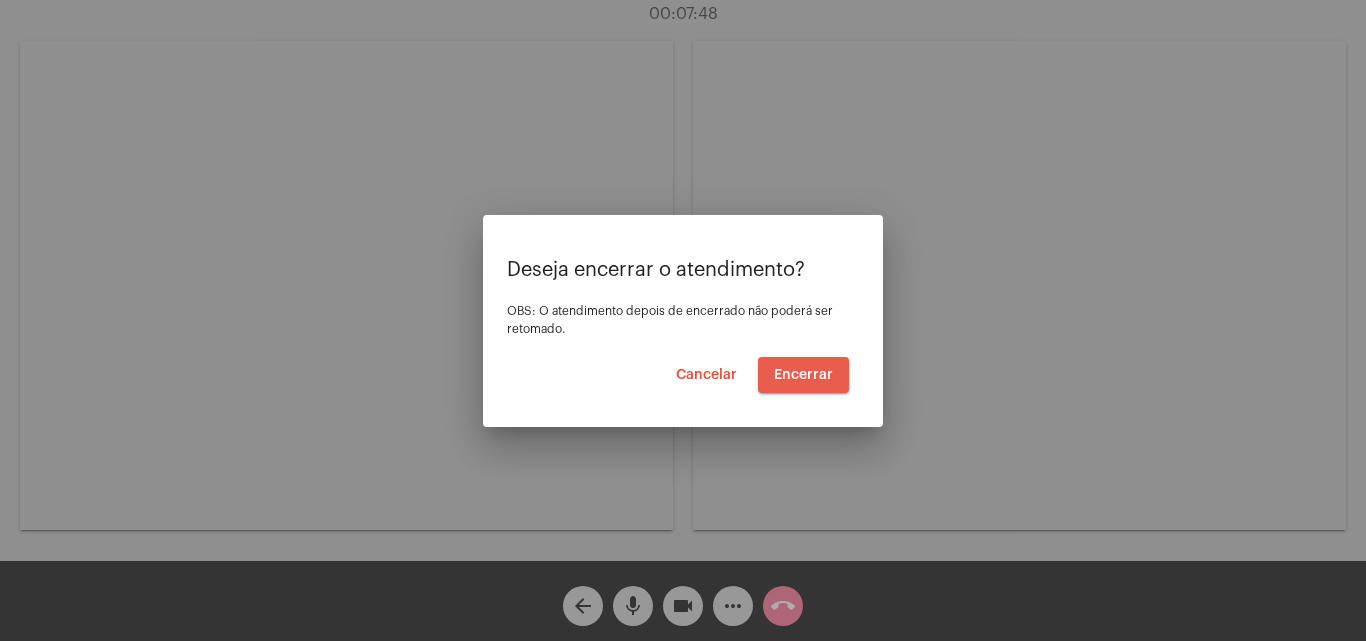 click on "Encerrar" at bounding box center (803, 375) 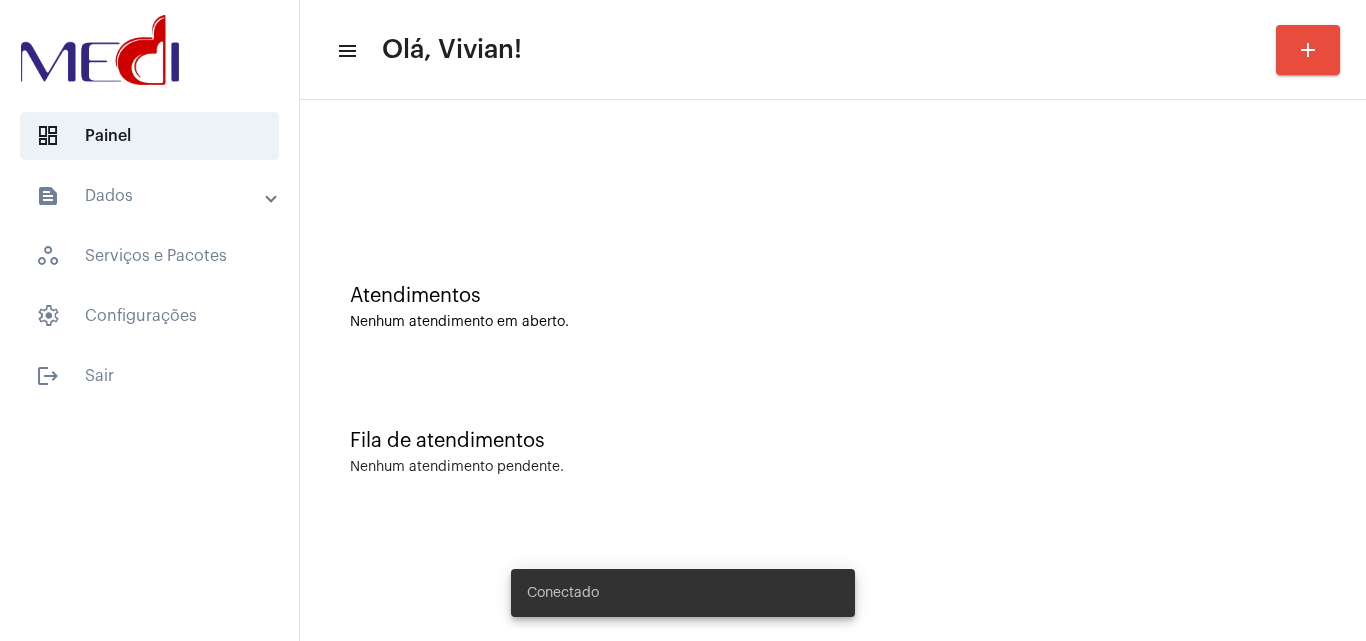 scroll, scrollTop: 0, scrollLeft: 0, axis: both 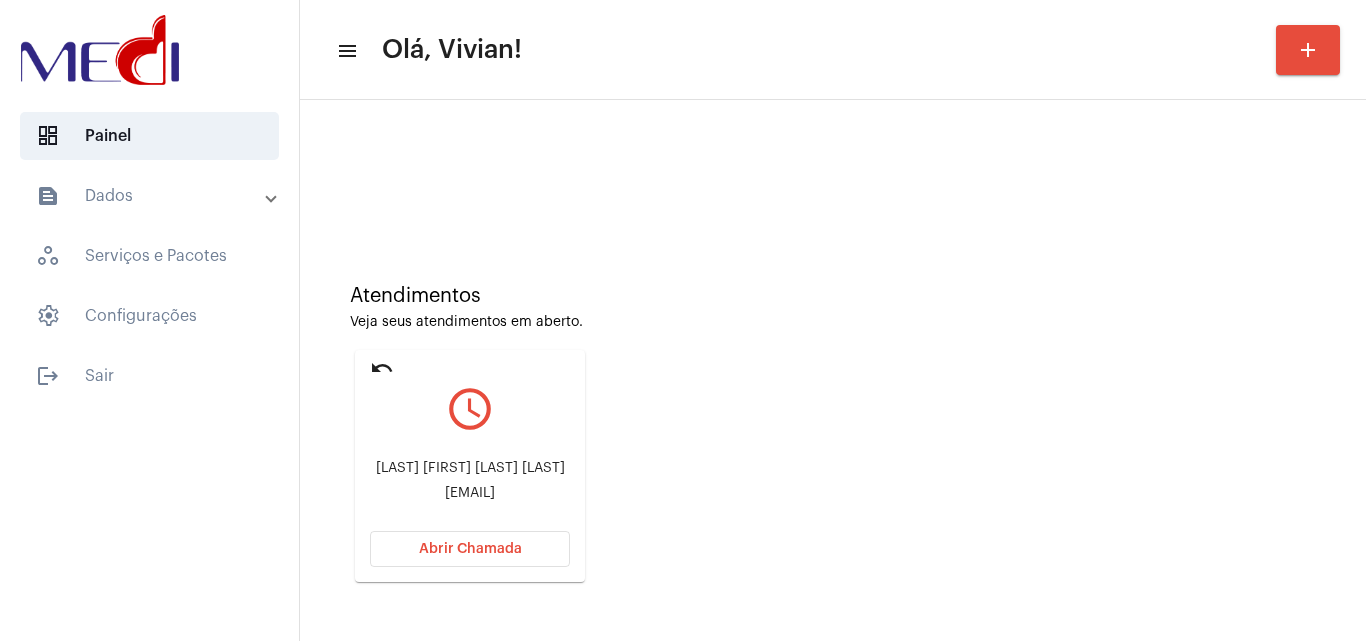 click on "[LAST] [FIRST] [LAST] [LAST]" 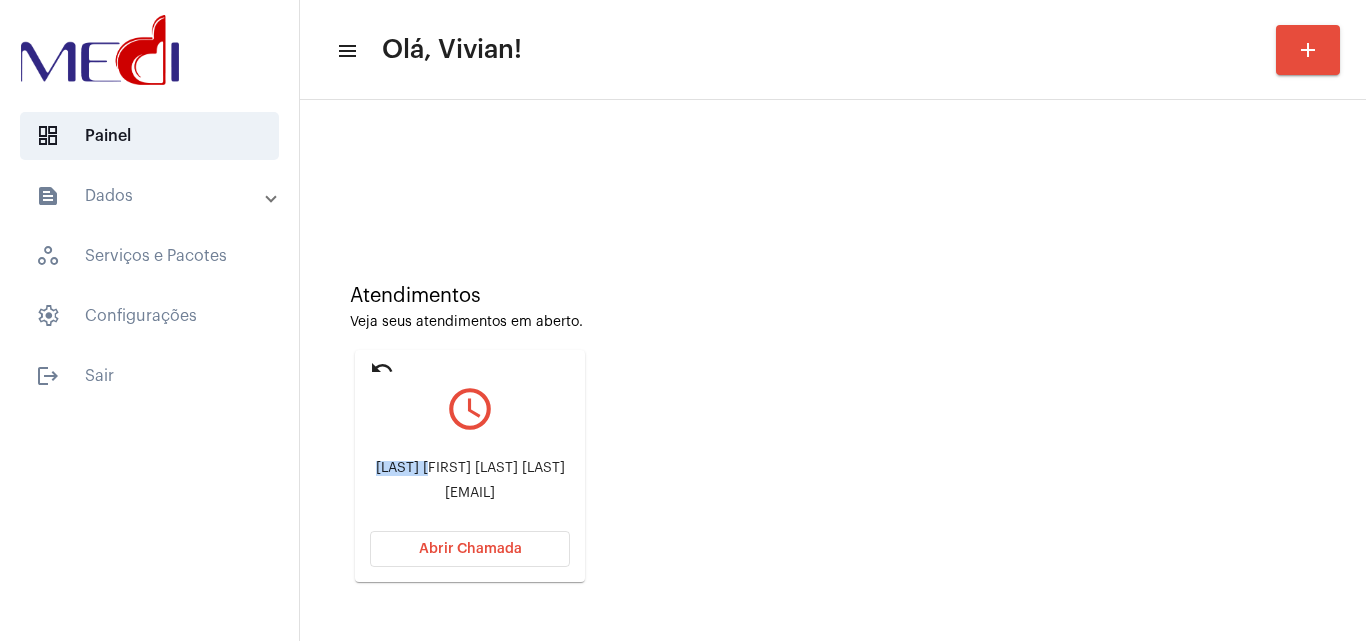 click on "[LAST] [FIRST] [LAST] [LAST]" 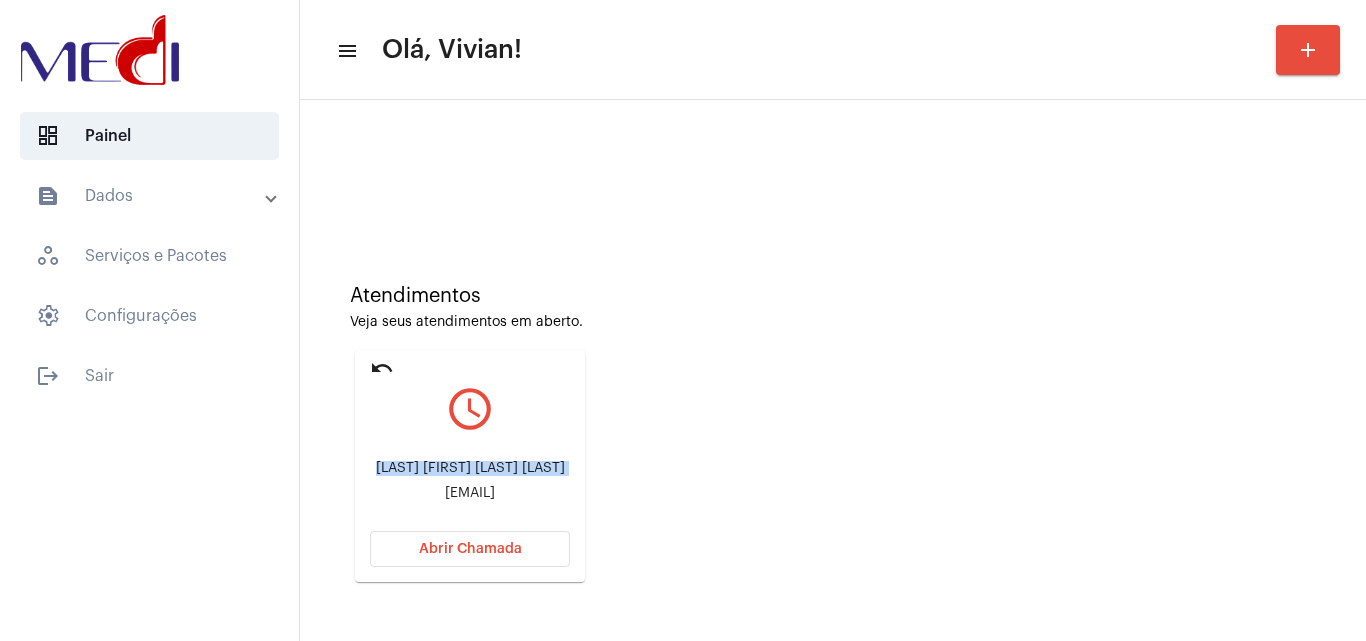 click on "[LAST] [FIRST] [LAST] [LAST]" 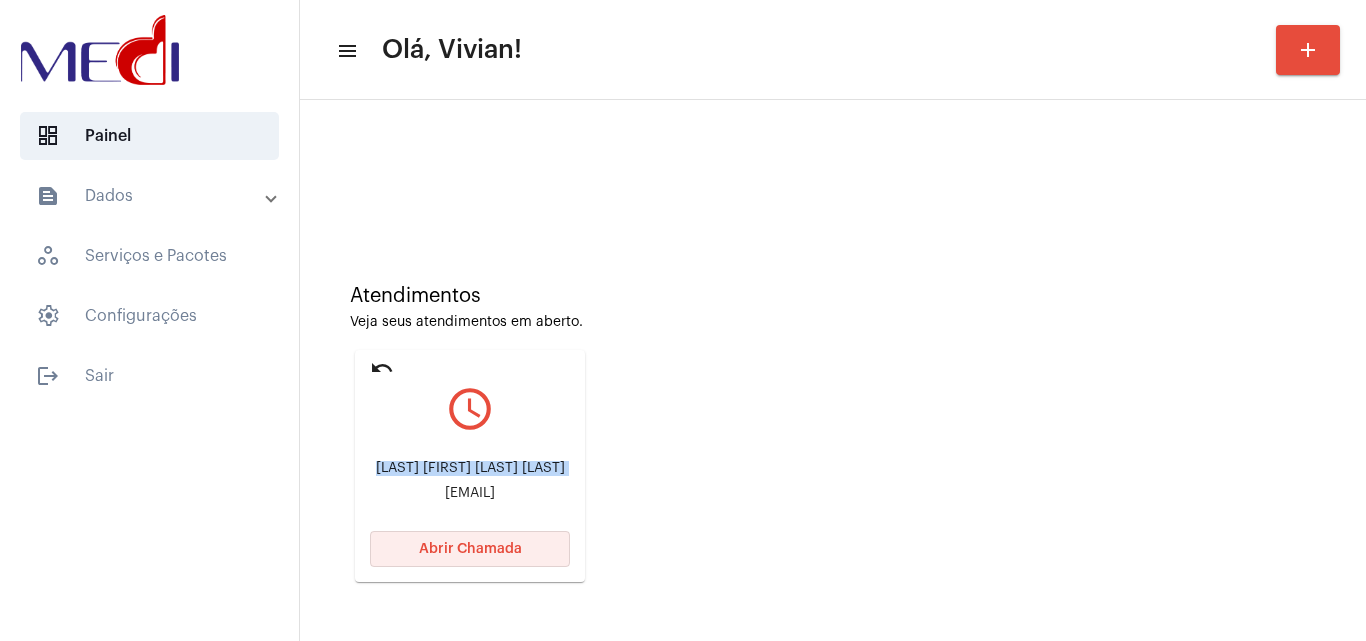click on "Abrir Chamada" 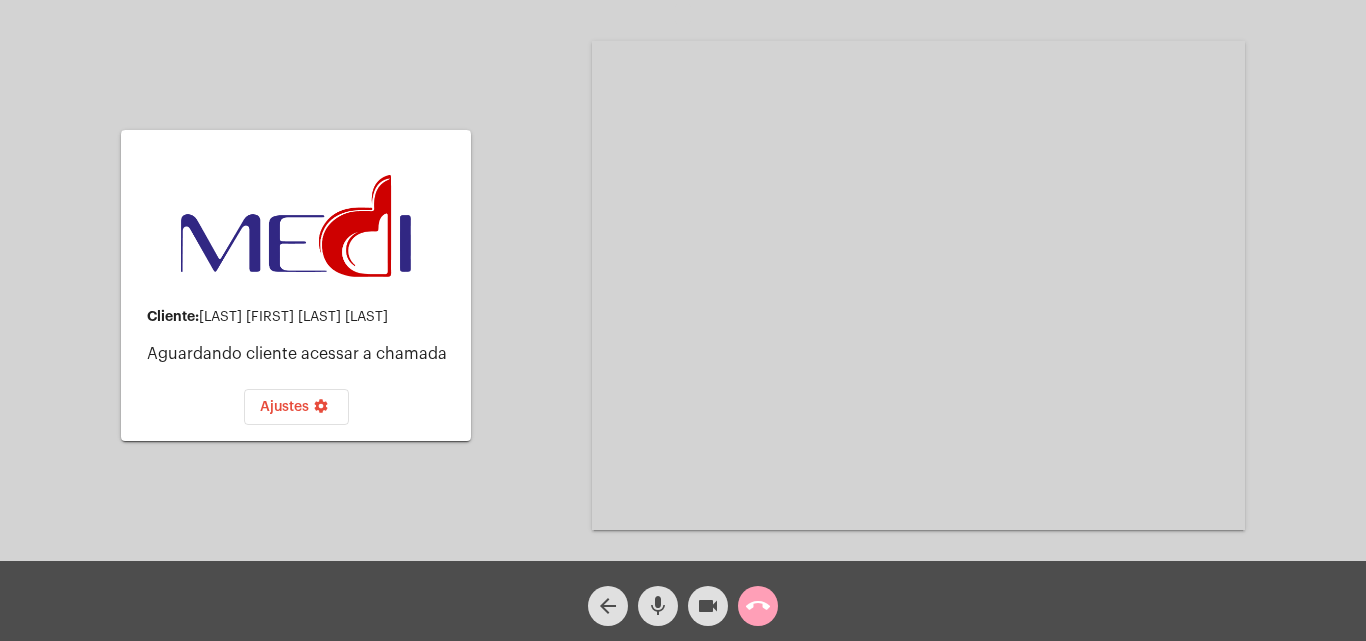 click on "call_end" 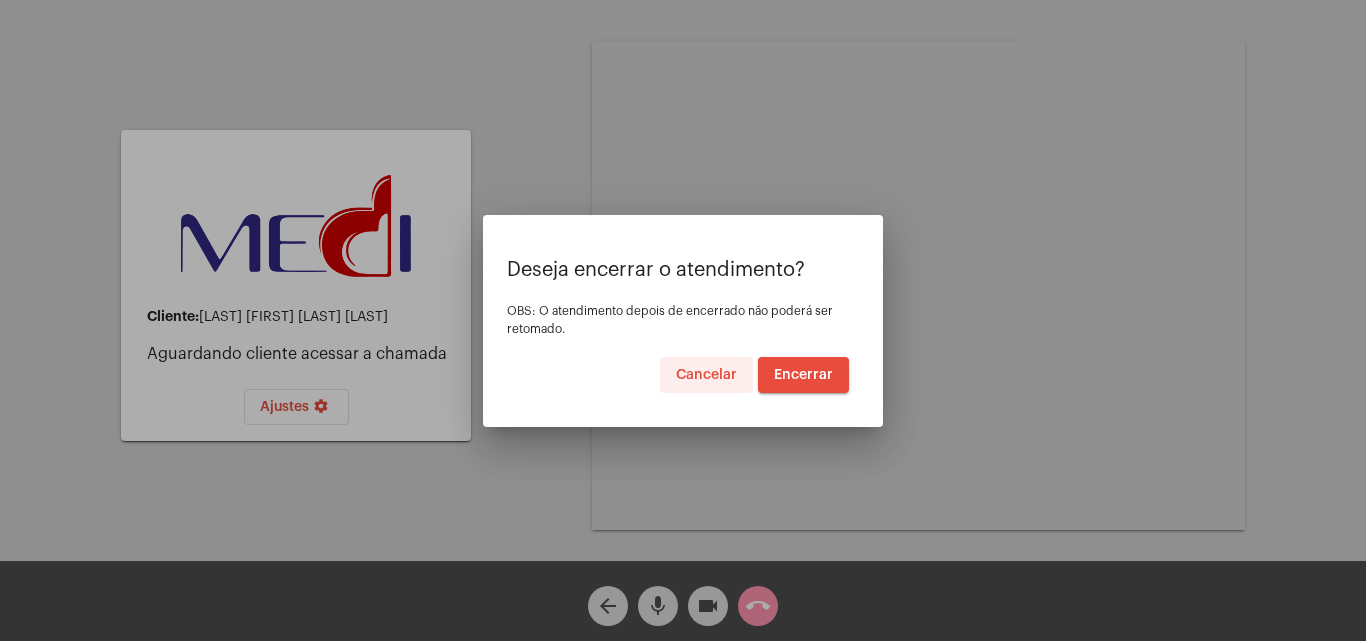 click on "Cancelar" at bounding box center (706, 375) 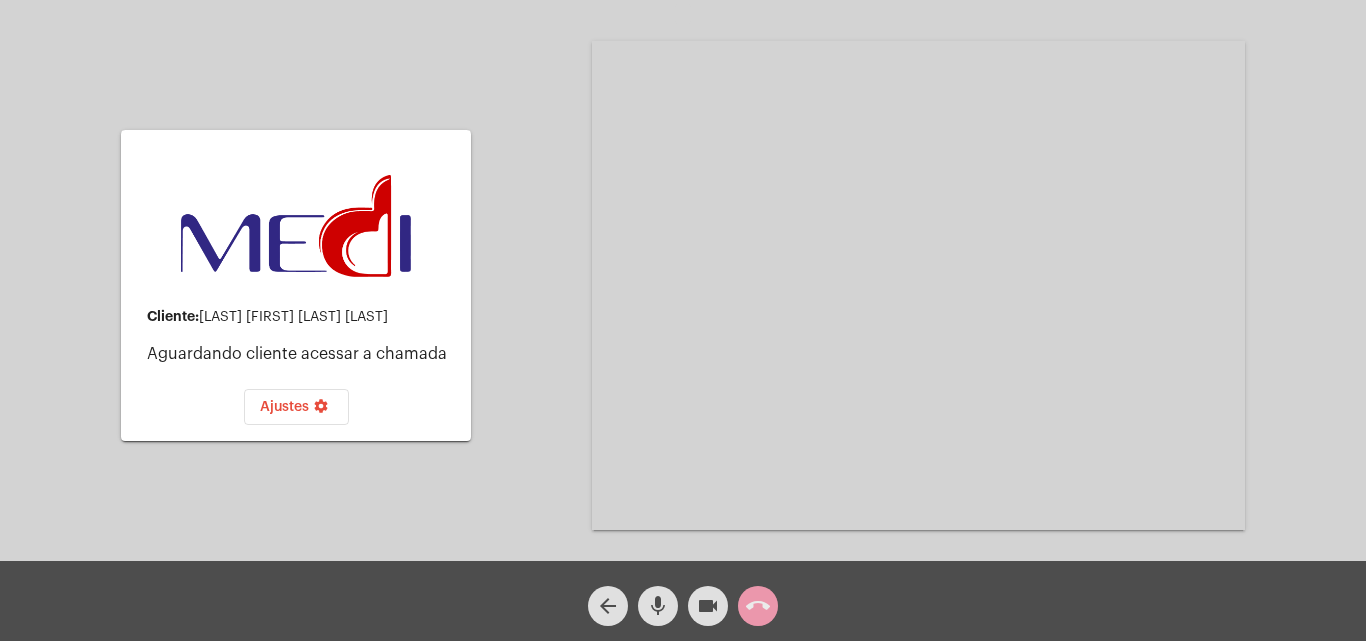 click on "call_end" 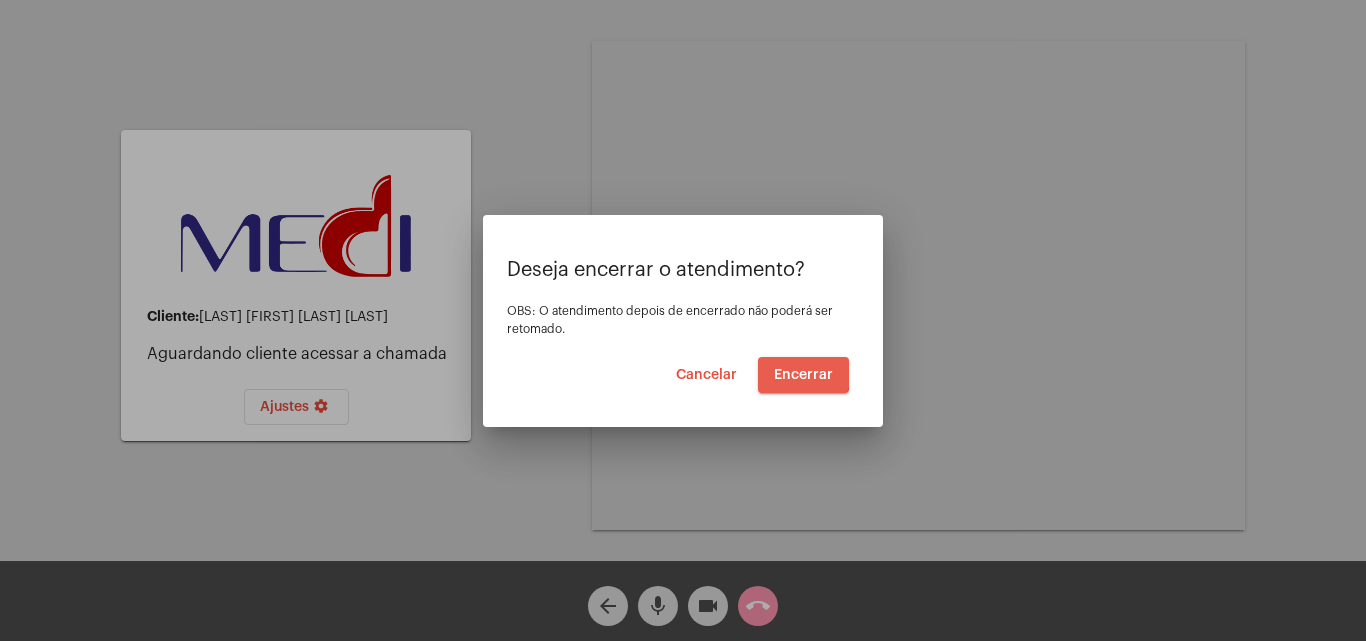 click on "Encerrar" at bounding box center [803, 375] 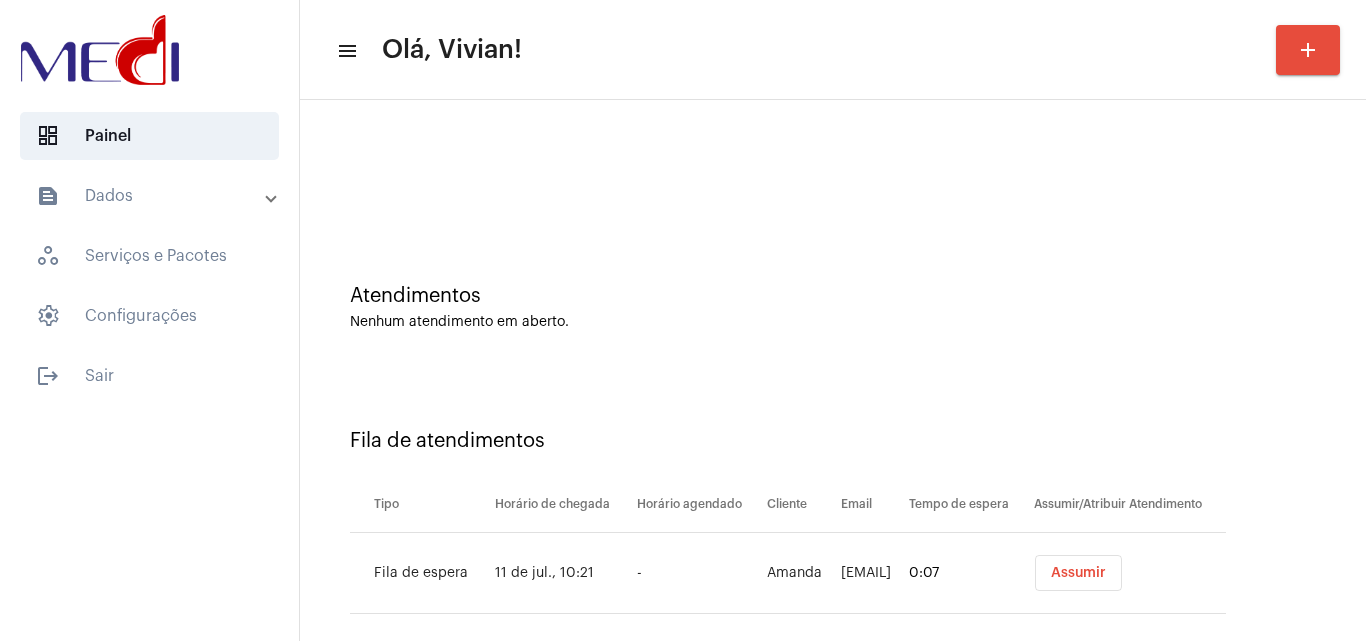 click on "Assumir" at bounding box center [1078, 573] 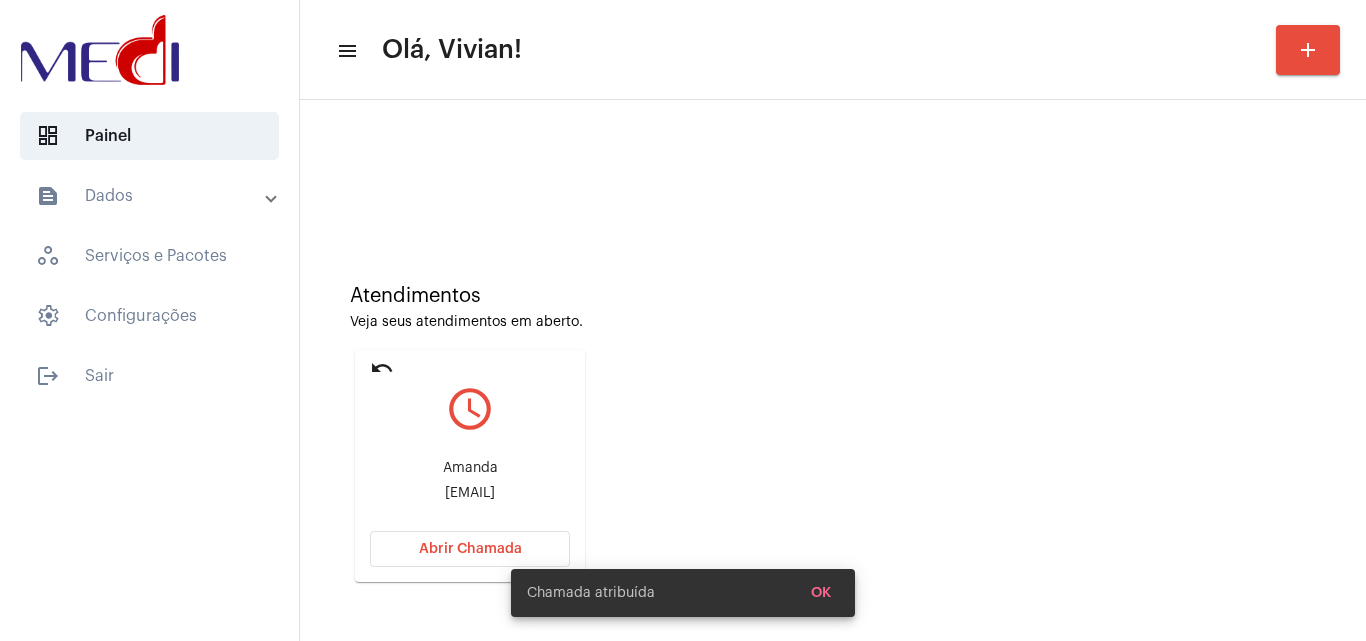 click on "hartelamanda@gmail.com" 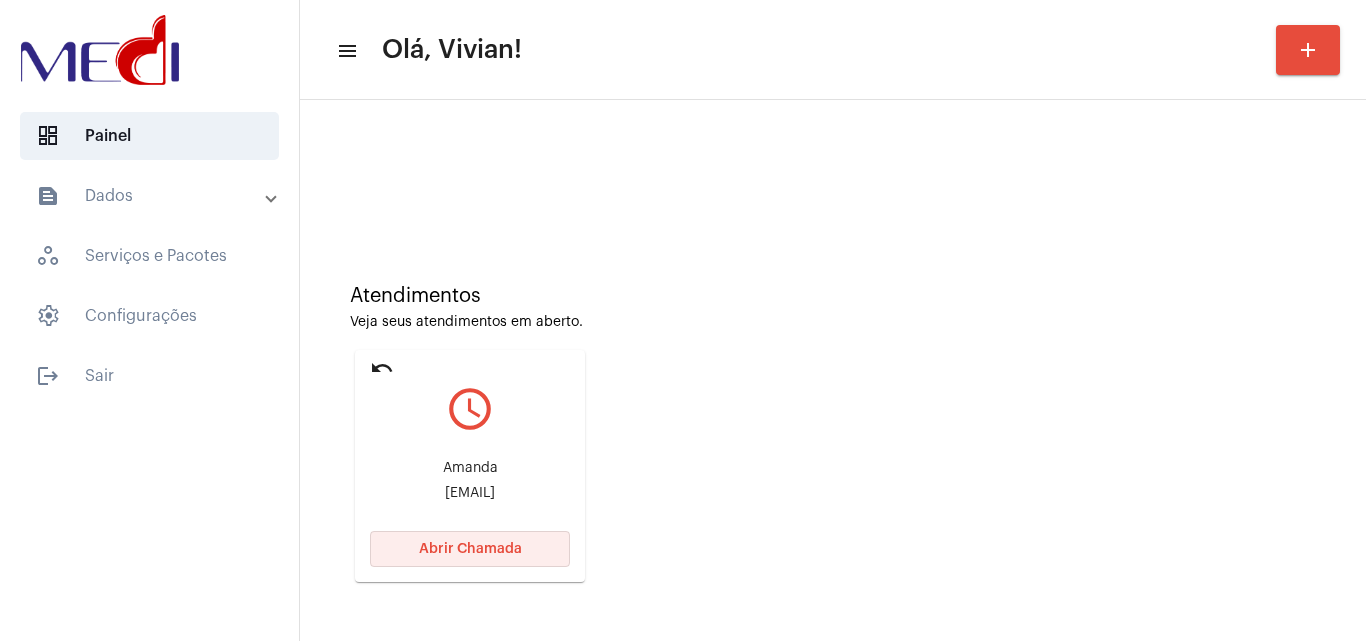 click on "Abrir Chamada" 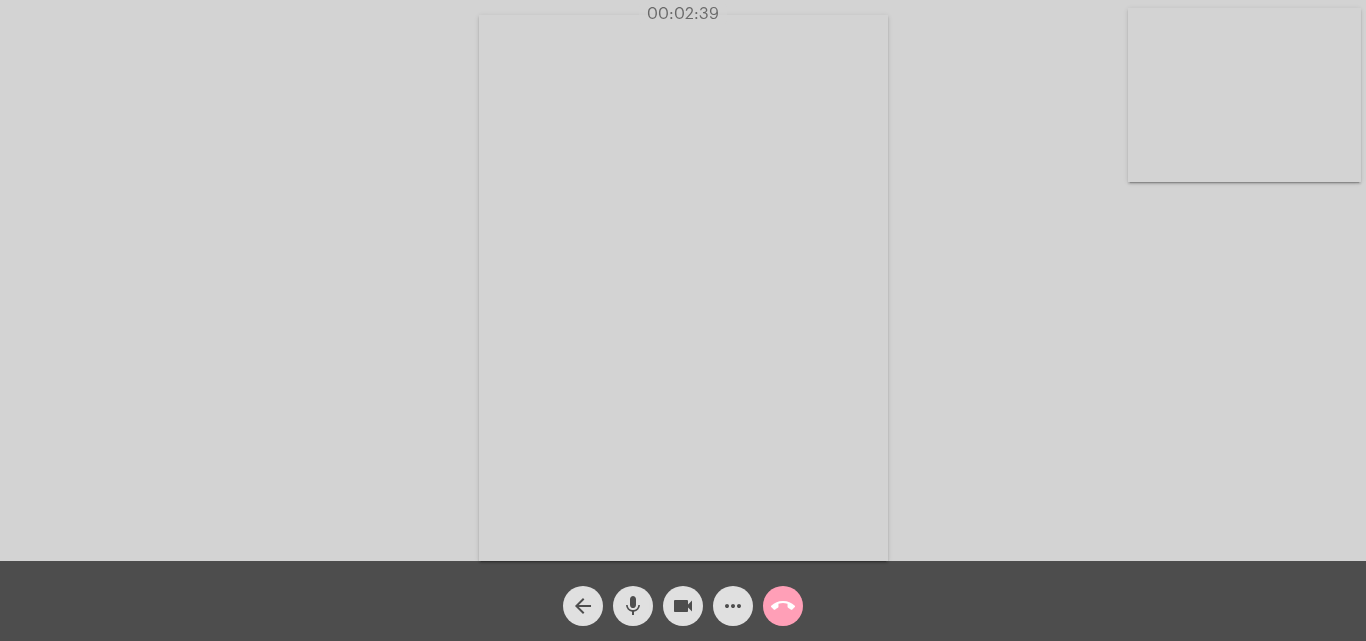 click on "call_end" 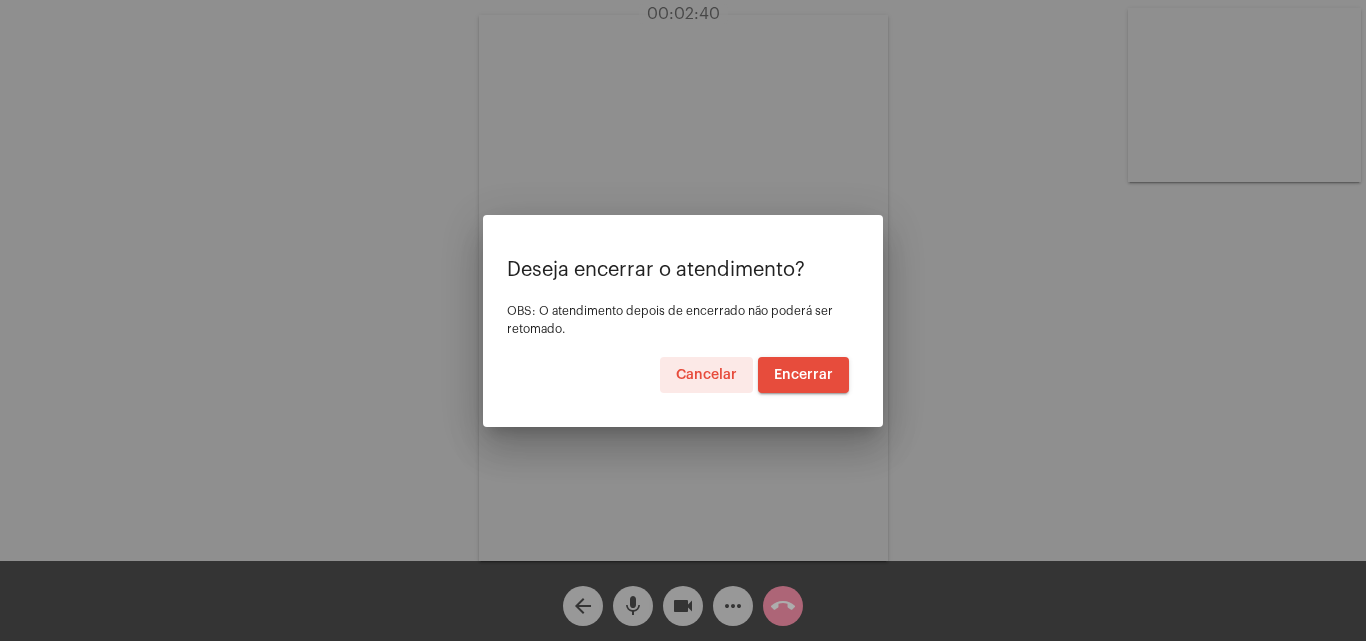 click on "Encerrar" at bounding box center (803, 375) 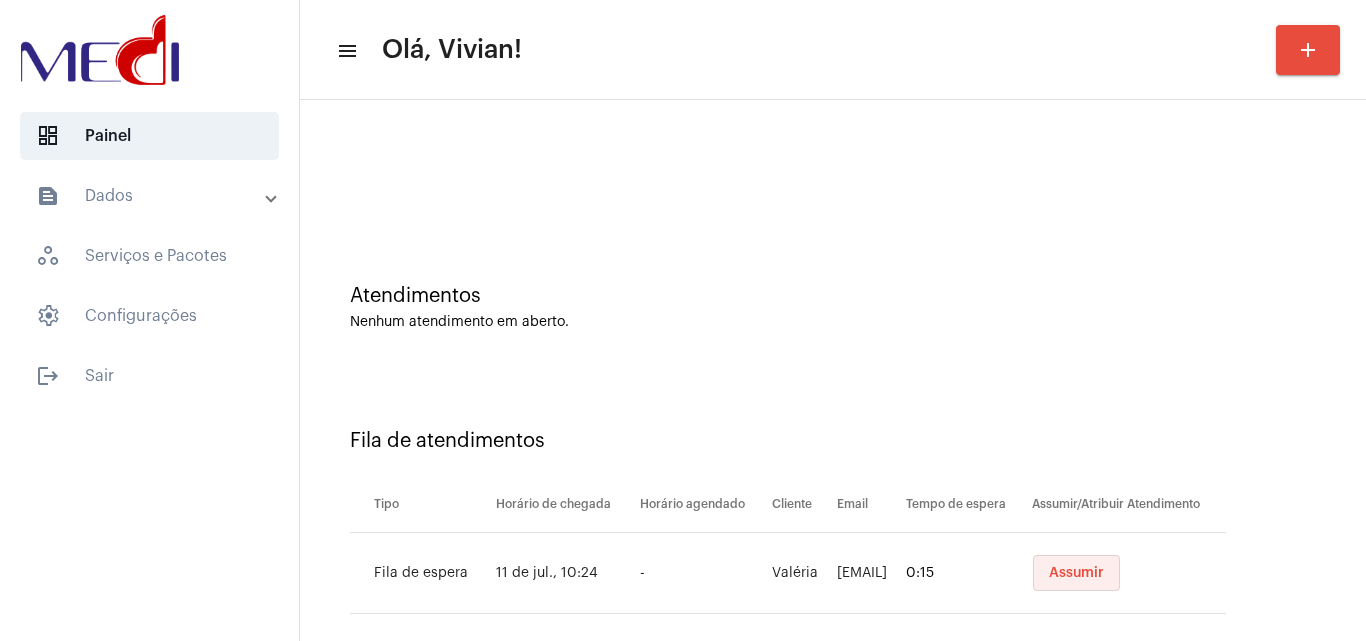 click on "Assumir" at bounding box center (1076, 573) 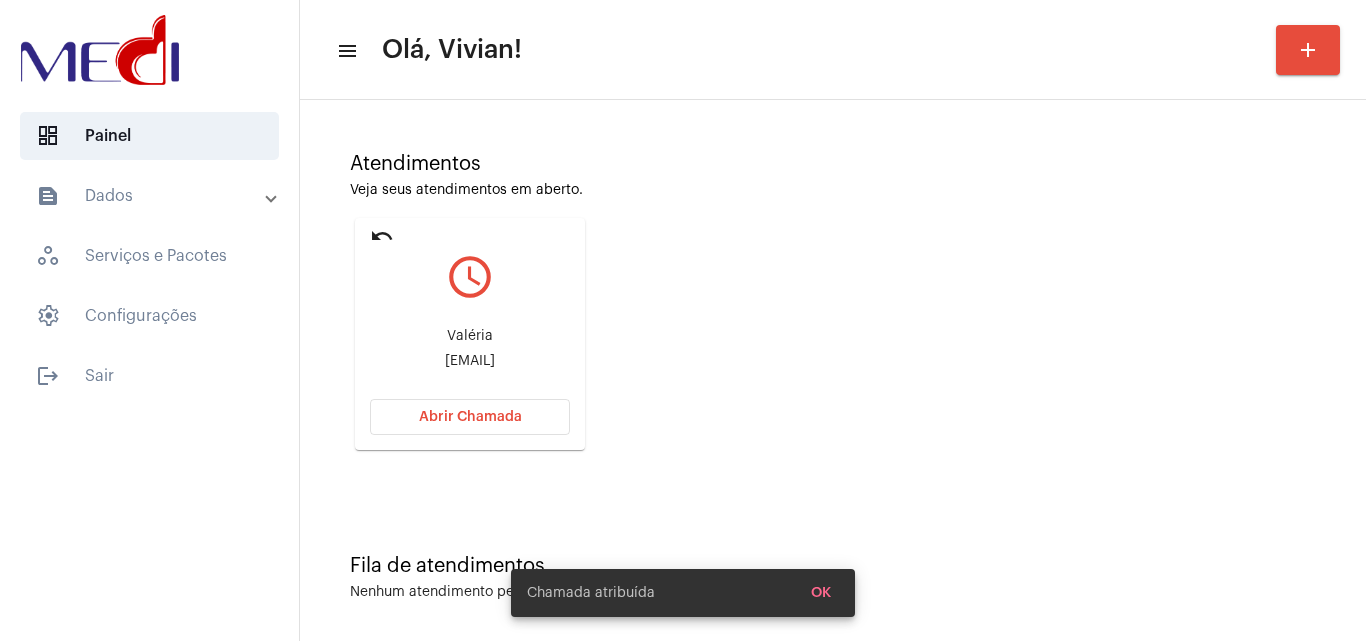 scroll, scrollTop: 141, scrollLeft: 0, axis: vertical 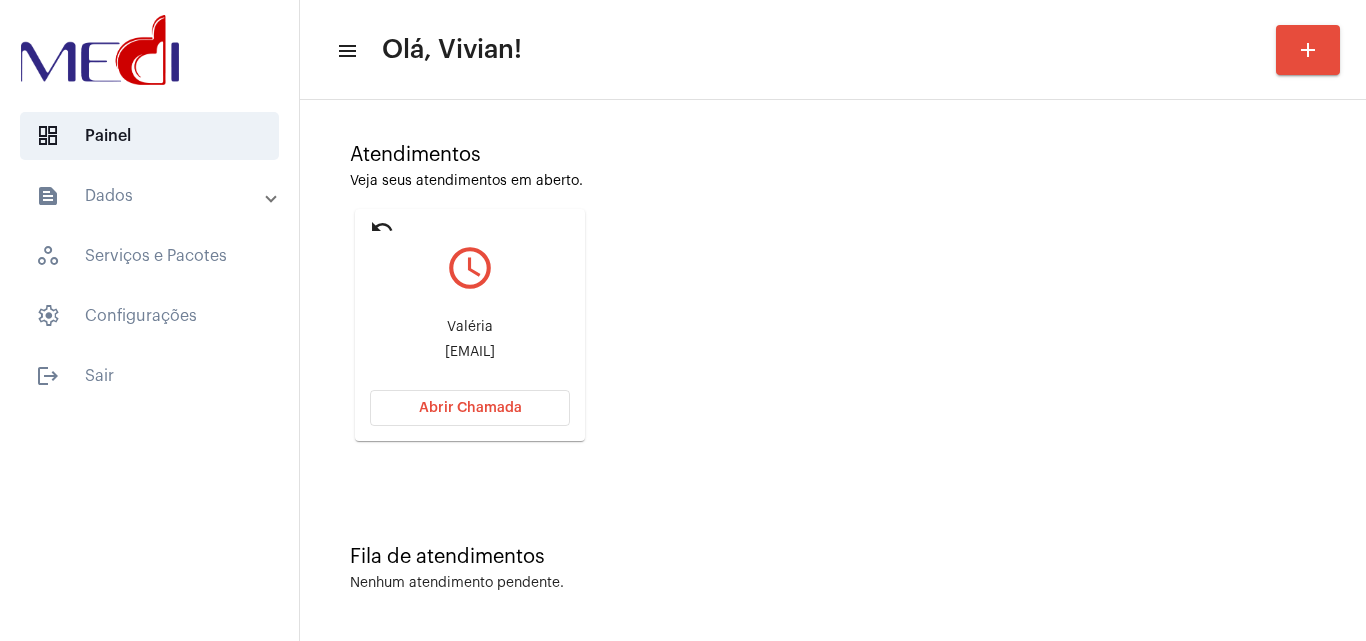 click on "Valéria  Valeriacarrasco770@gmail.com" 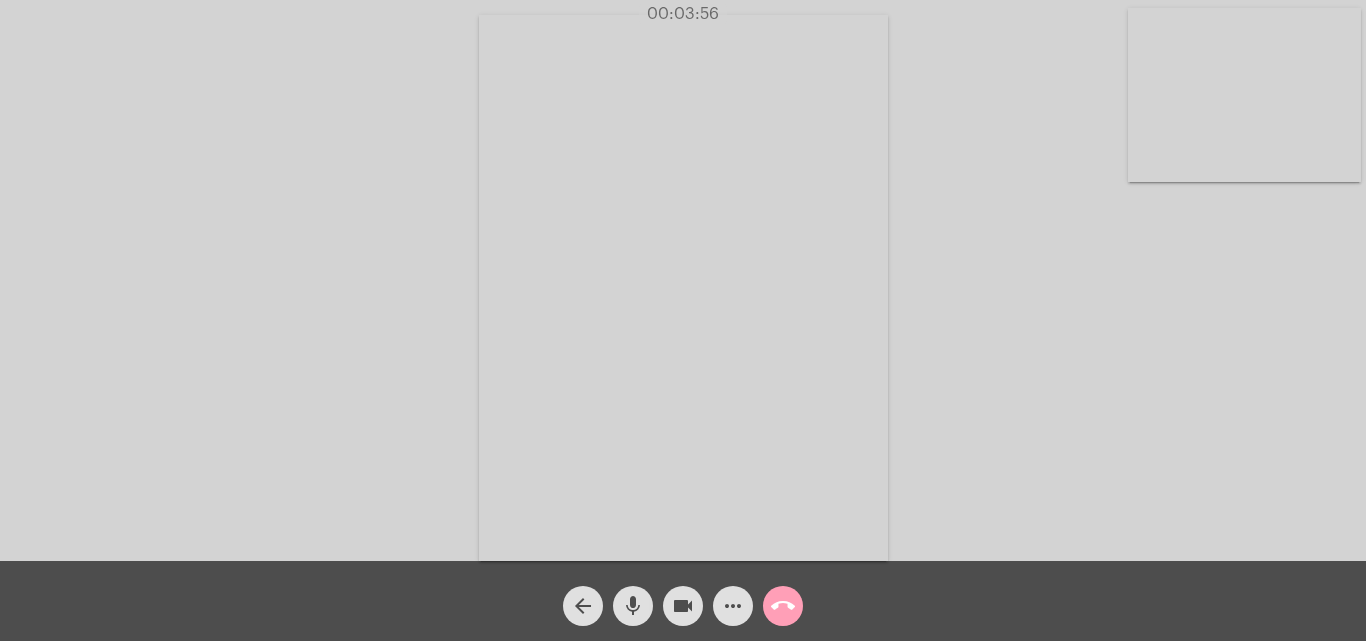 click on "call_end" 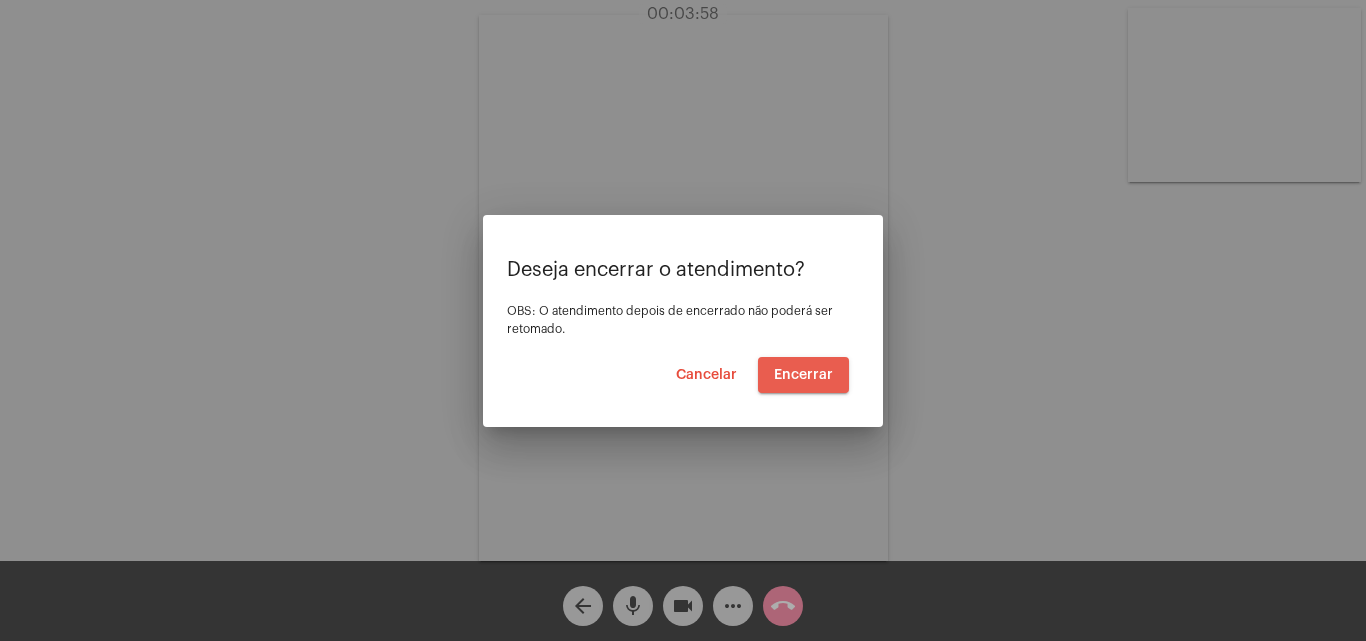 click on "Encerrar" at bounding box center (803, 375) 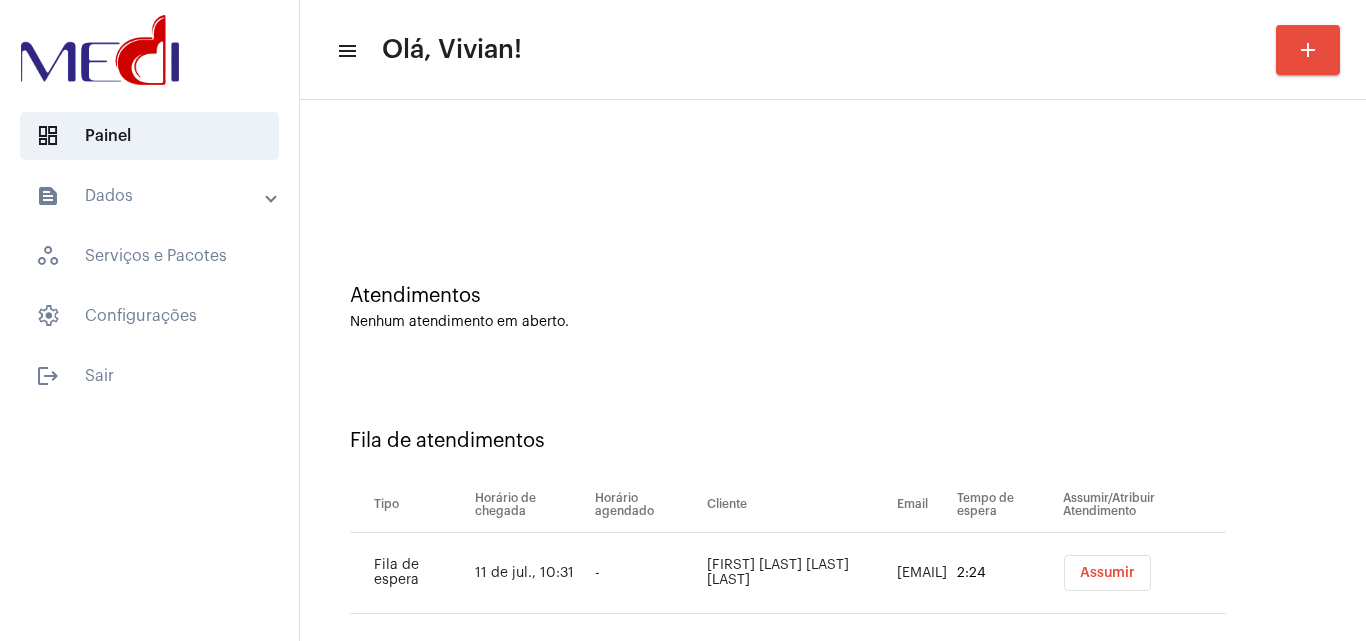 click on "Assumir" at bounding box center (1107, 573) 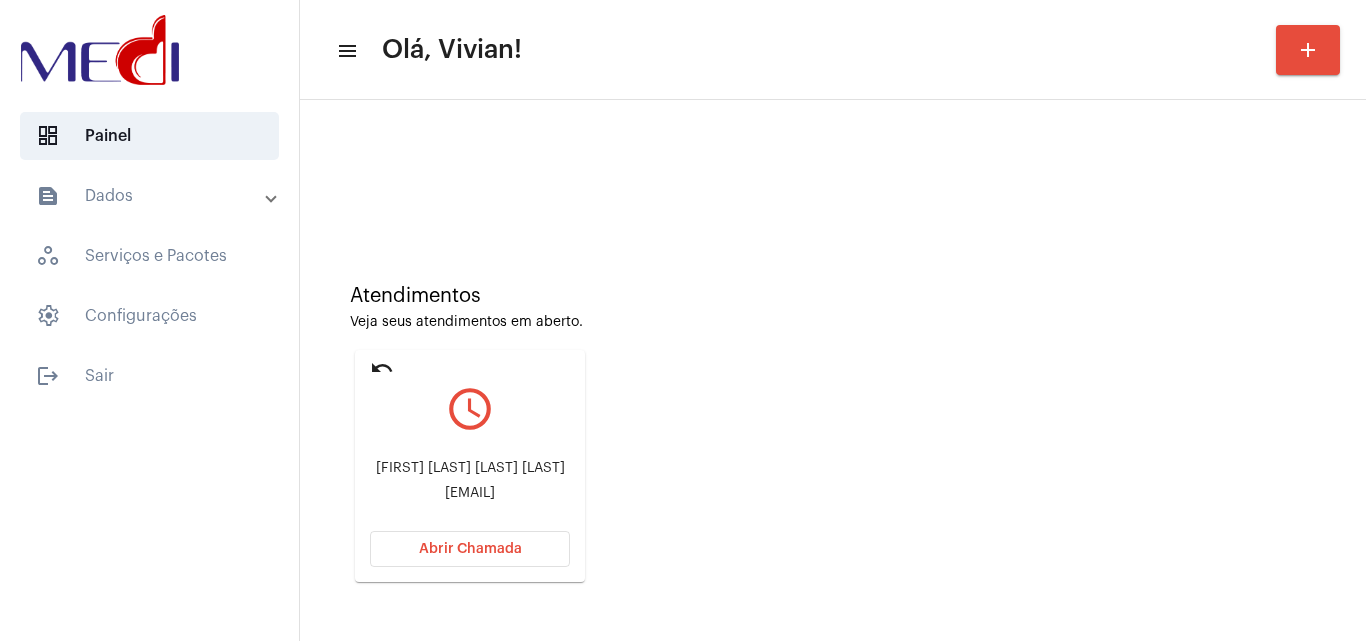 click on "[FIRST] [LAST] [LAST]" 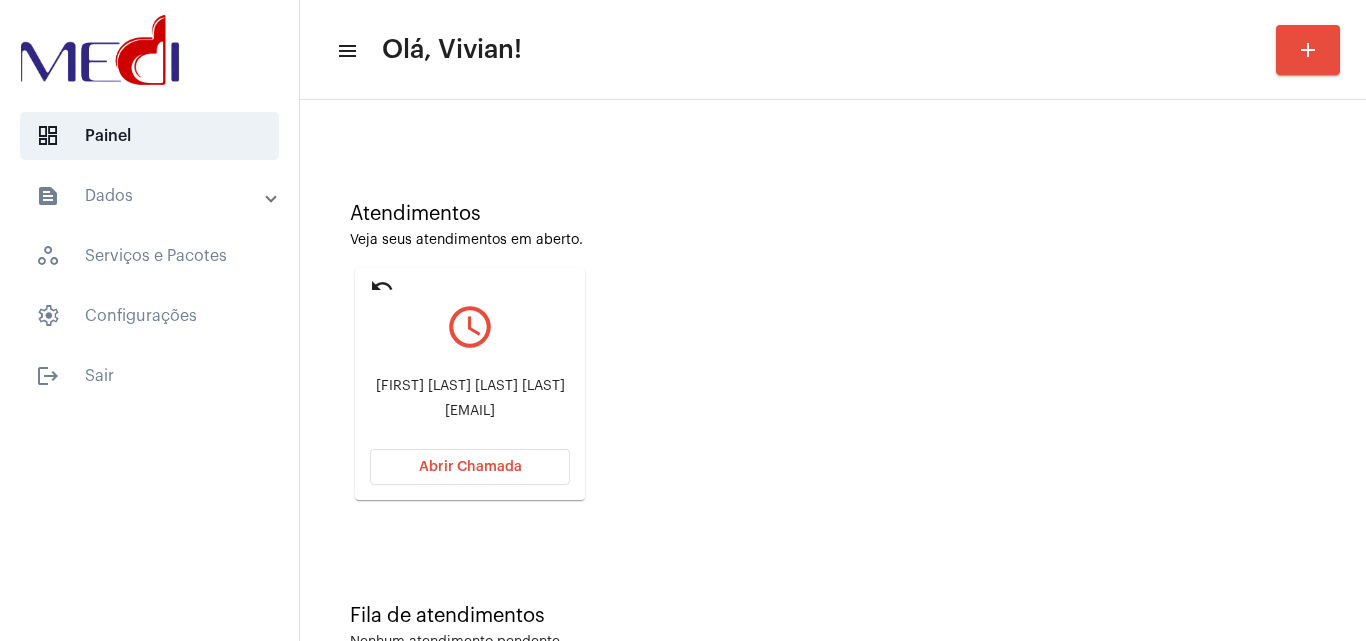 scroll, scrollTop: 141, scrollLeft: 0, axis: vertical 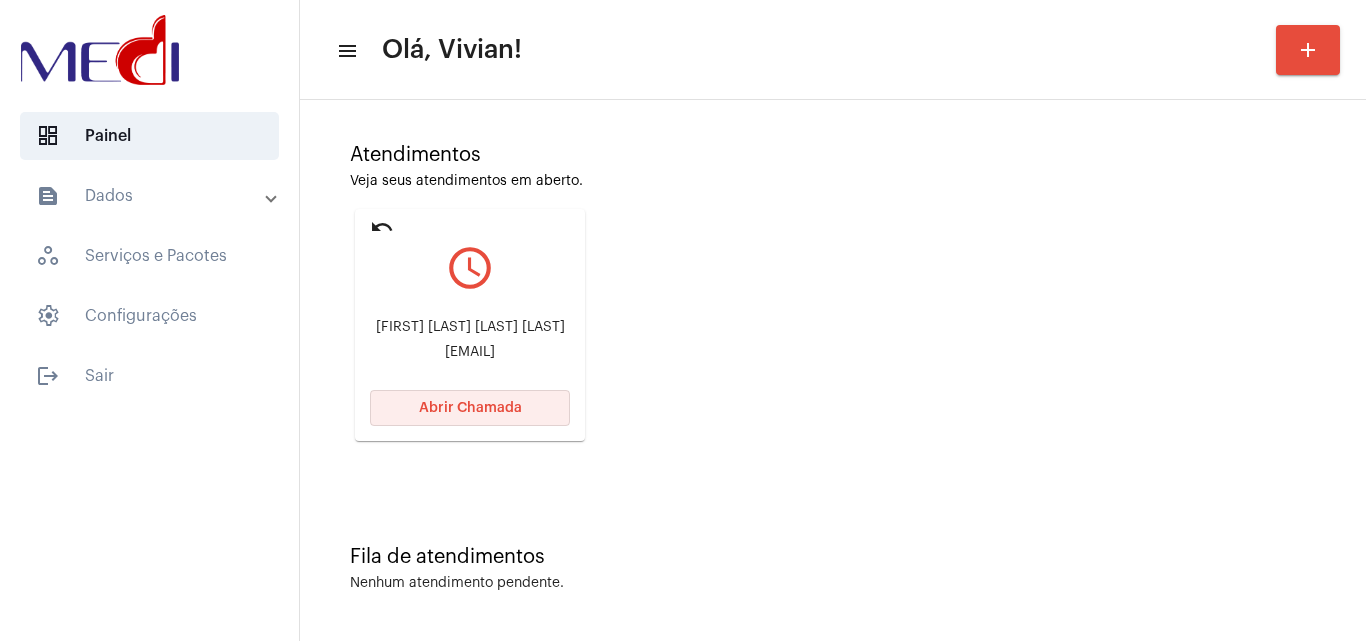 click on "Abrir Chamada" 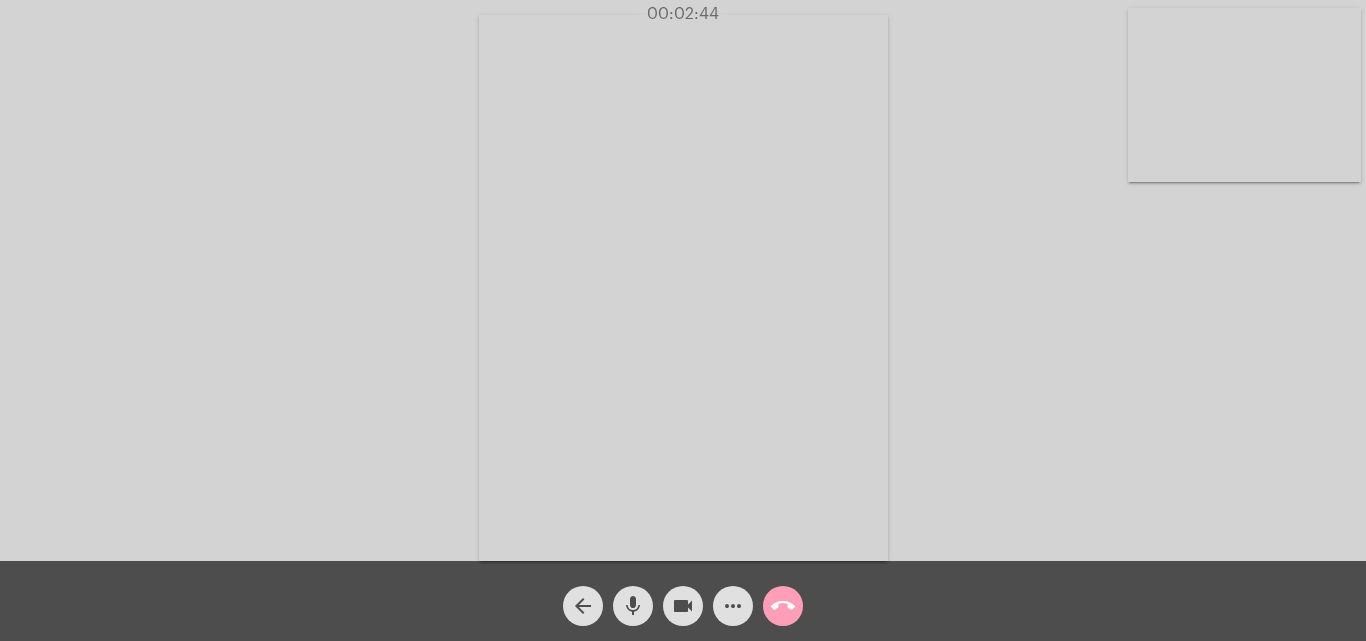 click on "call_end" 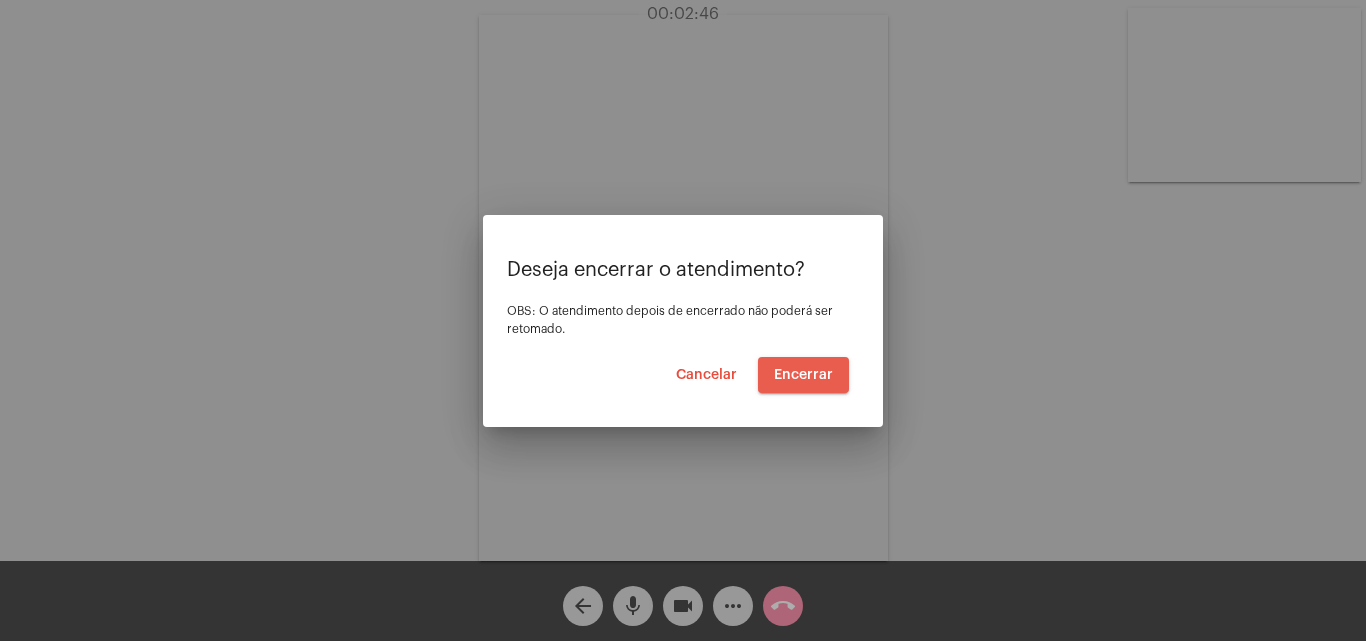 click on "Encerrar" at bounding box center [803, 375] 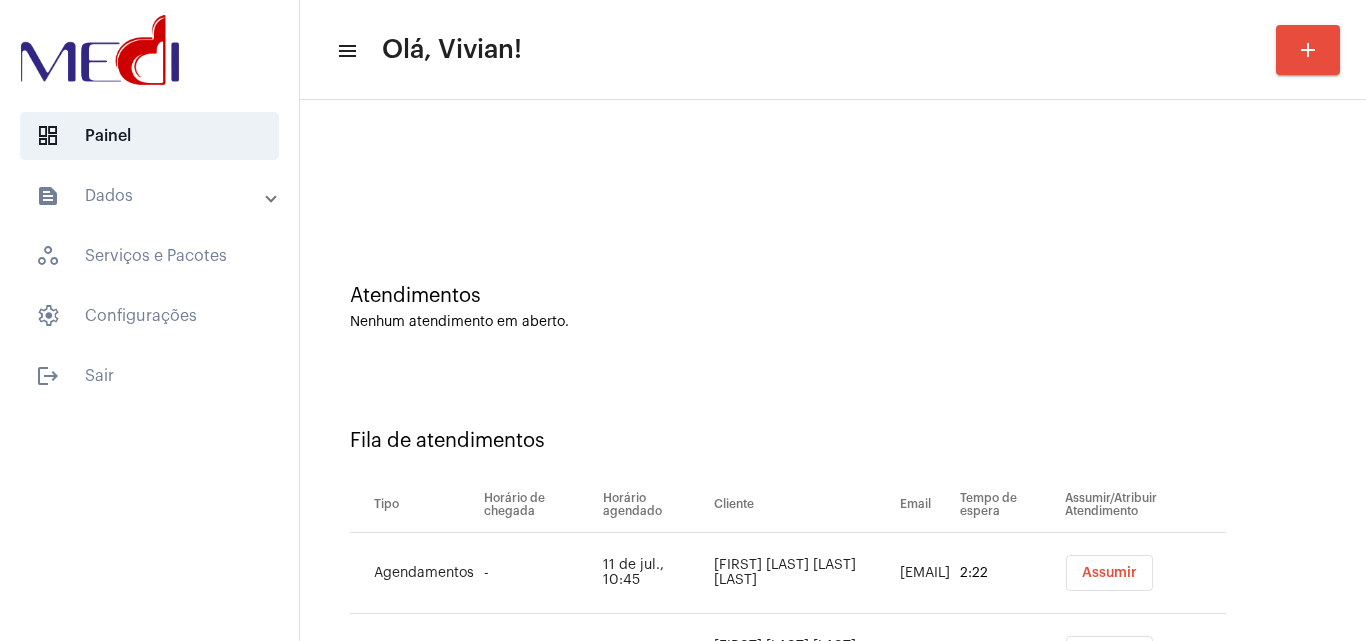 click on "Assumir" at bounding box center (1109, 573) 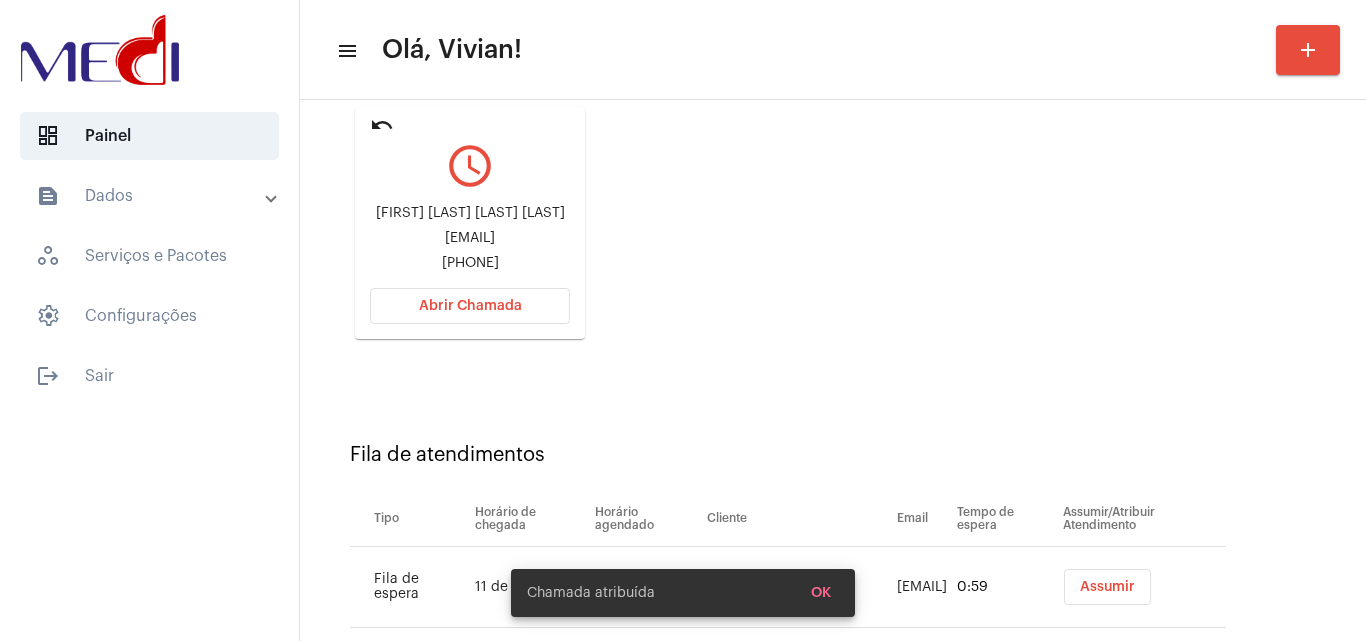 scroll, scrollTop: 284, scrollLeft: 0, axis: vertical 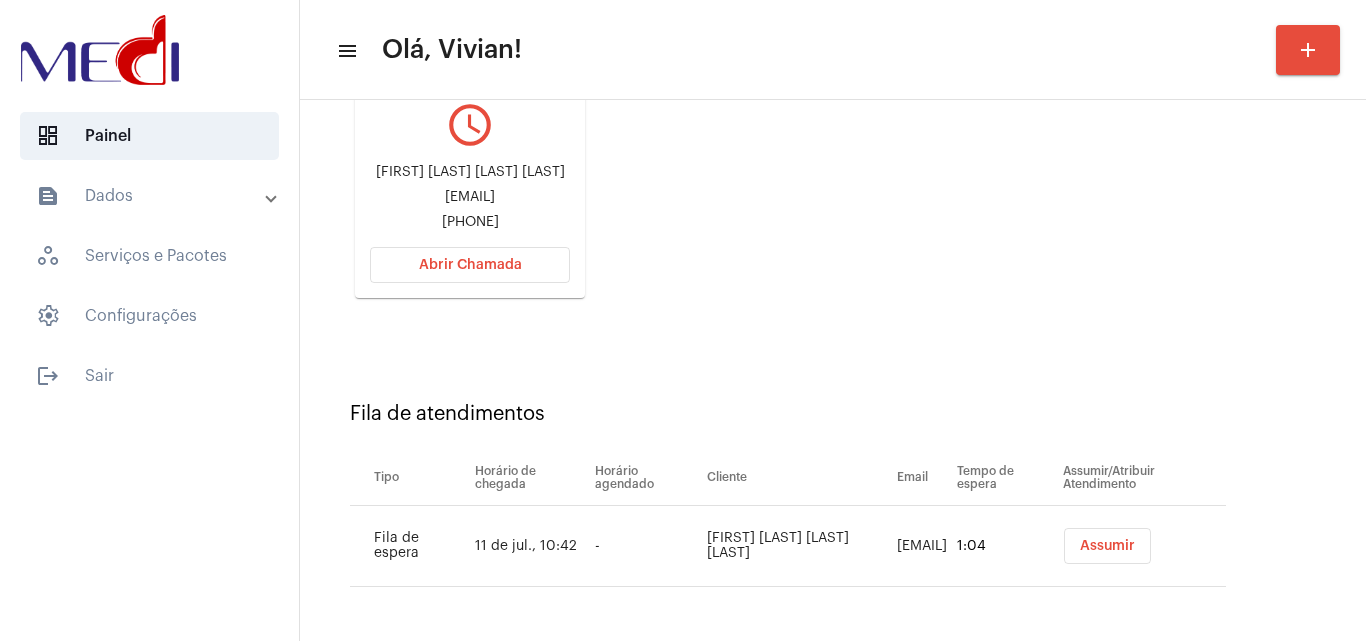 click on "Assumir" 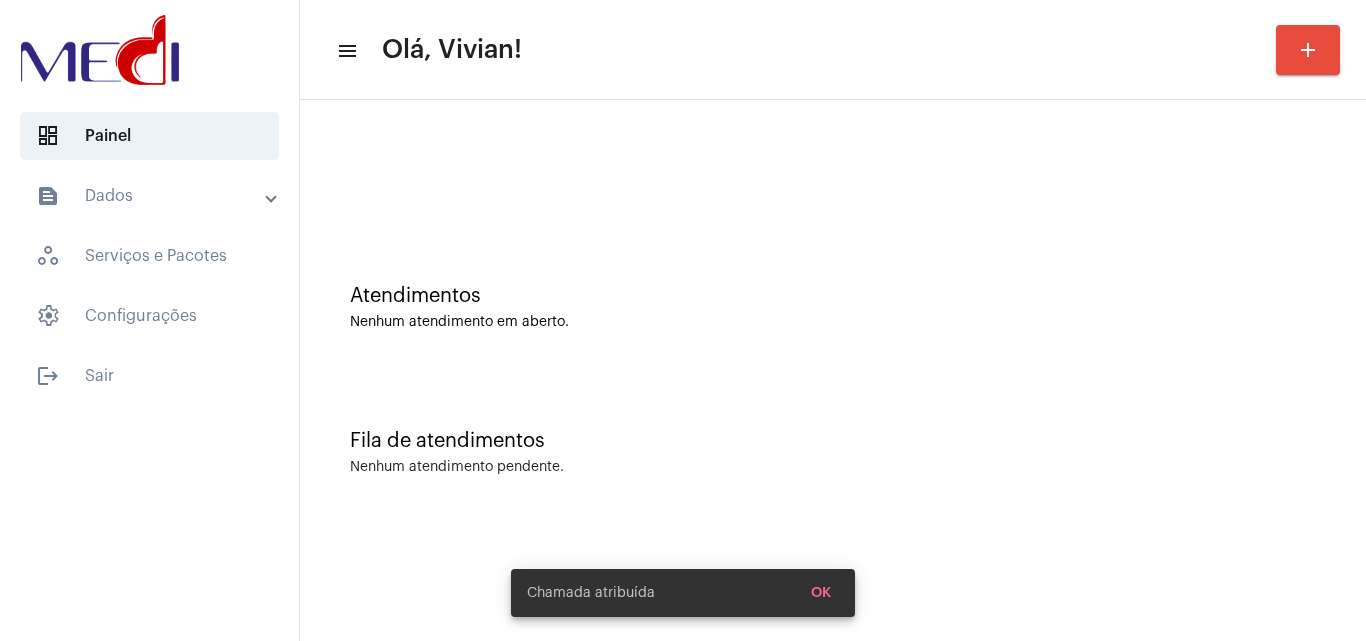 scroll, scrollTop: 0, scrollLeft: 0, axis: both 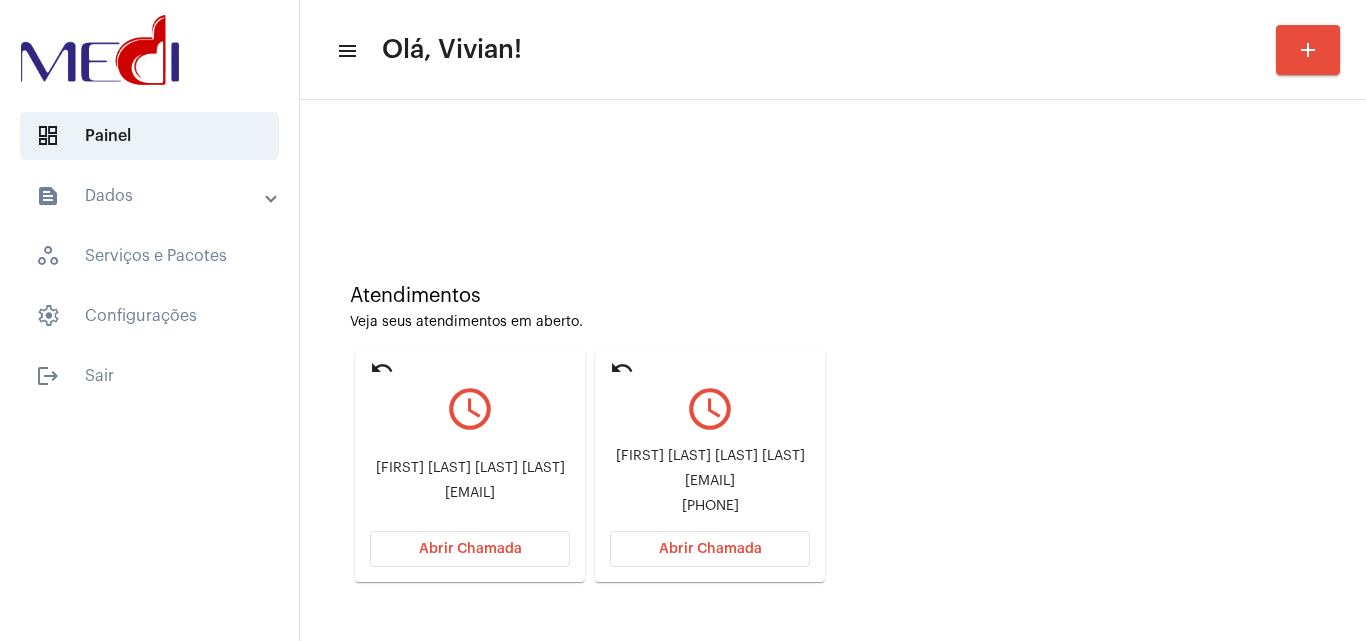 click on "Danilo Ramos de Azevedo Silva" 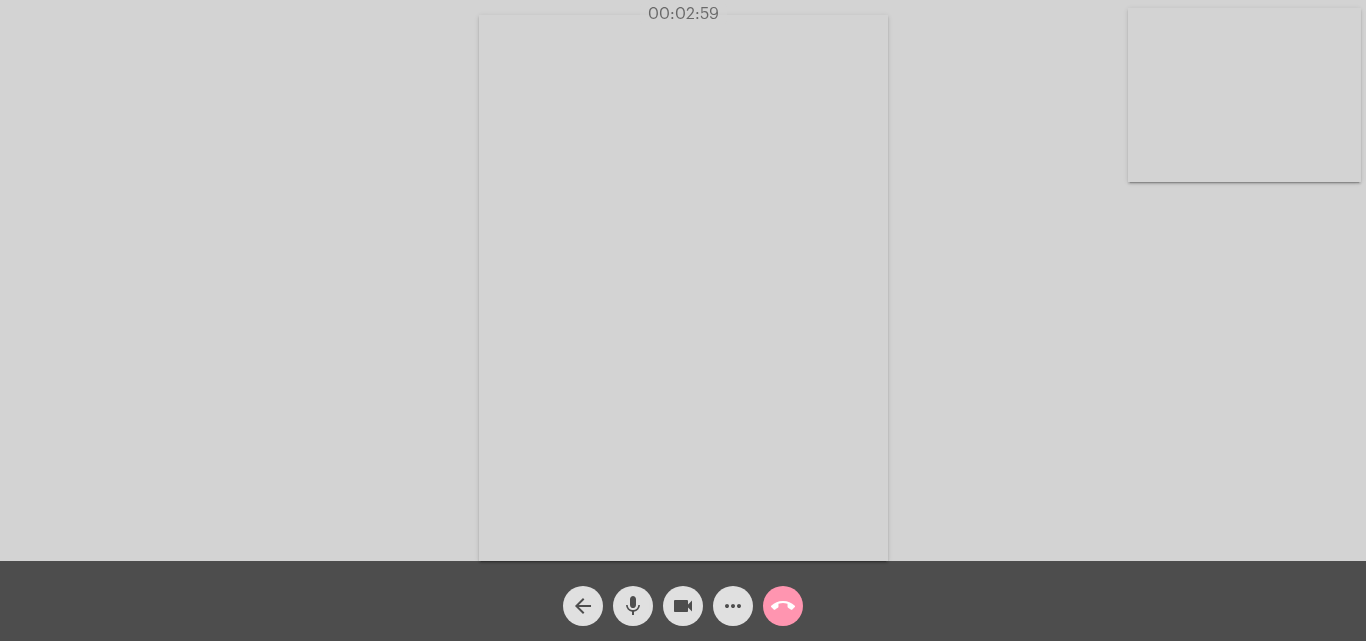 click on "call_end" 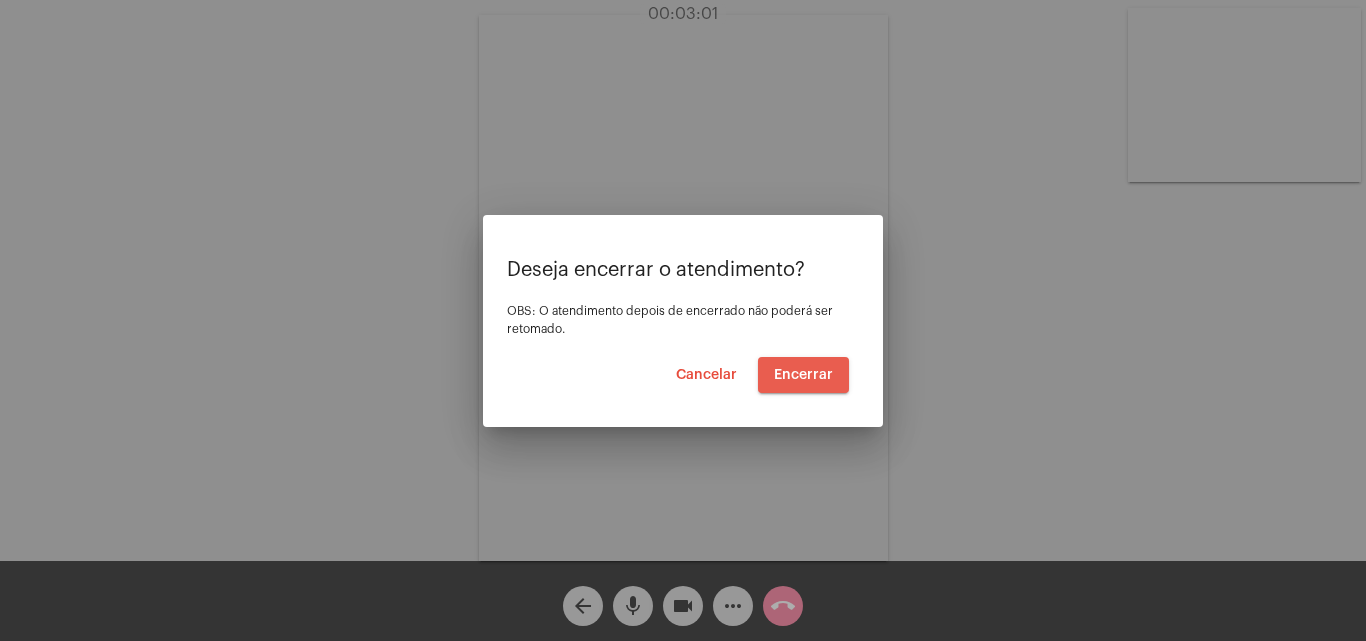 click on "Encerrar" at bounding box center [803, 375] 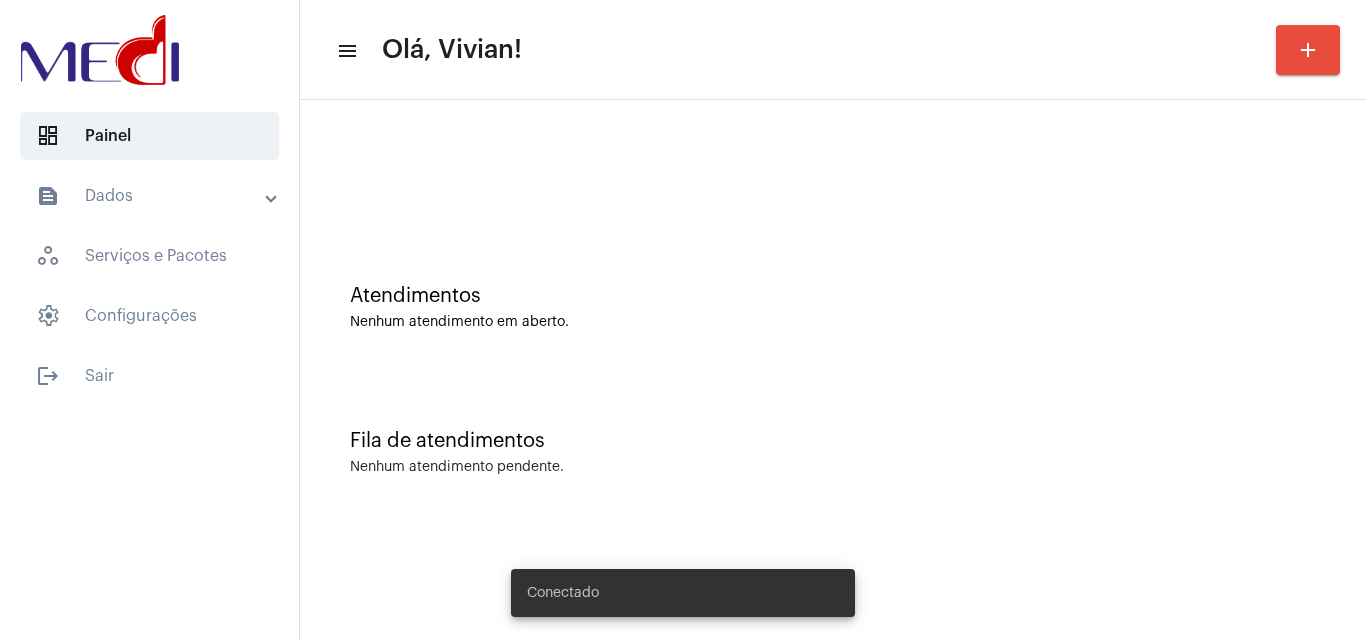 scroll, scrollTop: 0, scrollLeft: 0, axis: both 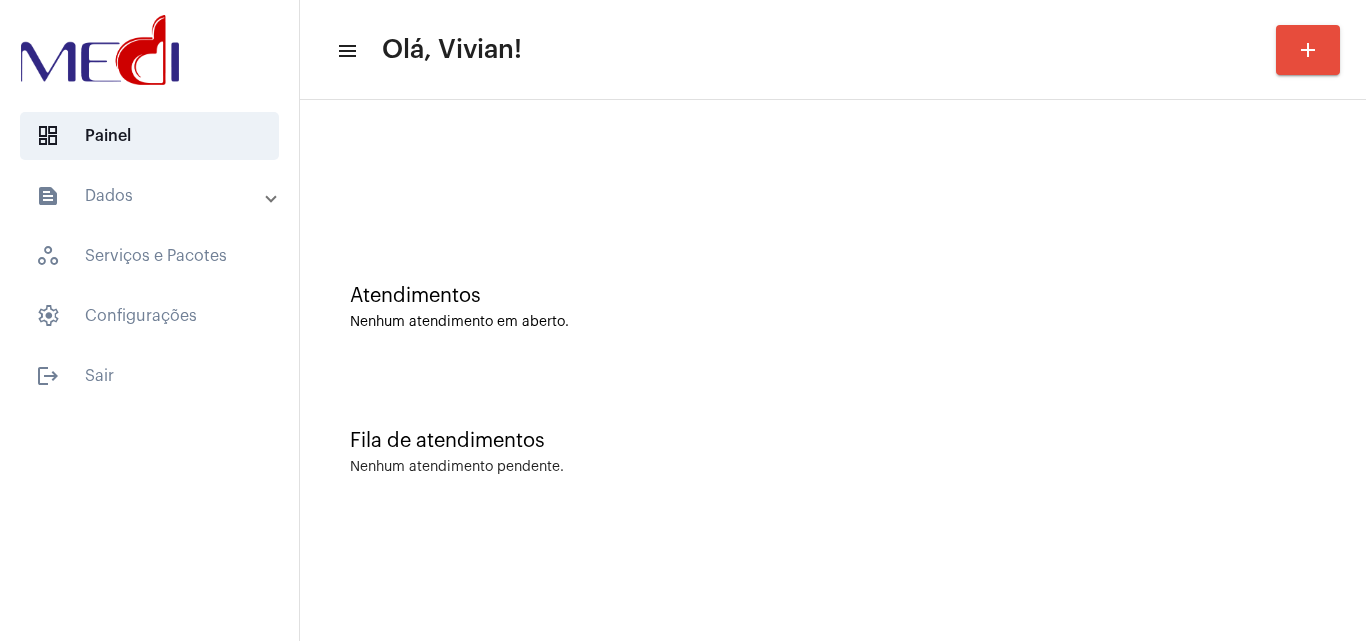 click on "text_snippet_outlined  Dados" at bounding box center (151, 196) 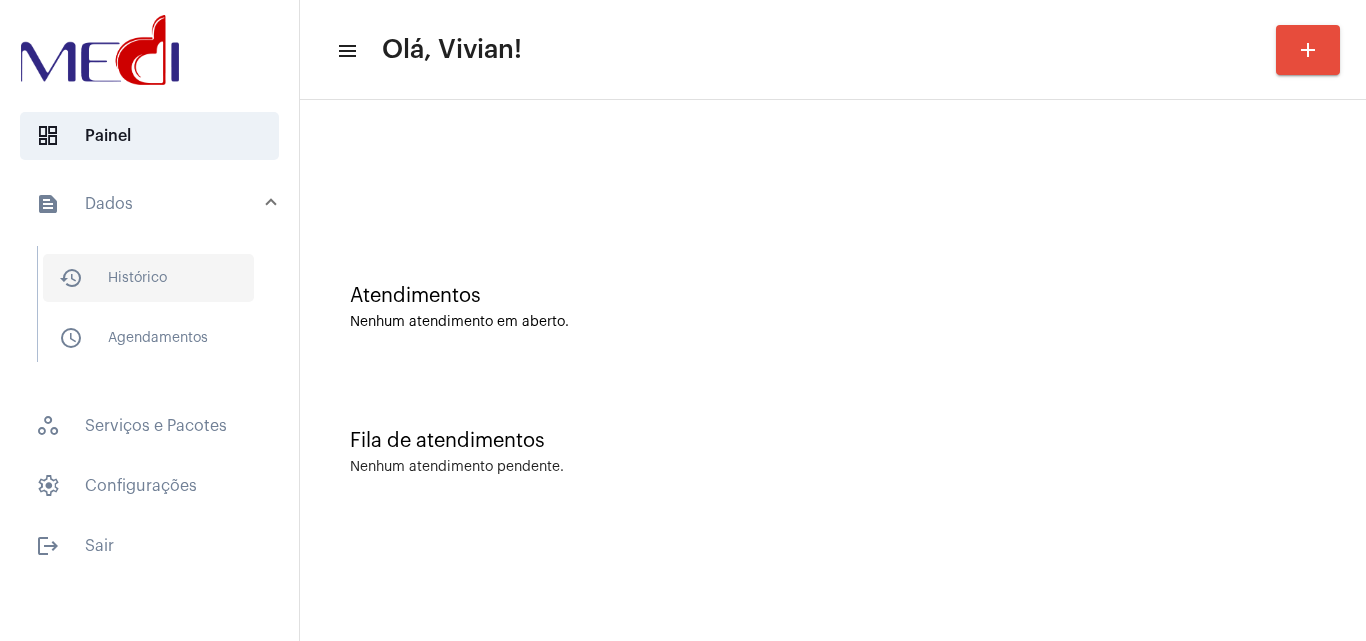 click on "history_outlined  Histórico" at bounding box center [148, 278] 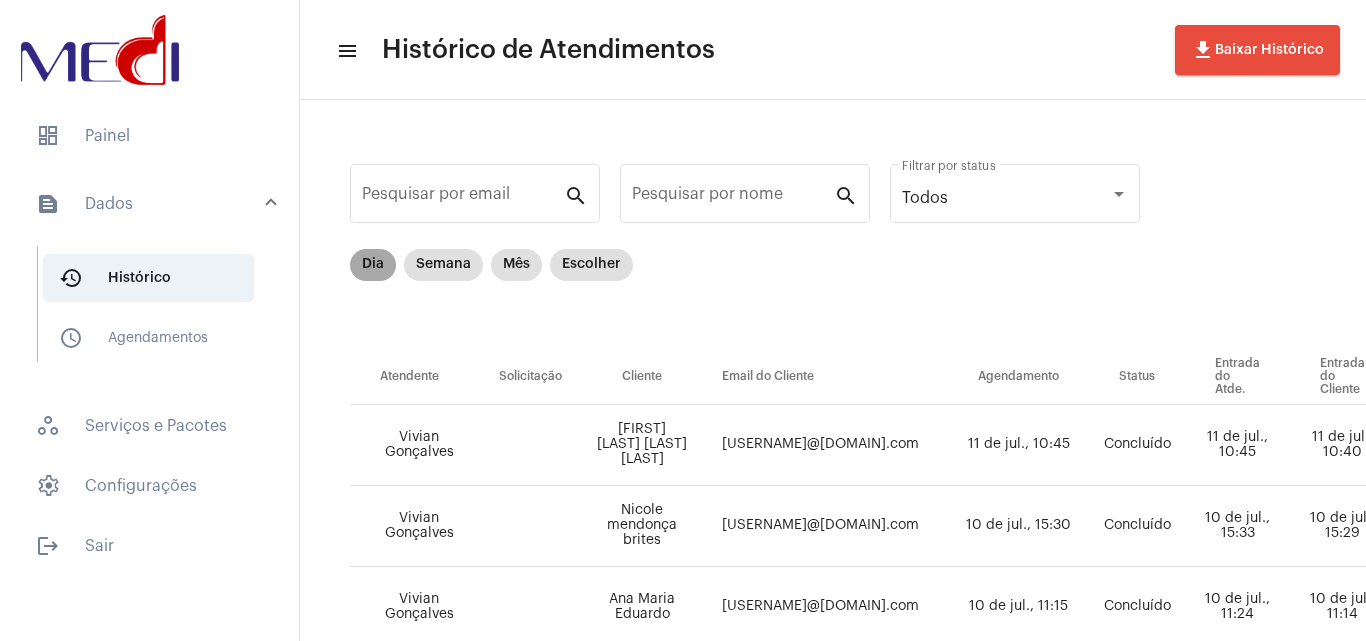 click on "Dia" at bounding box center (373, 265) 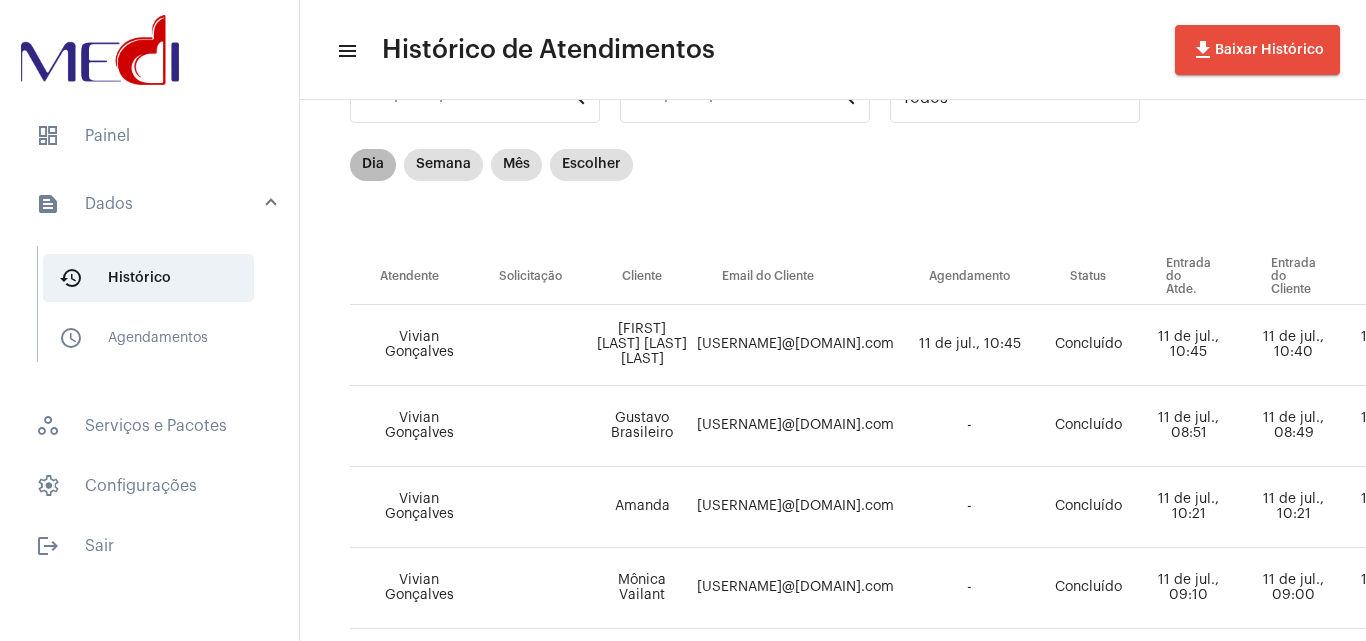 scroll, scrollTop: 300, scrollLeft: 0, axis: vertical 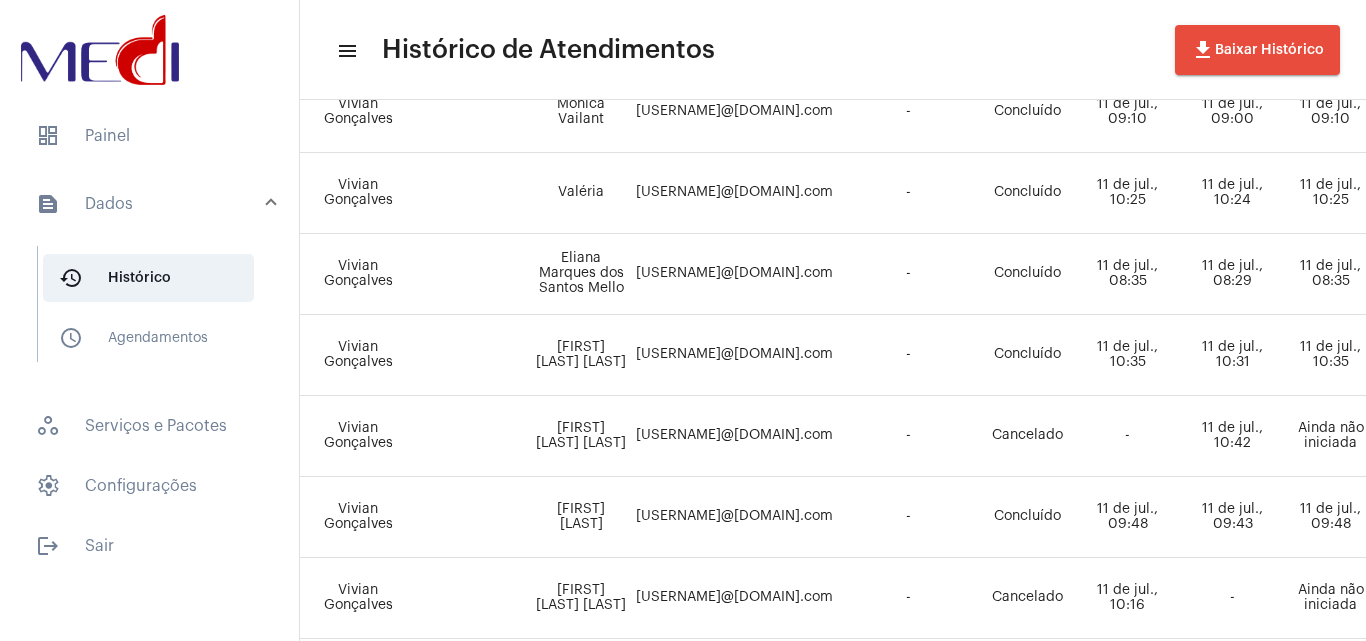 click on "Monique Duarte da Silva" 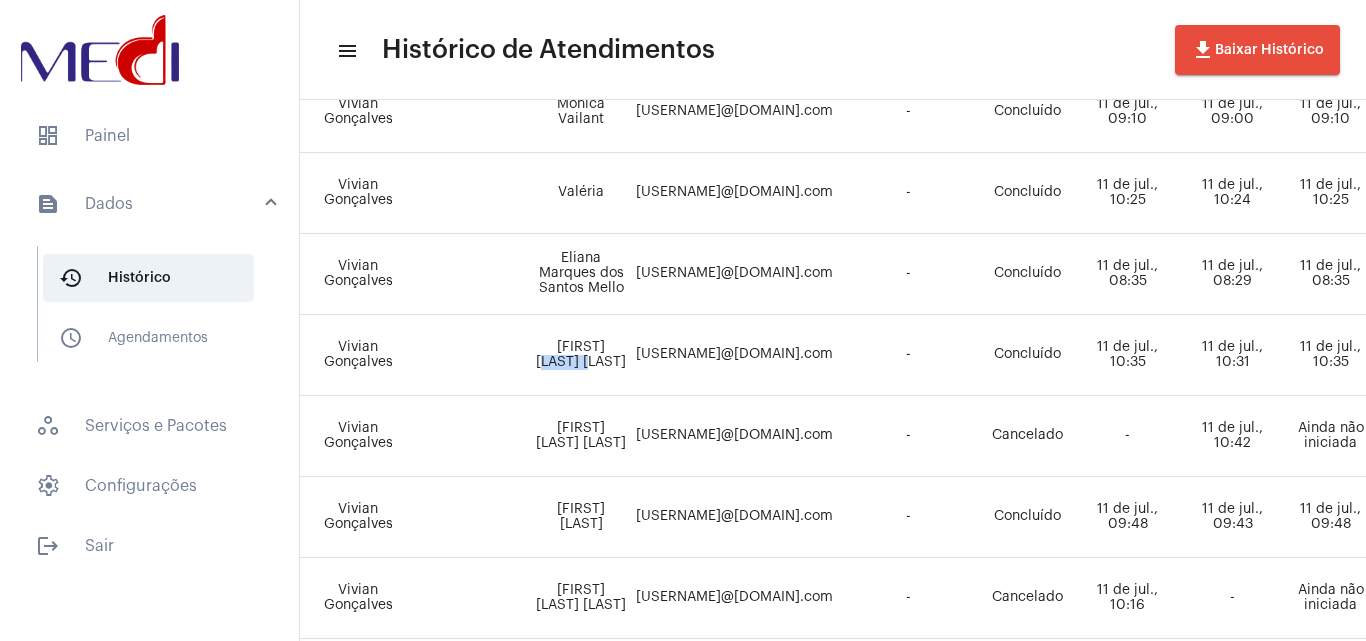 click on "Monique Duarte da Silva" 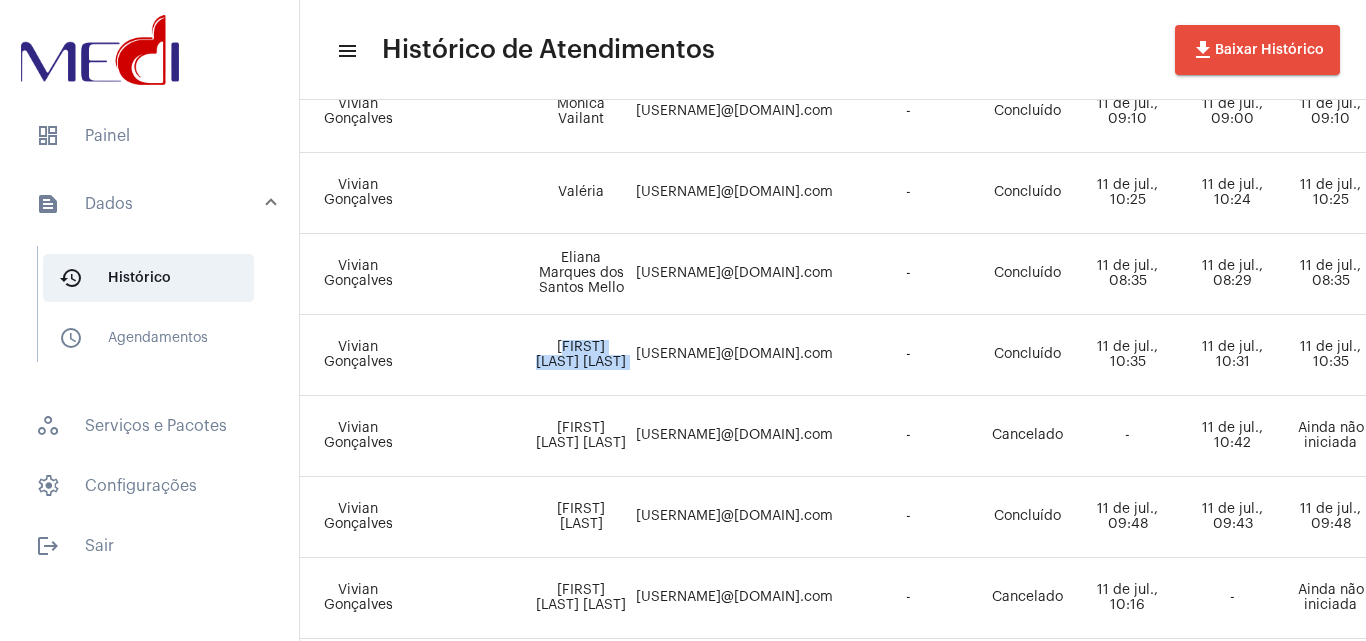 click on "Monique Duarte da Silva" 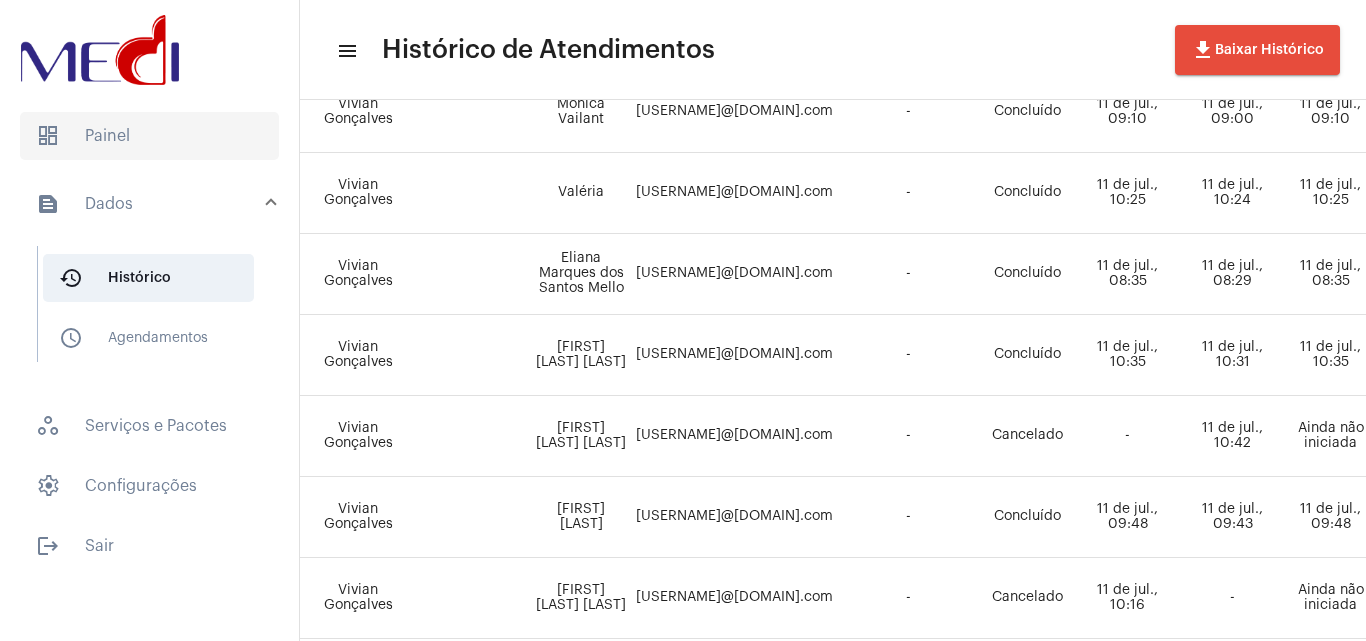 click on "dashboard   Painel" 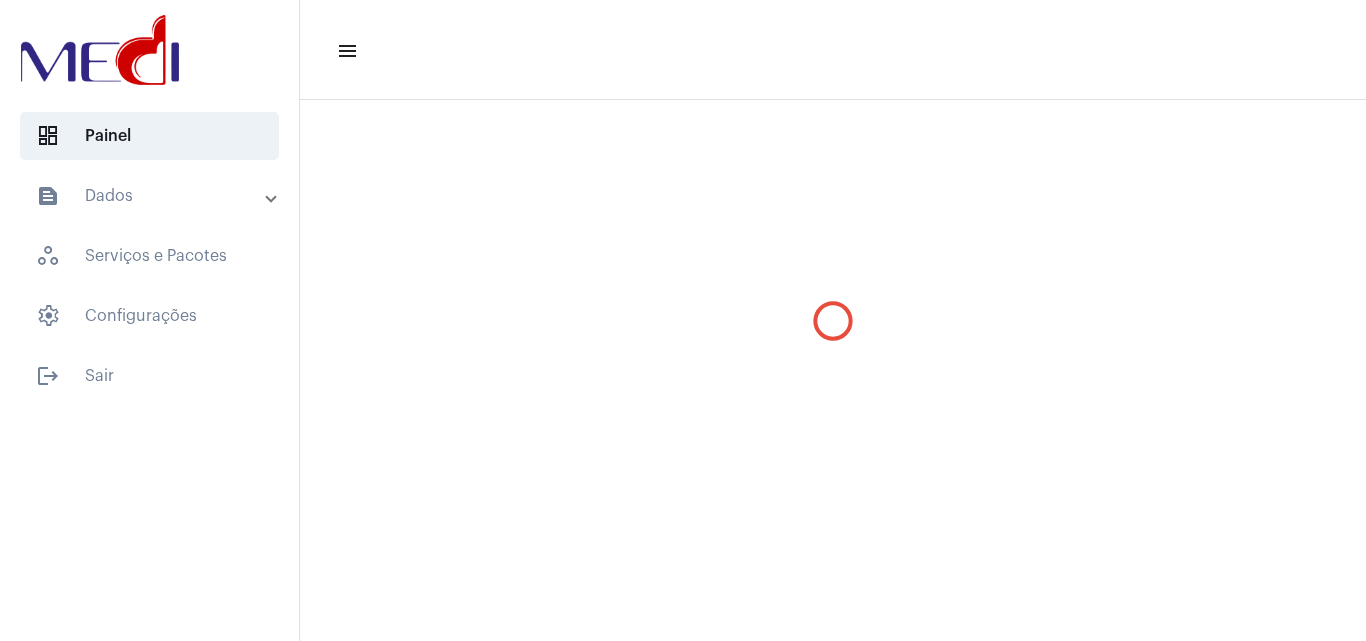 scroll, scrollTop: 0, scrollLeft: 0, axis: both 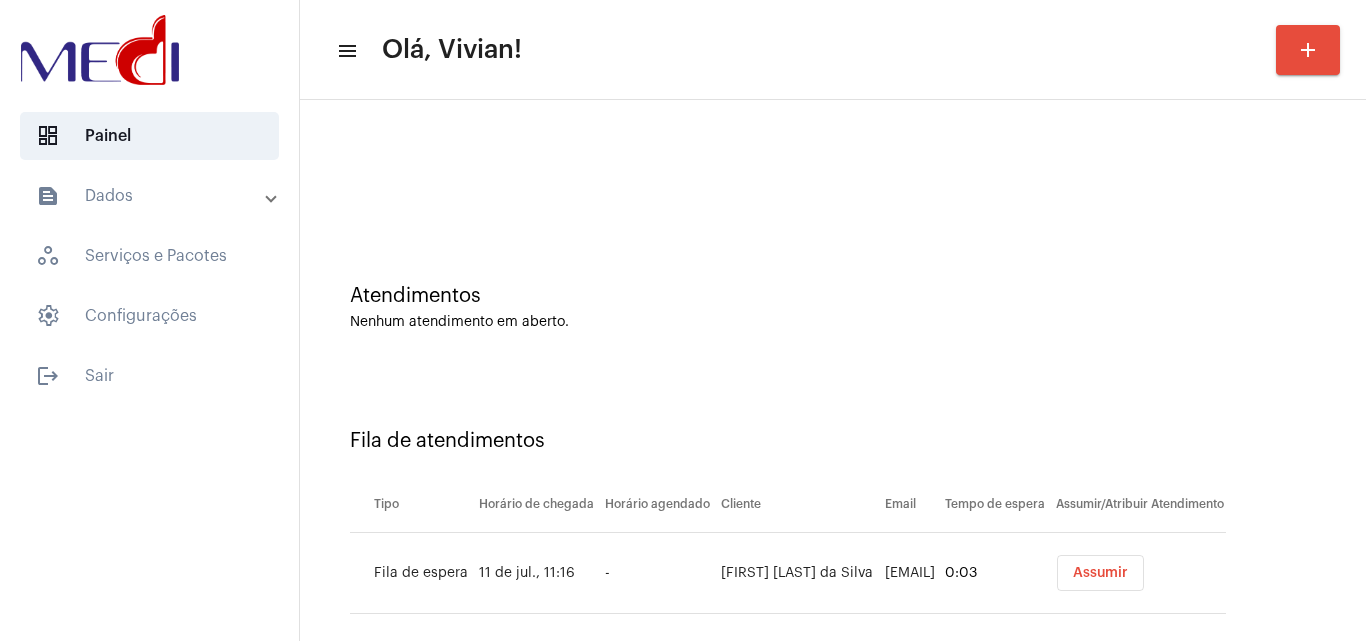 click on "Assumir" at bounding box center [1100, 573] 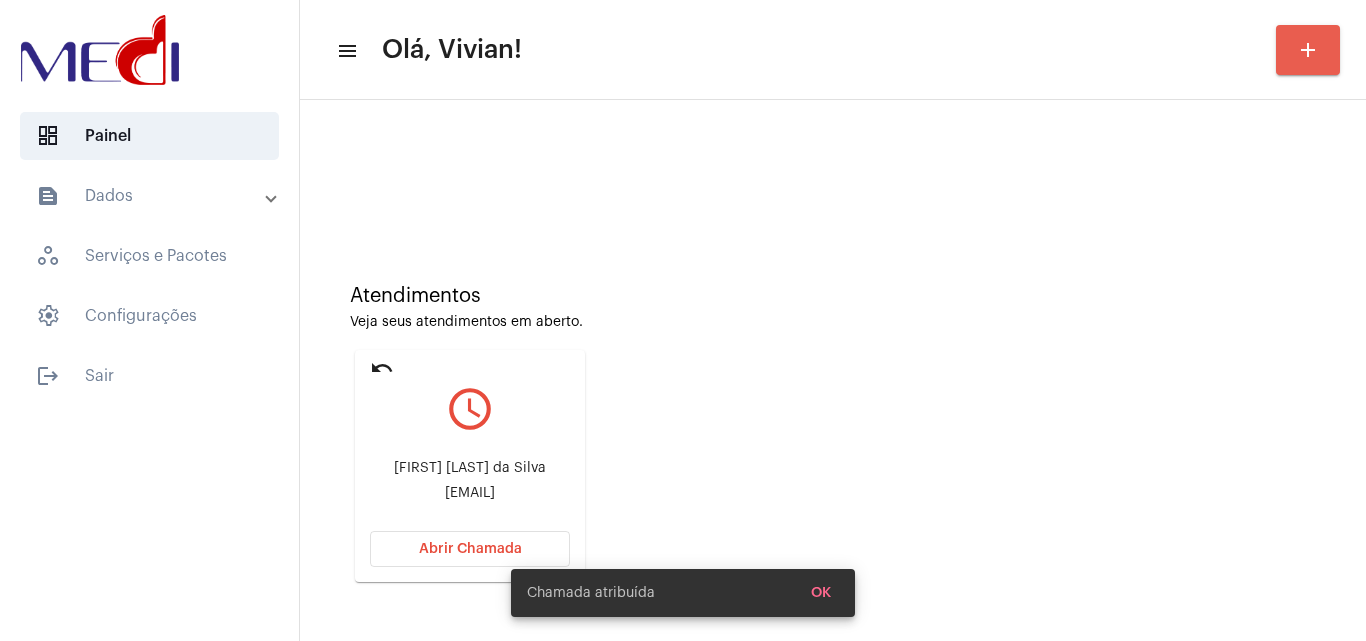 click on "add" 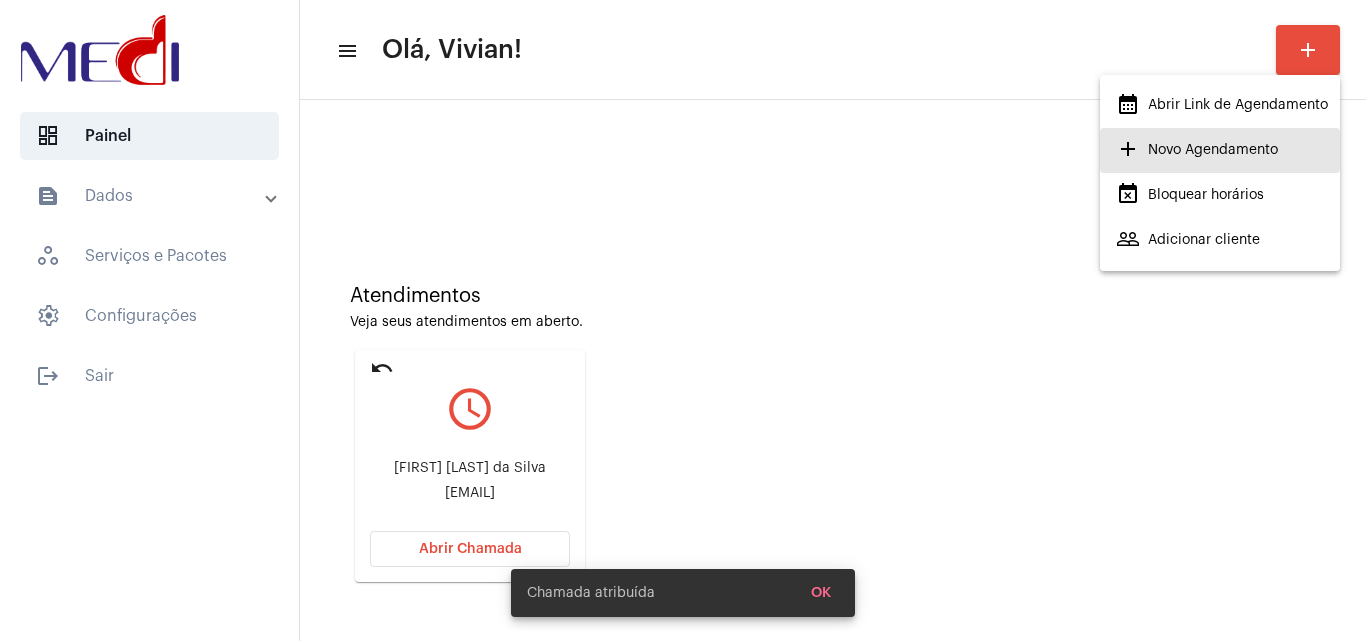 click on "add Novo Agendamento" at bounding box center (1197, 150) 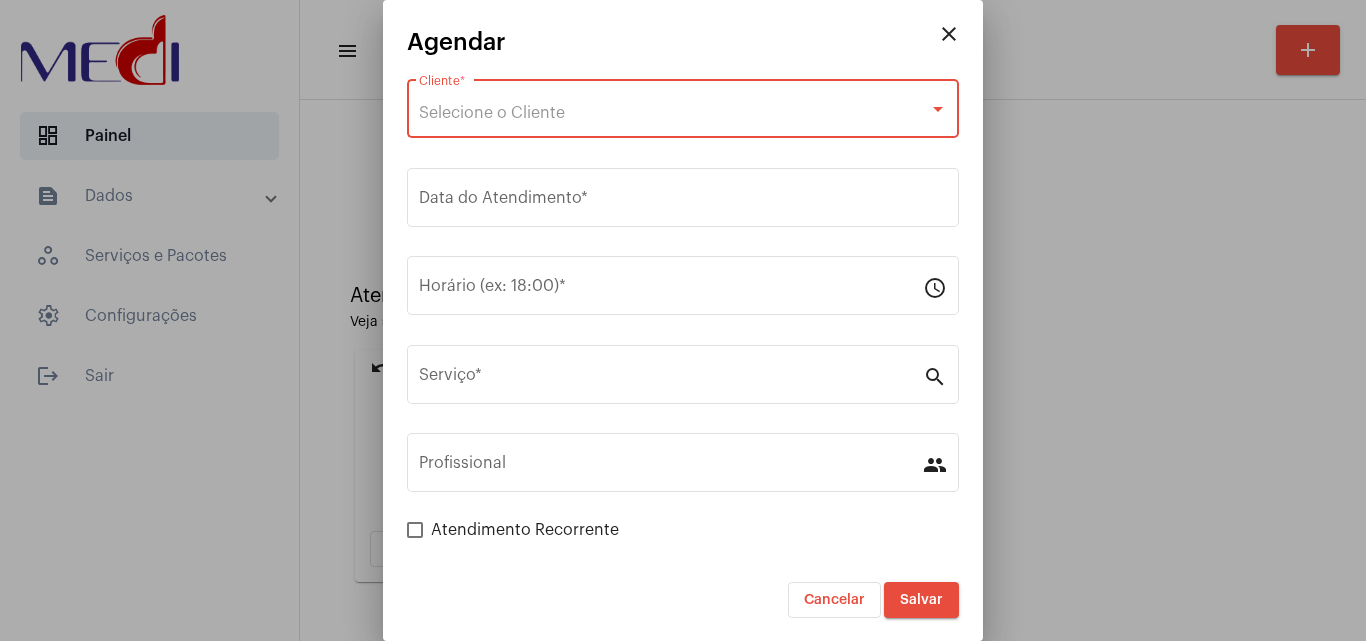 click on "Selecione o Cliente" at bounding box center [492, 113] 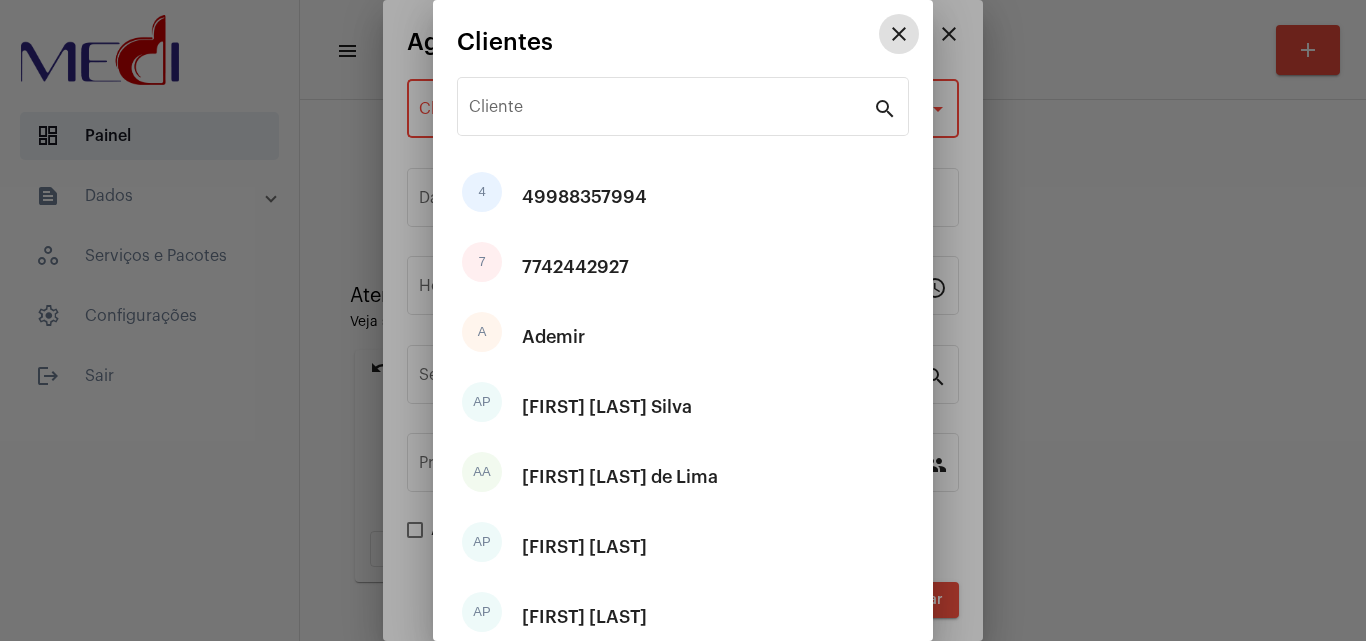 click on "close" at bounding box center [899, 34] 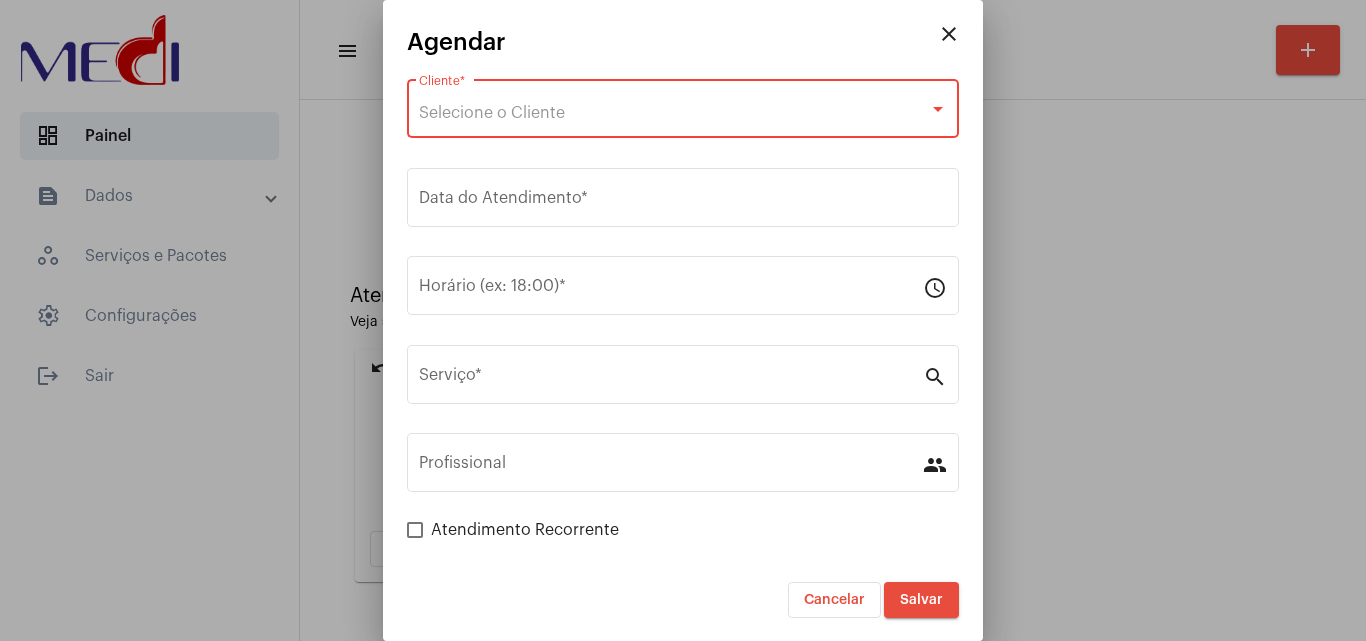 click on "close" at bounding box center [949, 34] 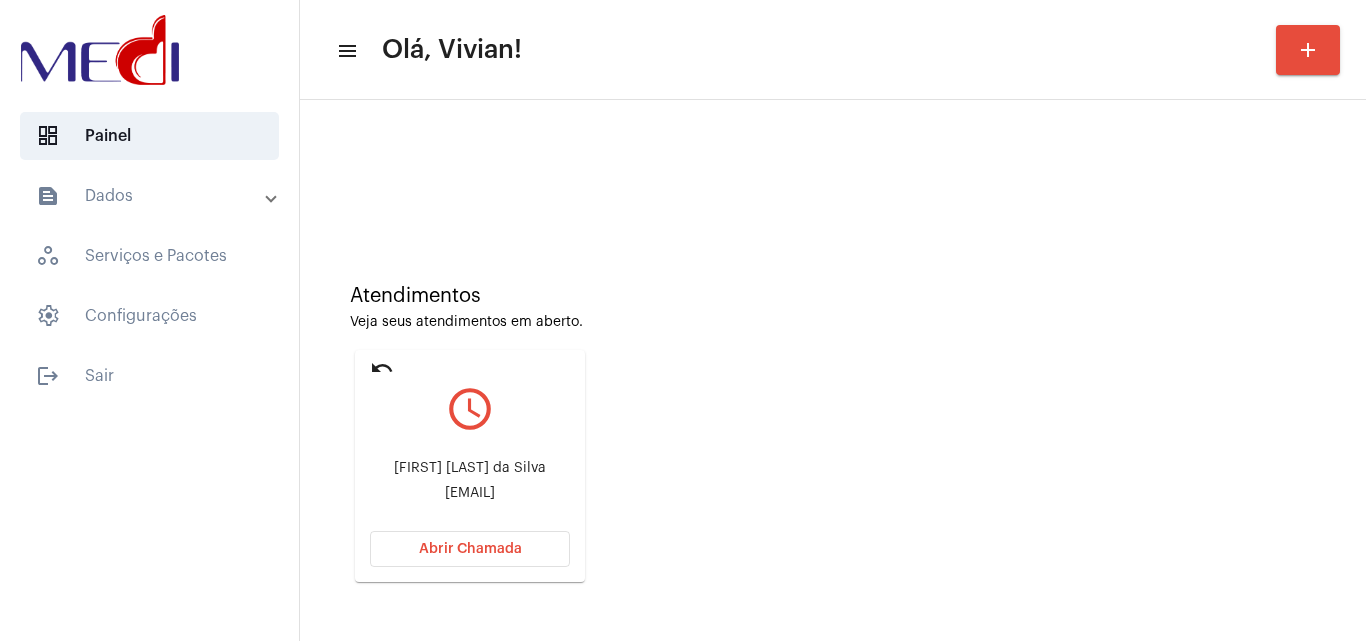 click on "Maria Kaline da Silva" 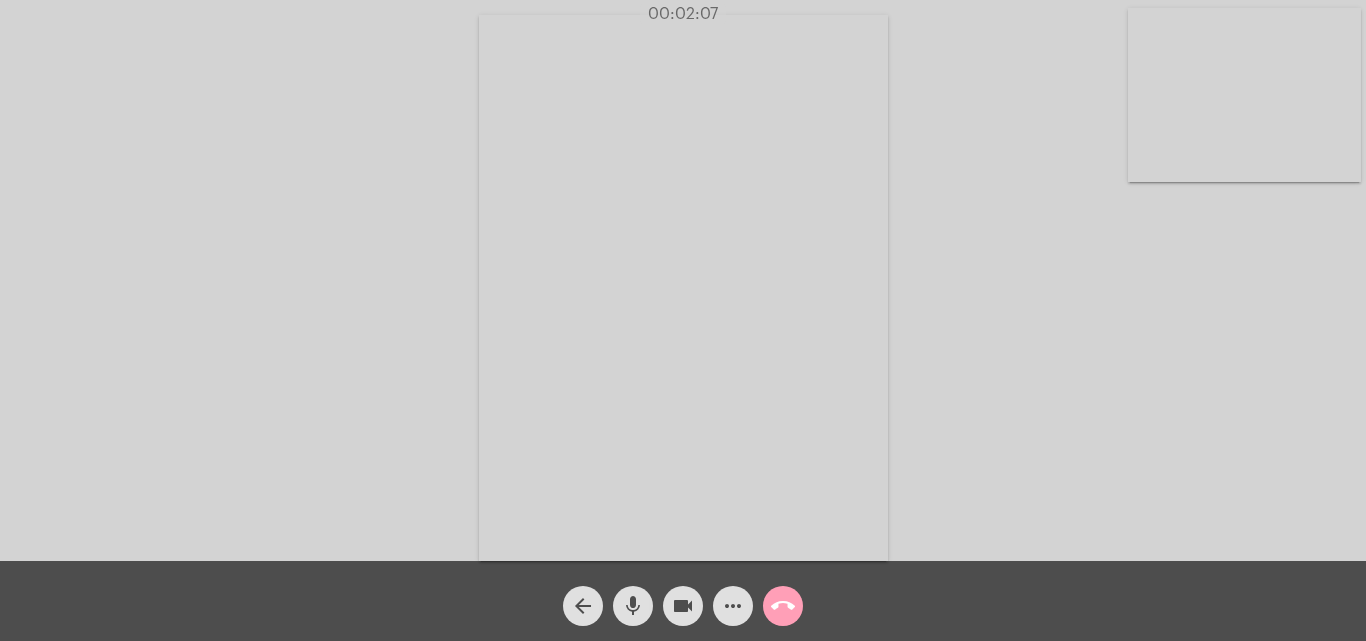 click on "call_end" 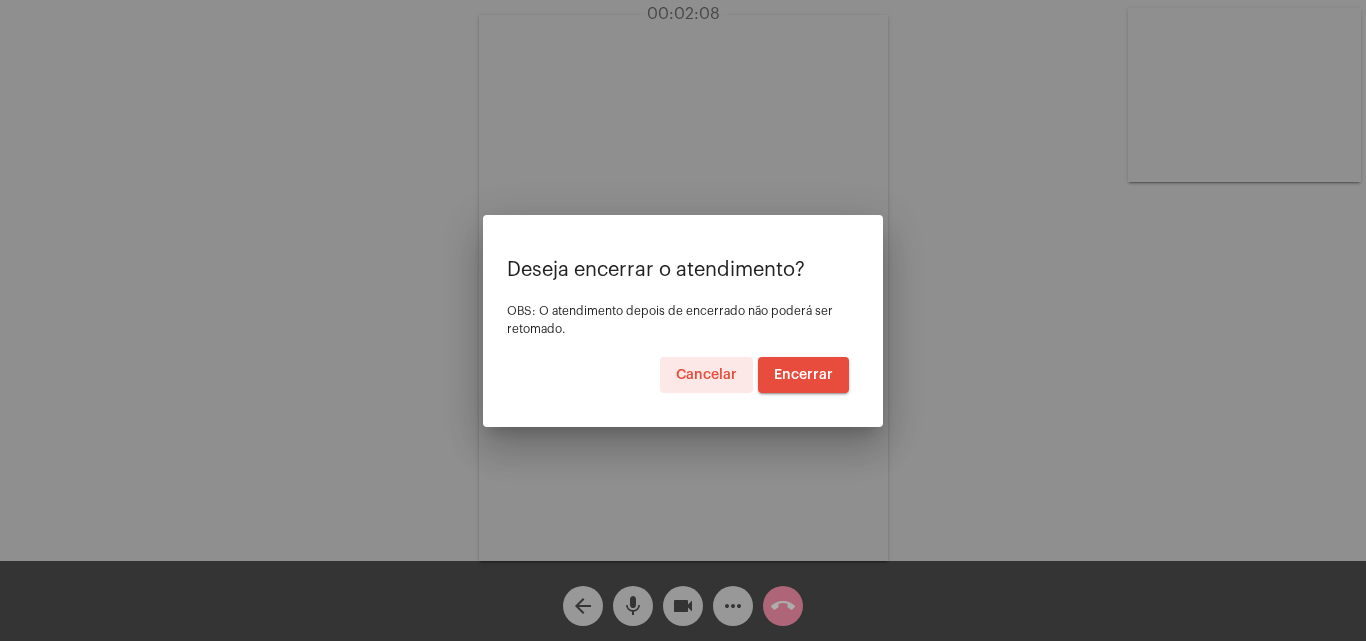 click on "Encerrar" at bounding box center (803, 375) 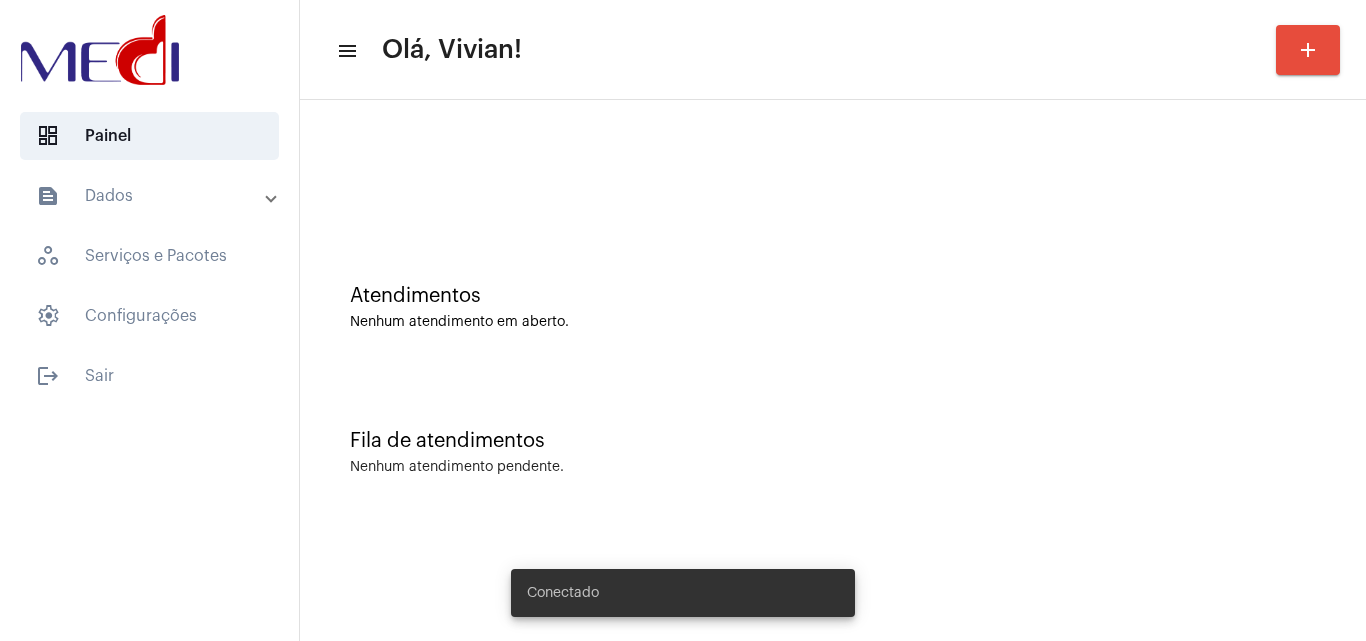 scroll, scrollTop: 0, scrollLeft: 0, axis: both 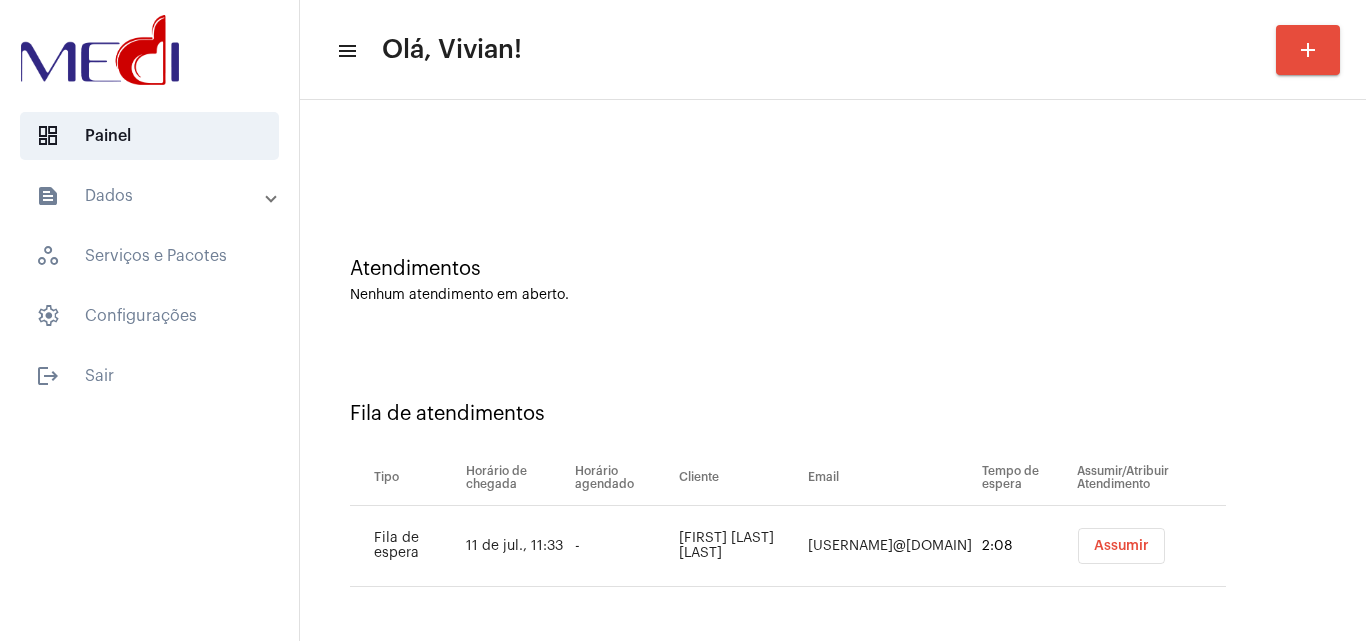 drag, startPoint x: 673, startPoint y: 536, endPoint x: 758, endPoint y: 555, distance: 87.09765 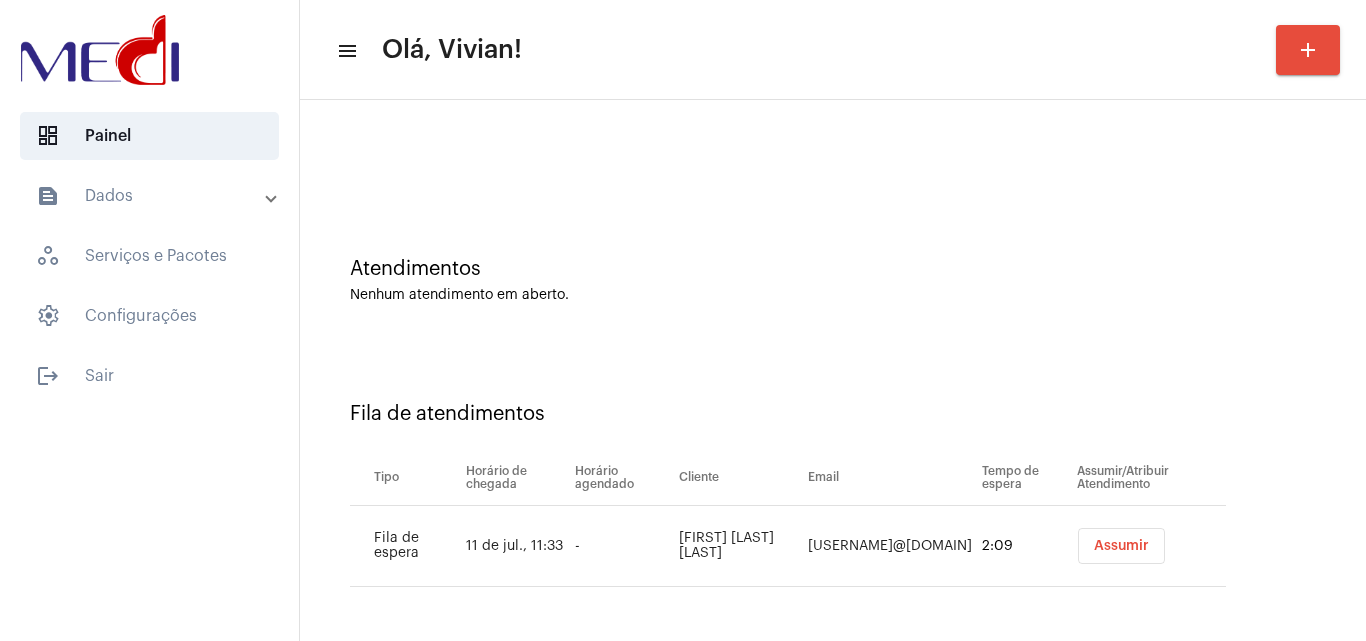 copy on "Maria Kaline da Silva" 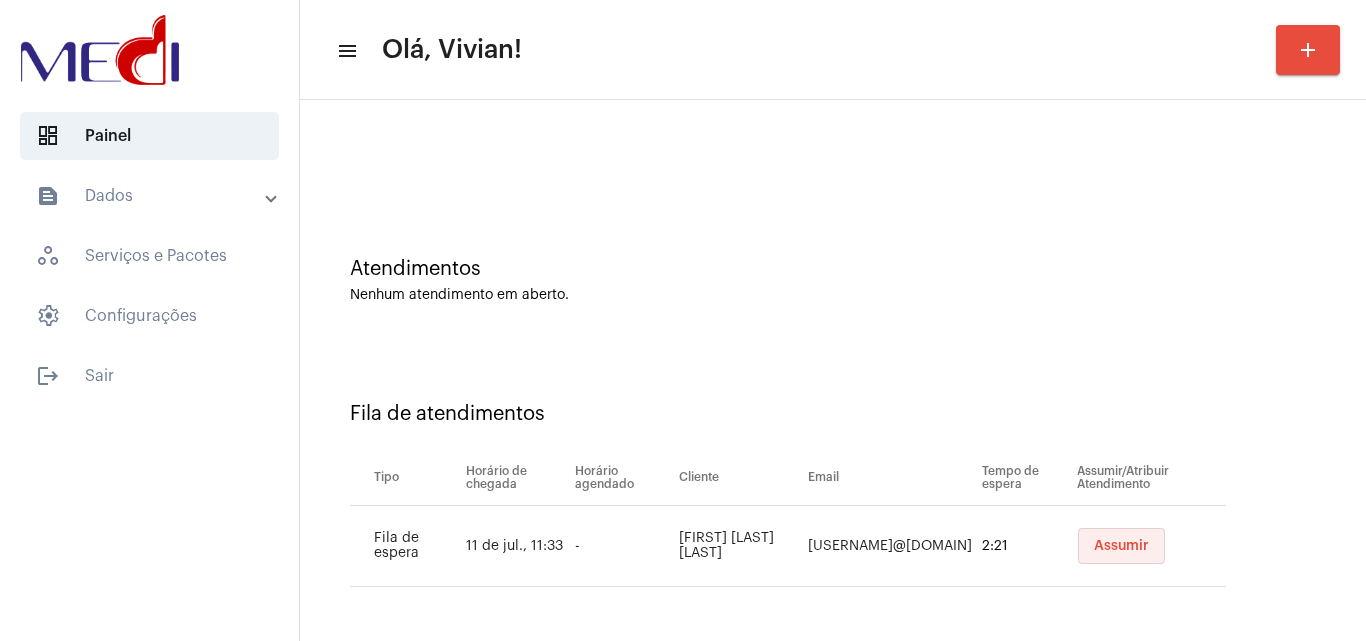 click on "Assumir" at bounding box center (1121, 546) 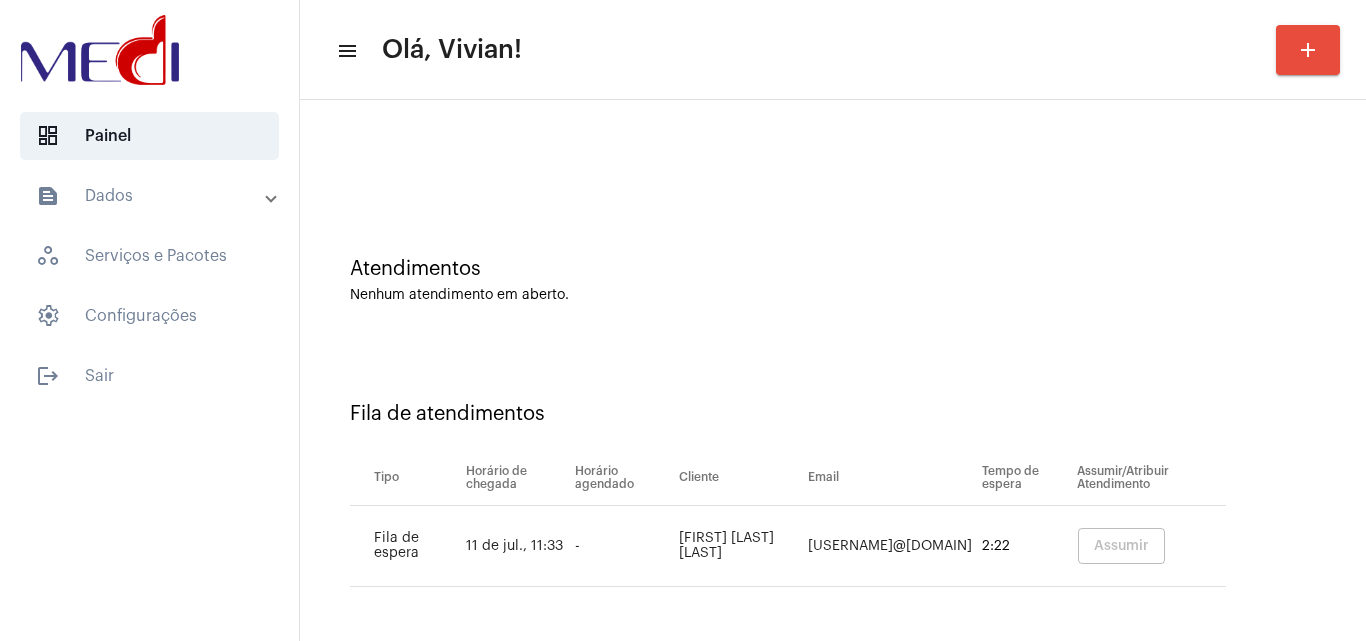 scroll, scrollTop: 0, scrollLeft: 0, axis: both 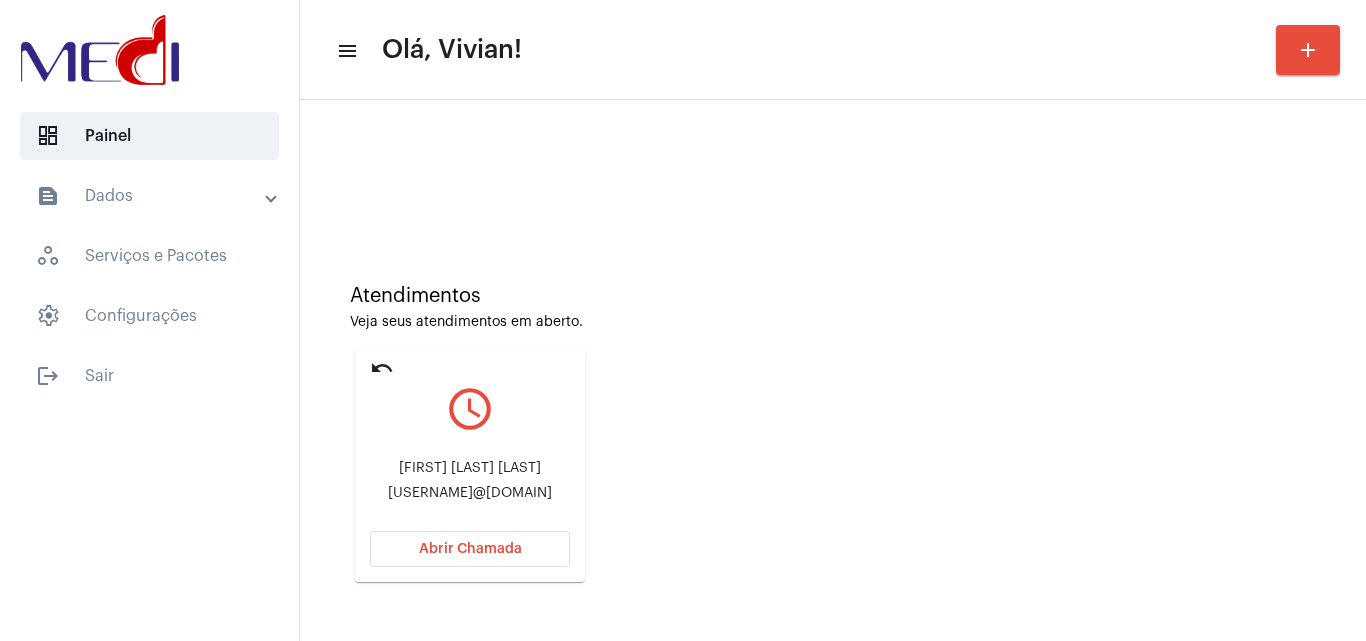 click on "Abrir Chamada" 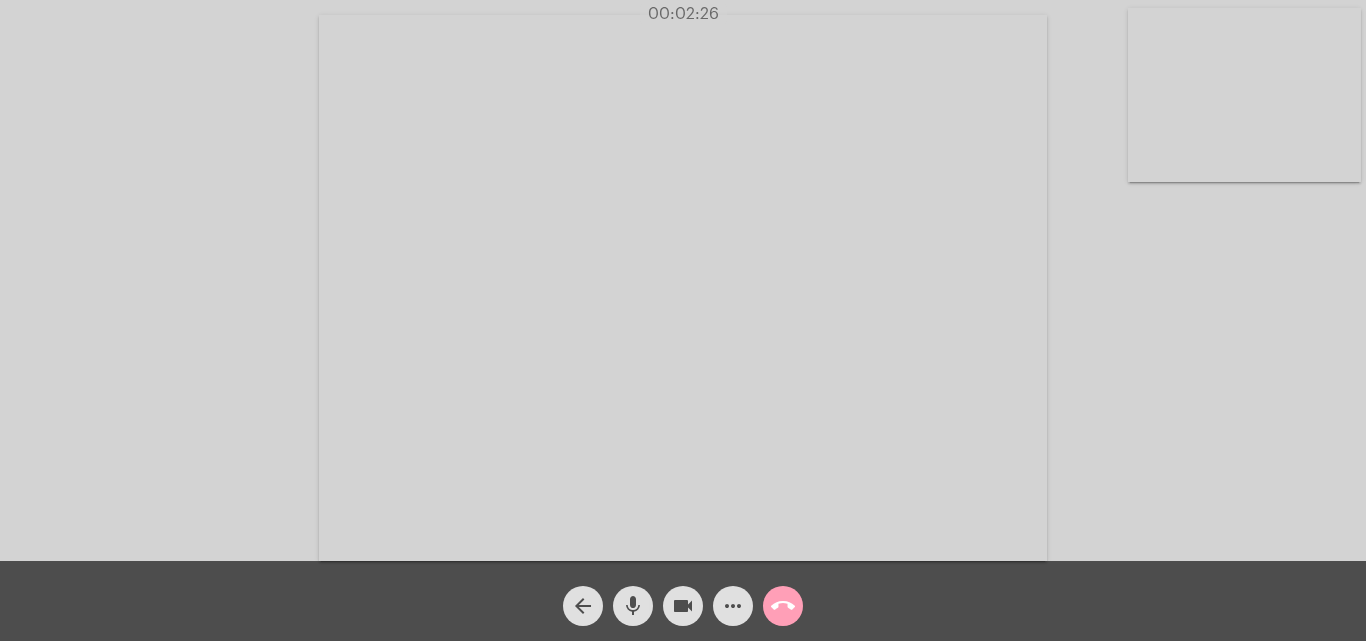 click on "call_end" 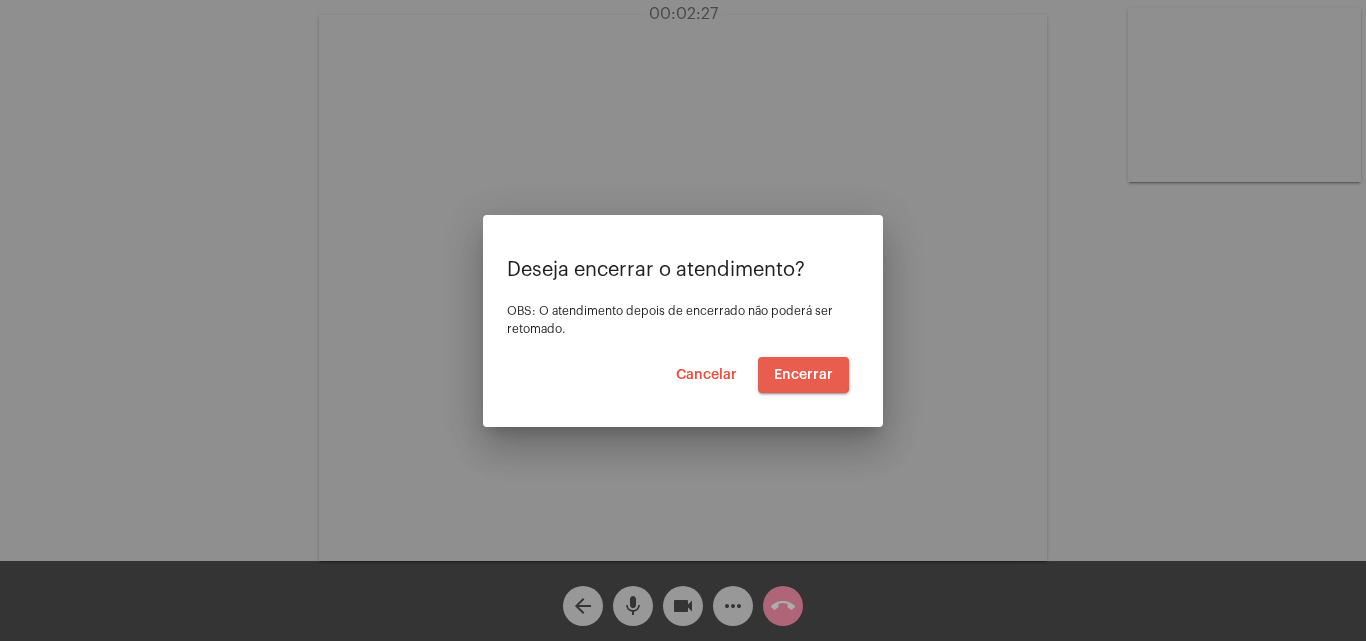 click on "Encerrar" at bounding box center [803, 375] 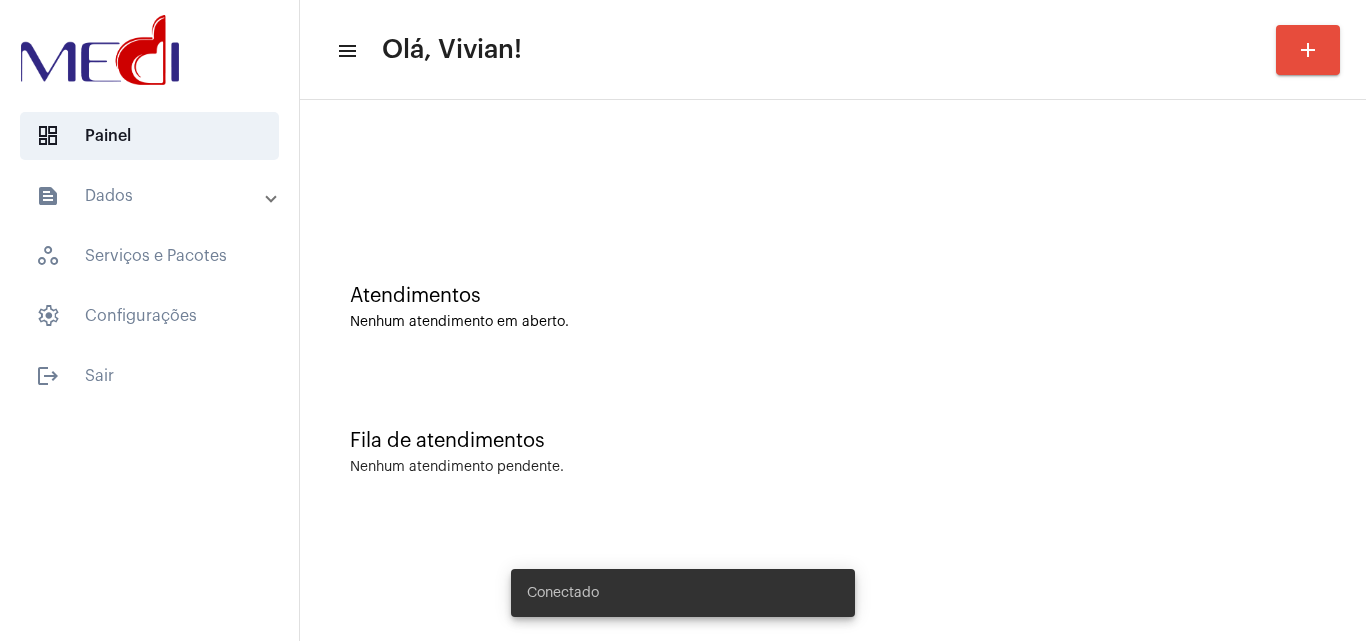 scroll, scrollTop: 0, scrollLeft: 0, axis: both 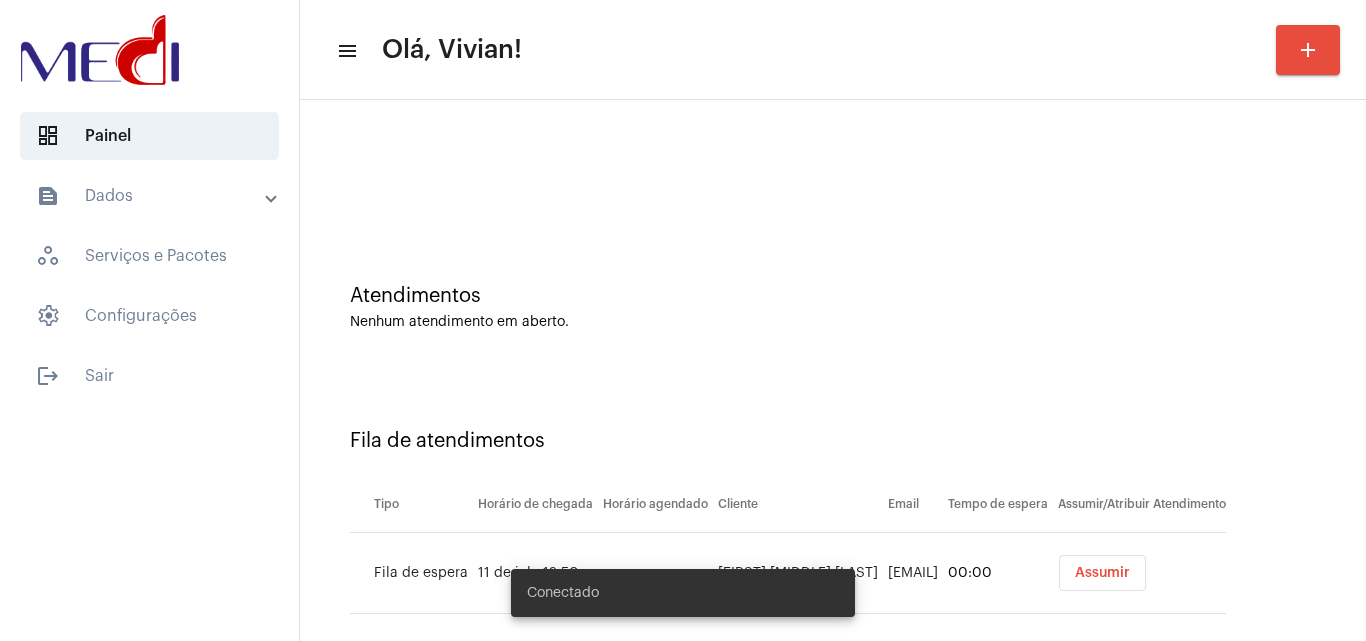 click on "Assumir" at bounding box center (1102, 573) 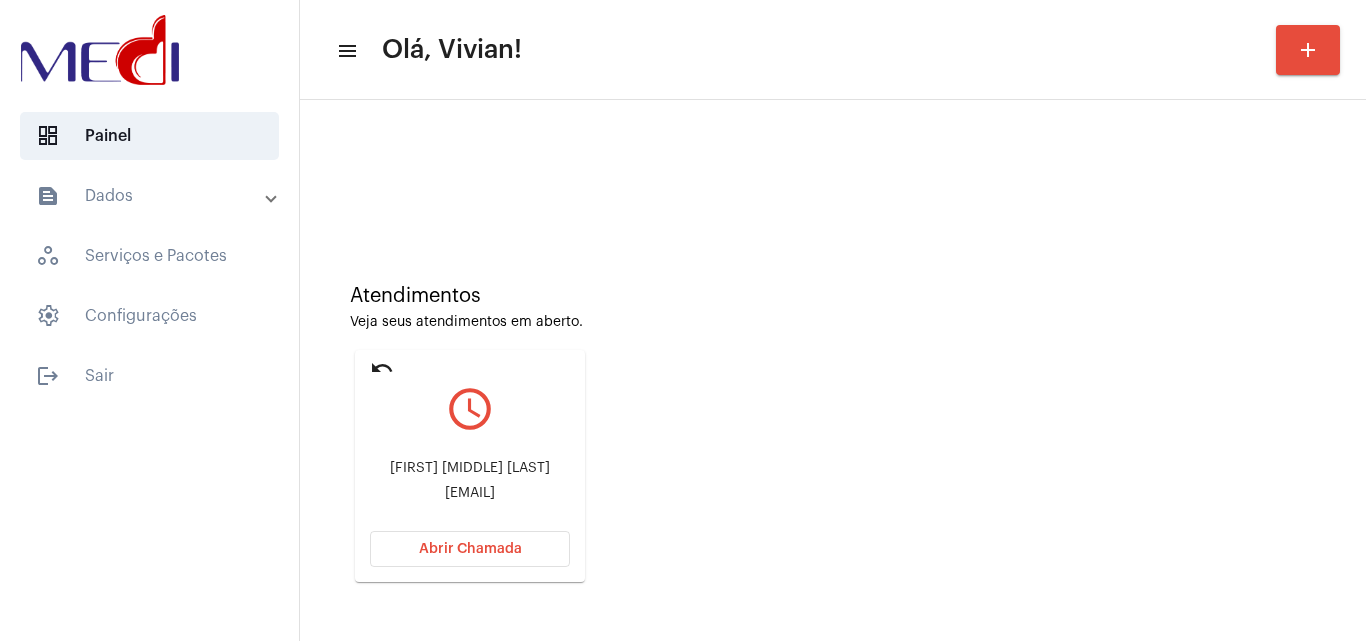 click on "Ana Flávia Braga Saragioto" 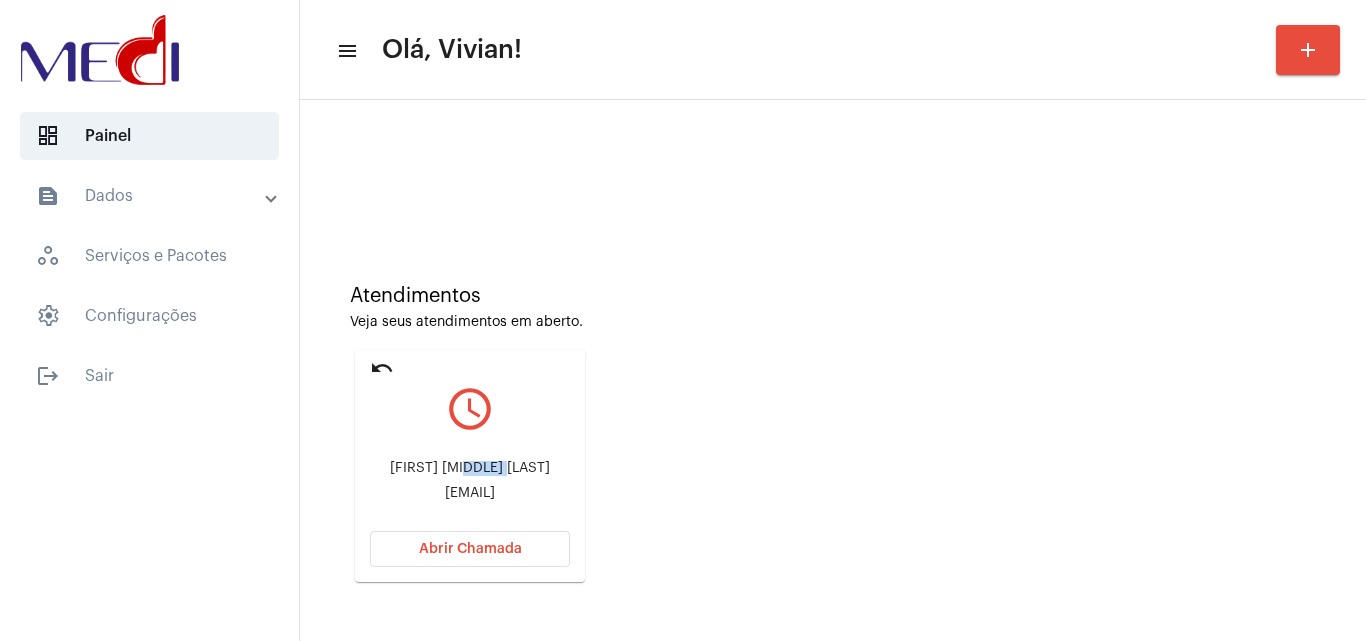 click on "Ana Flávia Braga Saragioto" 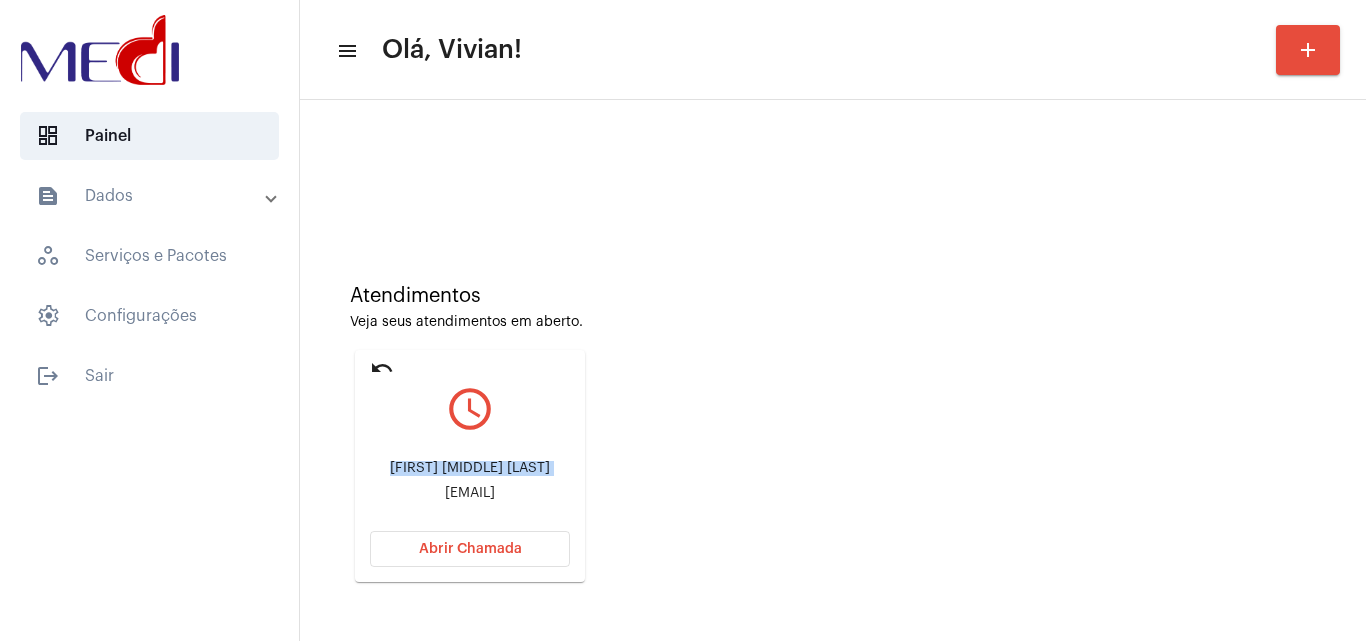 click on "Ana Flávia Braga Saragioto" 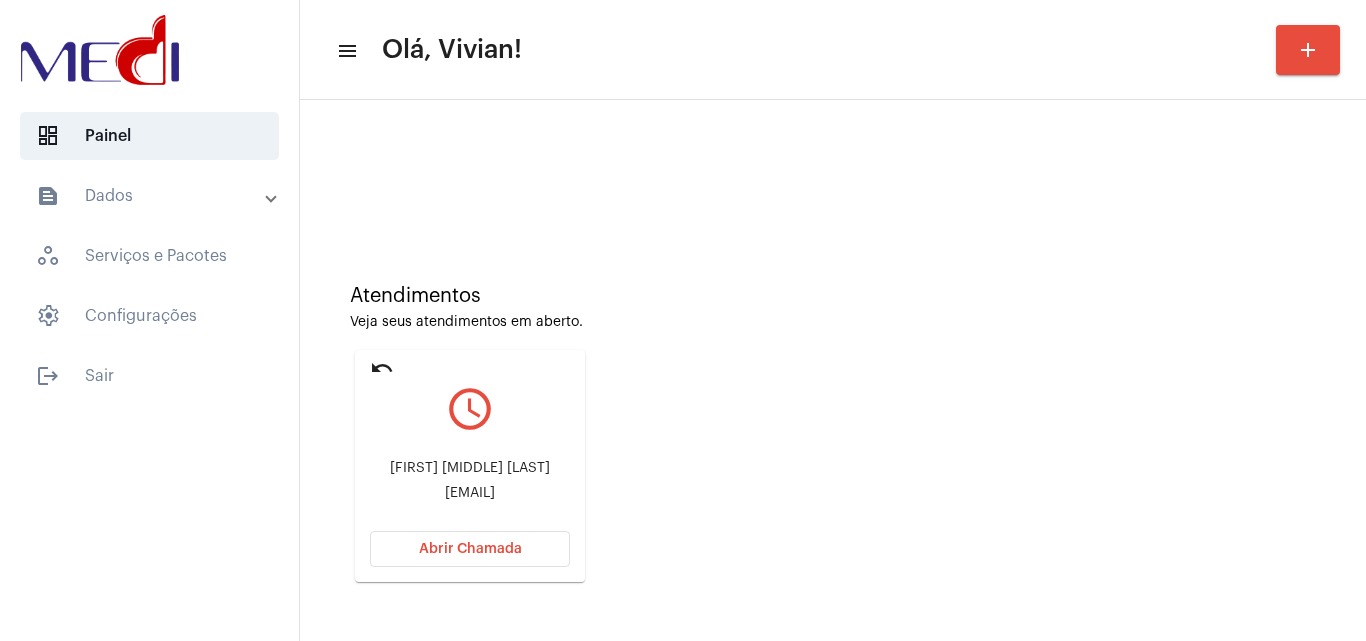 click on "flaviabsaragioto@uol.com.br" 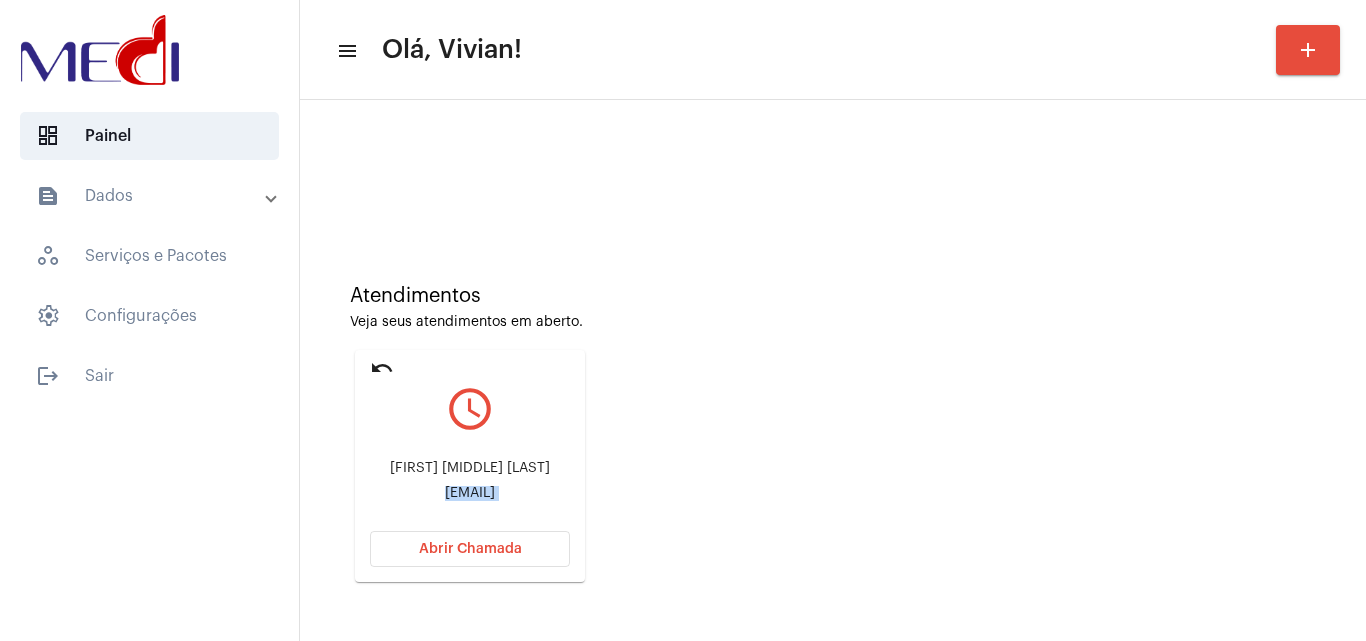 click on "flaviabsaragioto@uol.com.br" 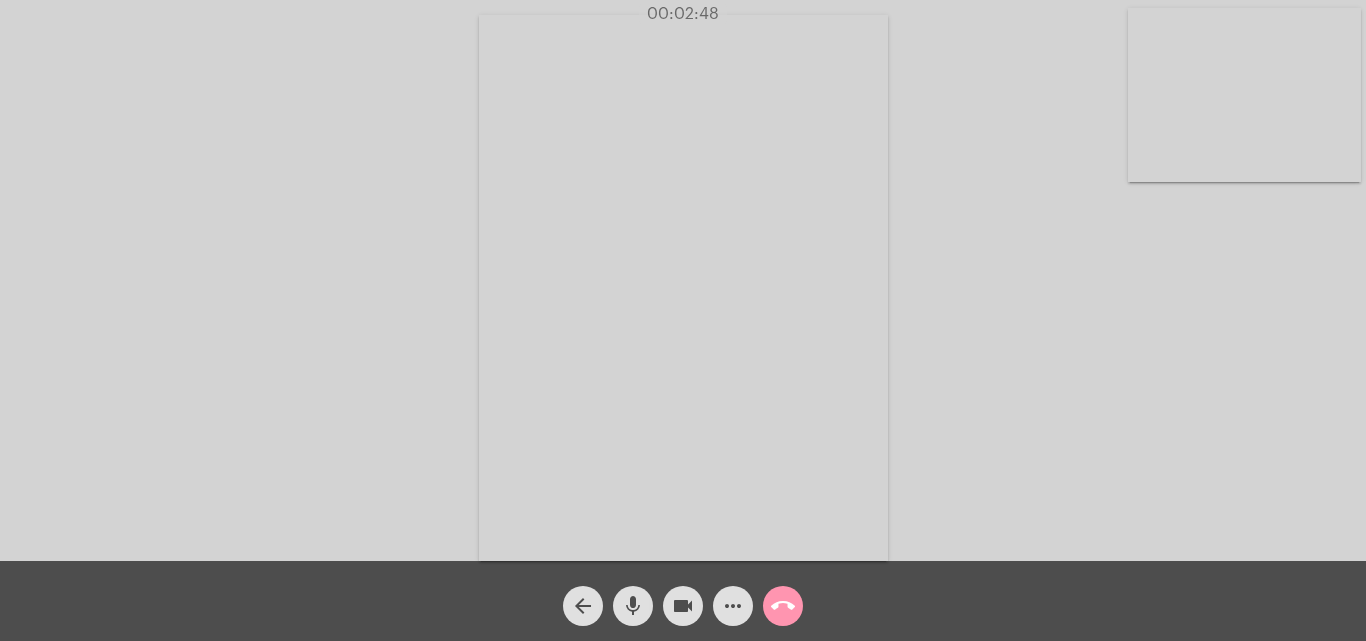 click on "call_end" 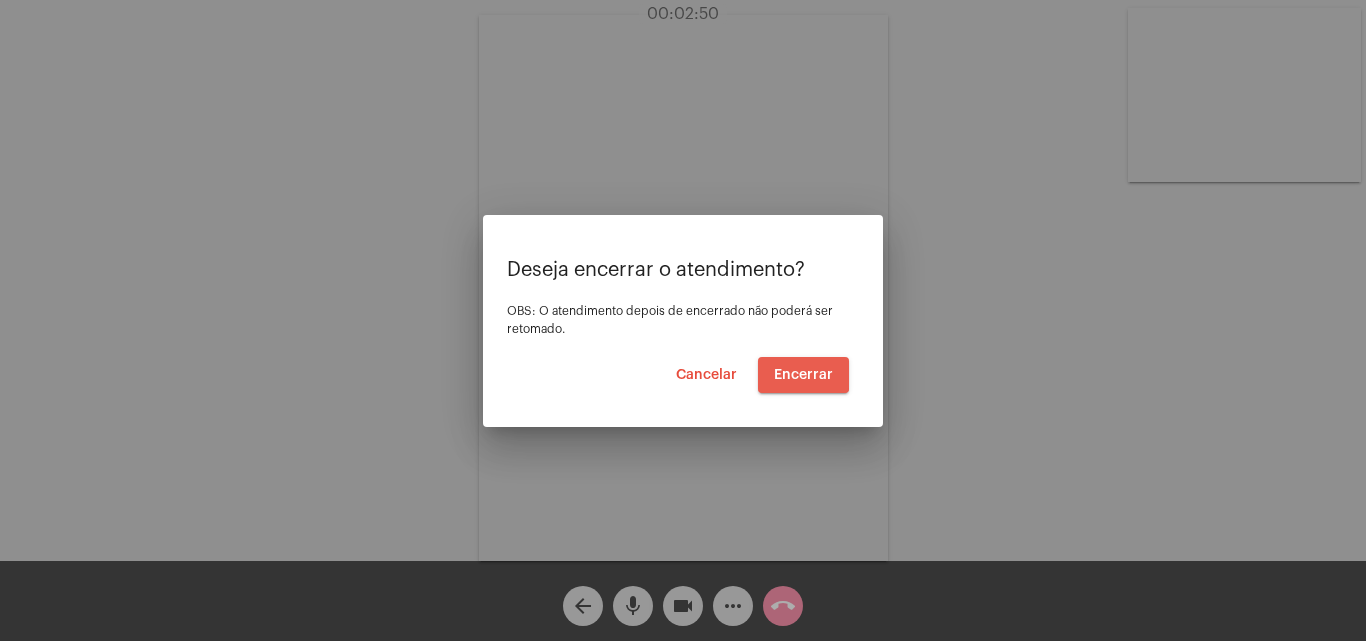 click on "Encerrar" at bounding box center (803, 375) 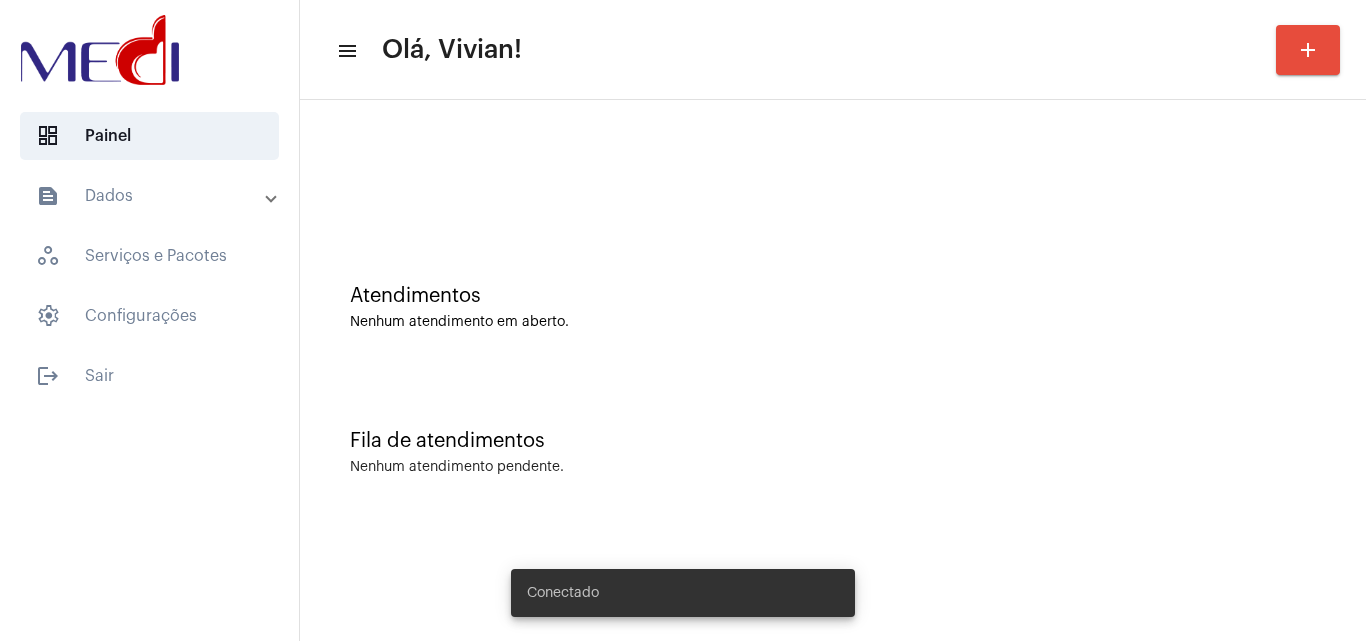scroll, scrollTop: 0, scrollLeft: 0, axis: both 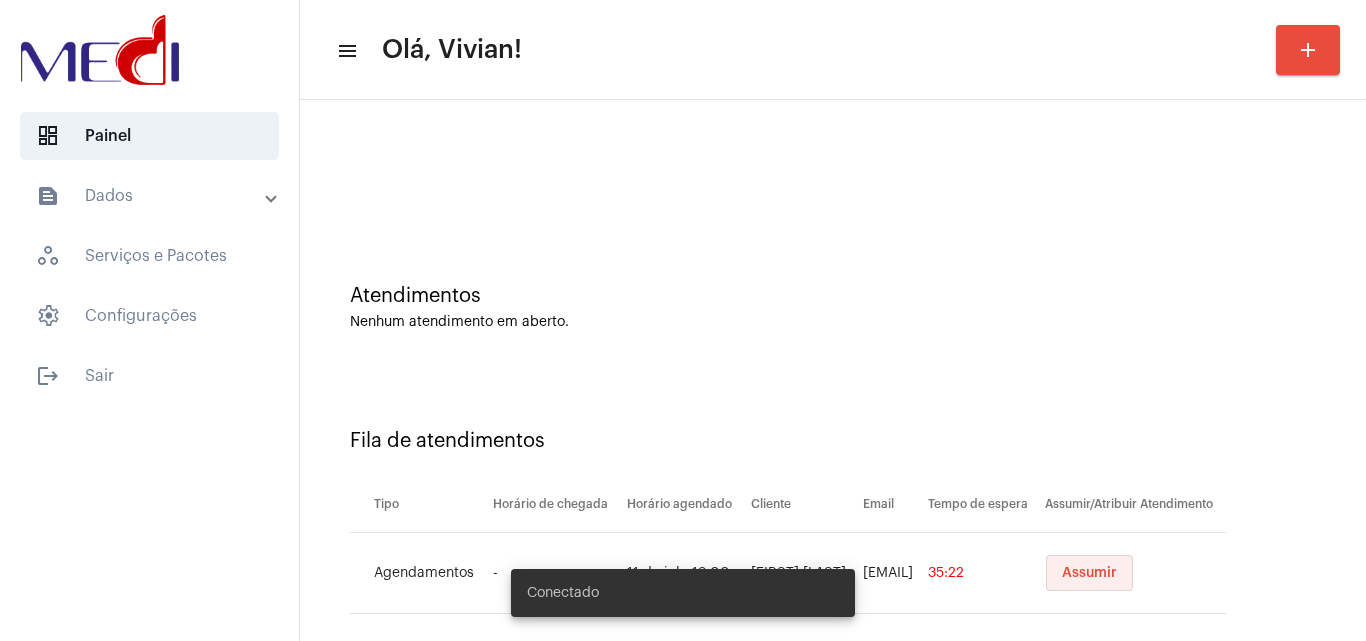 click on "Assumir" at bounding box center [1089, 573] 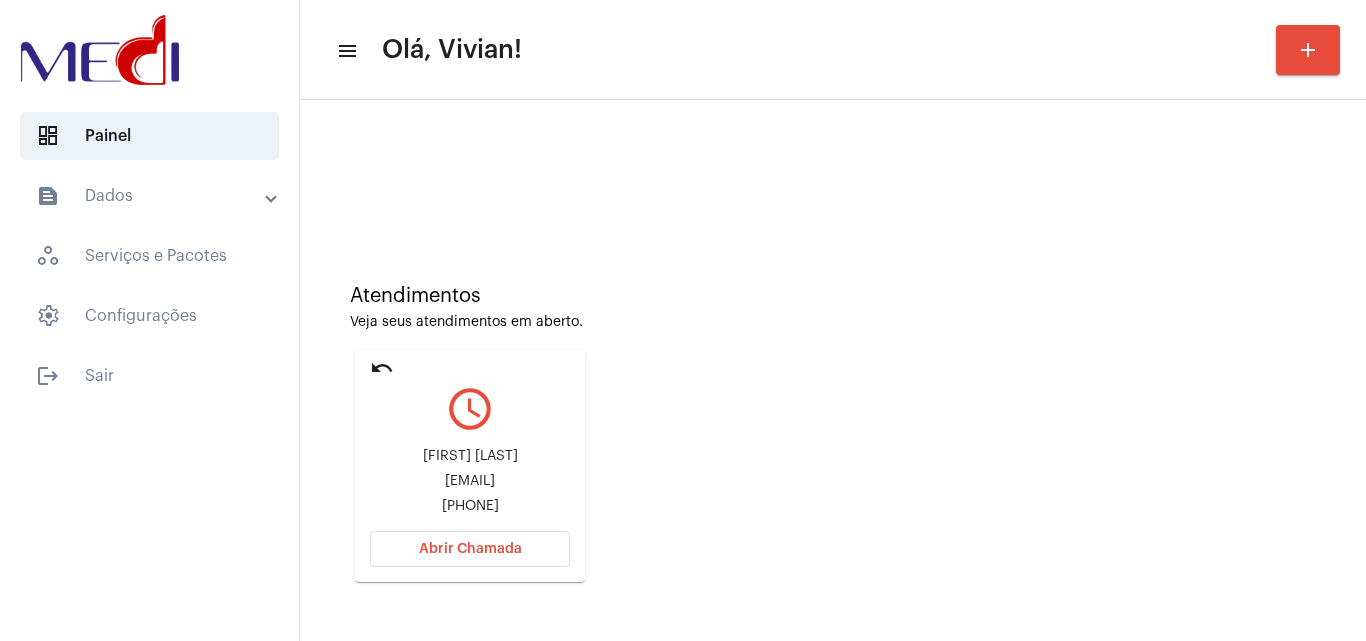 click on "Gabriella Correia de Oliveira  gabscooliver17@gmail.com +5511991749580" 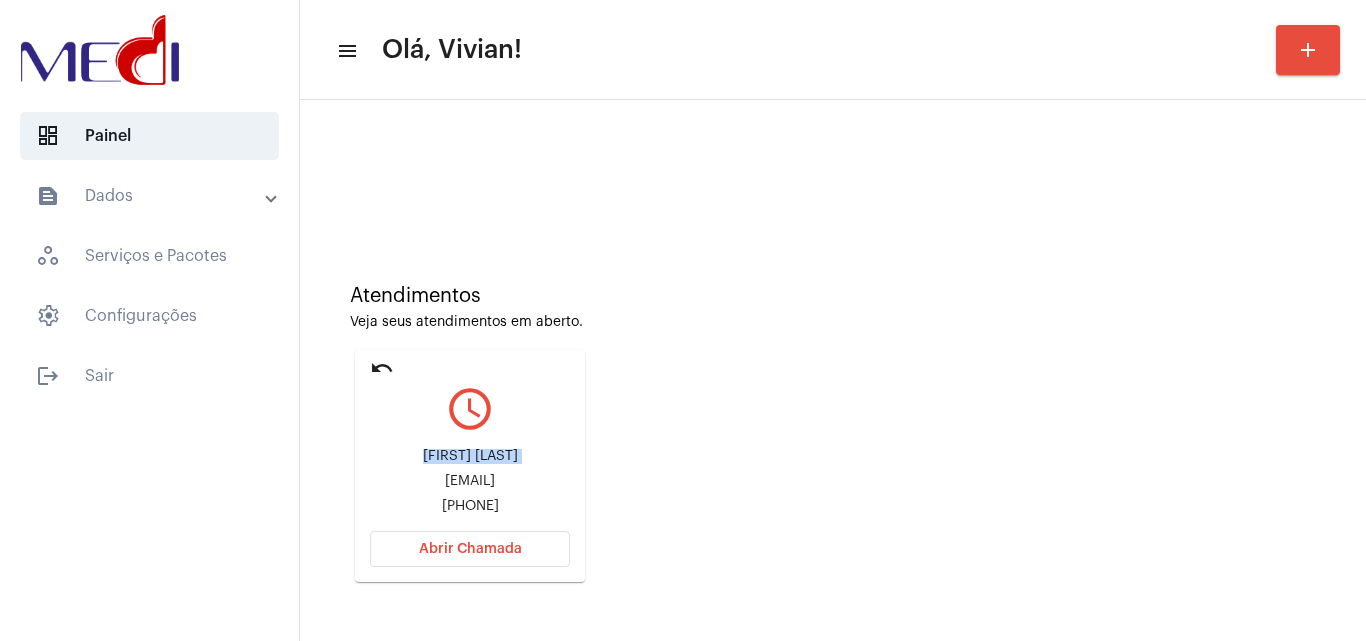 click on "Gabriella Correia de Oliveira" 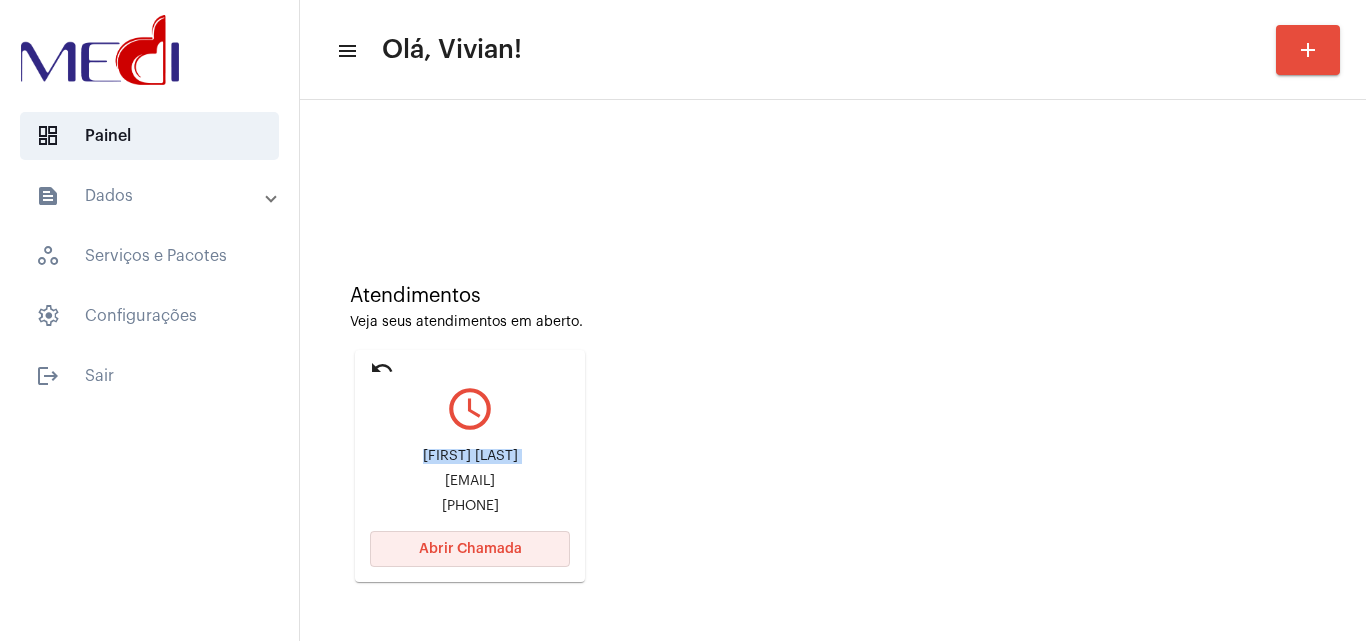 click on "Abrir Chamada" 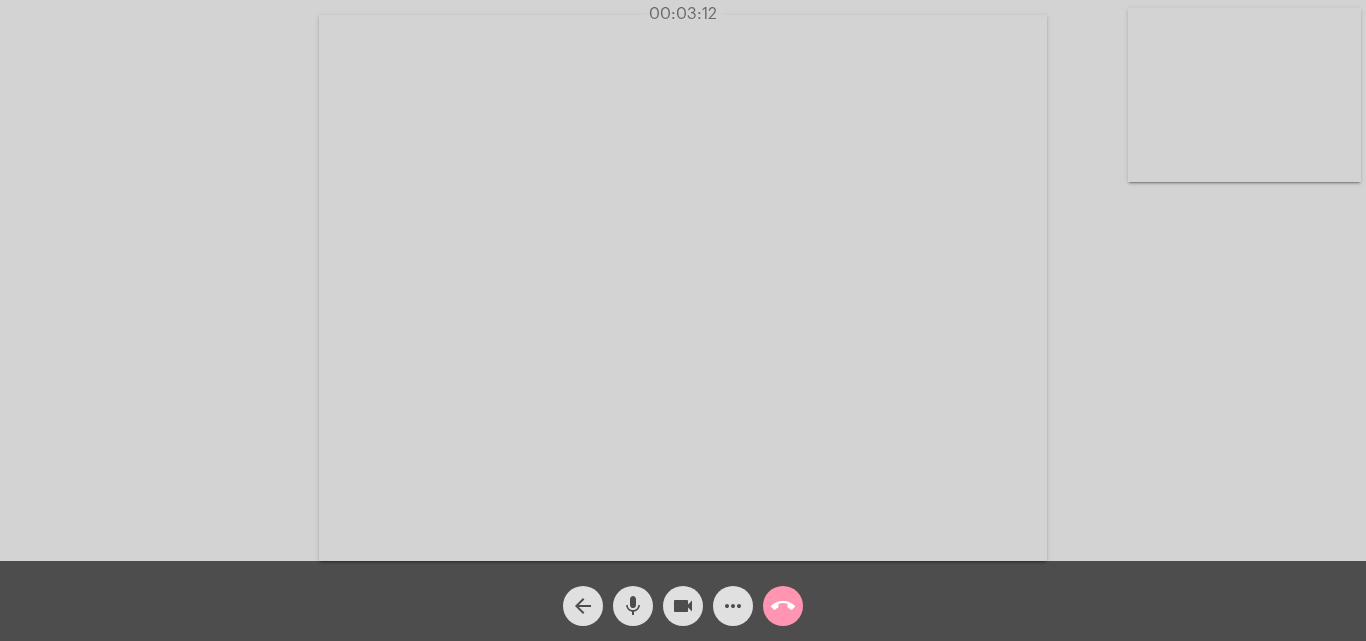 click on "call_end" 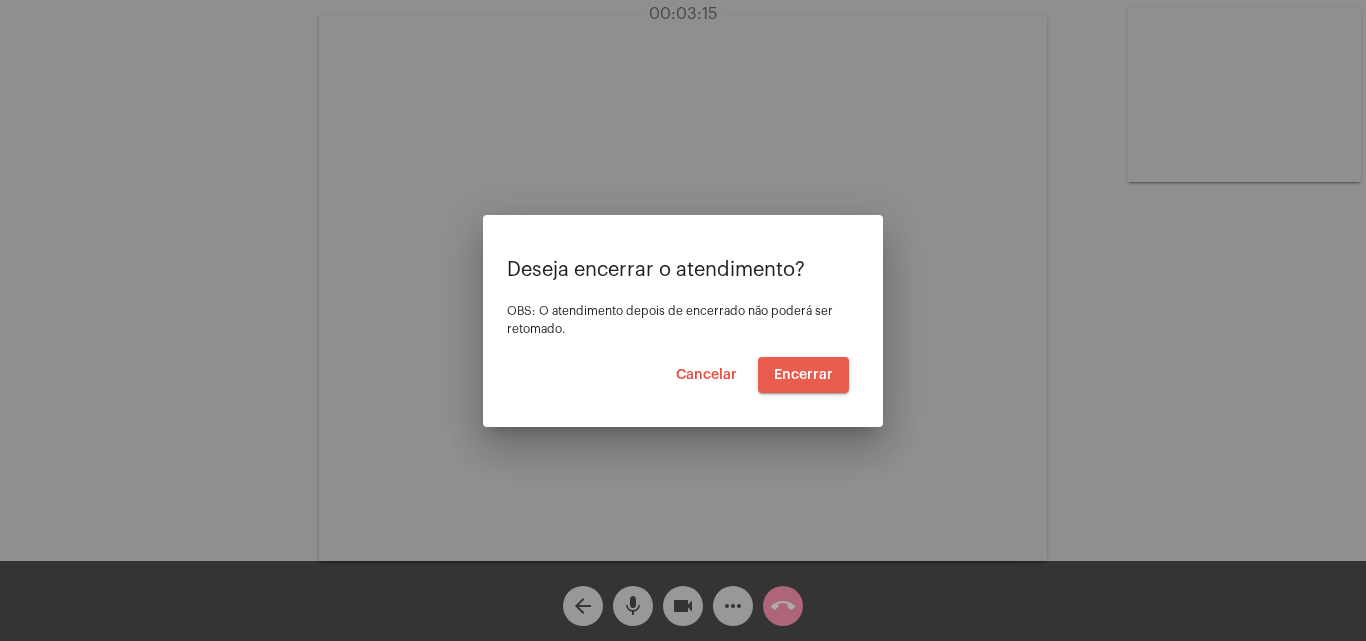click on "Encerrar" at bounding box center [803, 375] 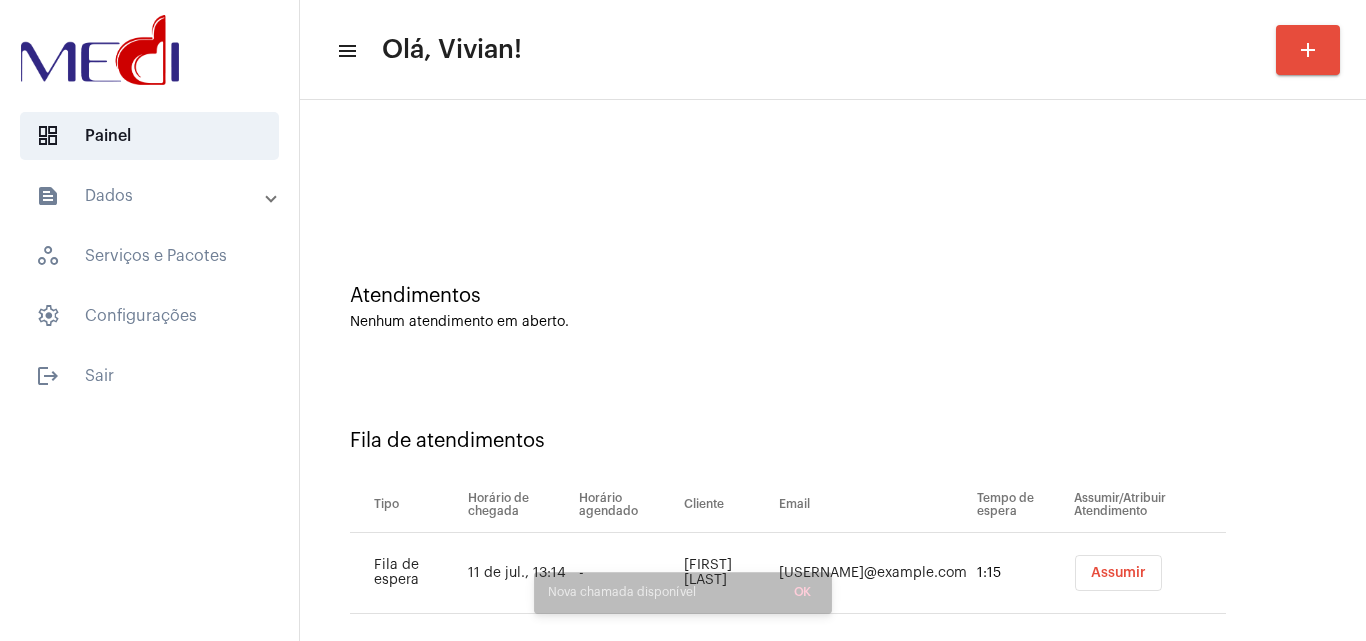 scroll, scrollTop: 0, scrollLeft: 0, axis: both 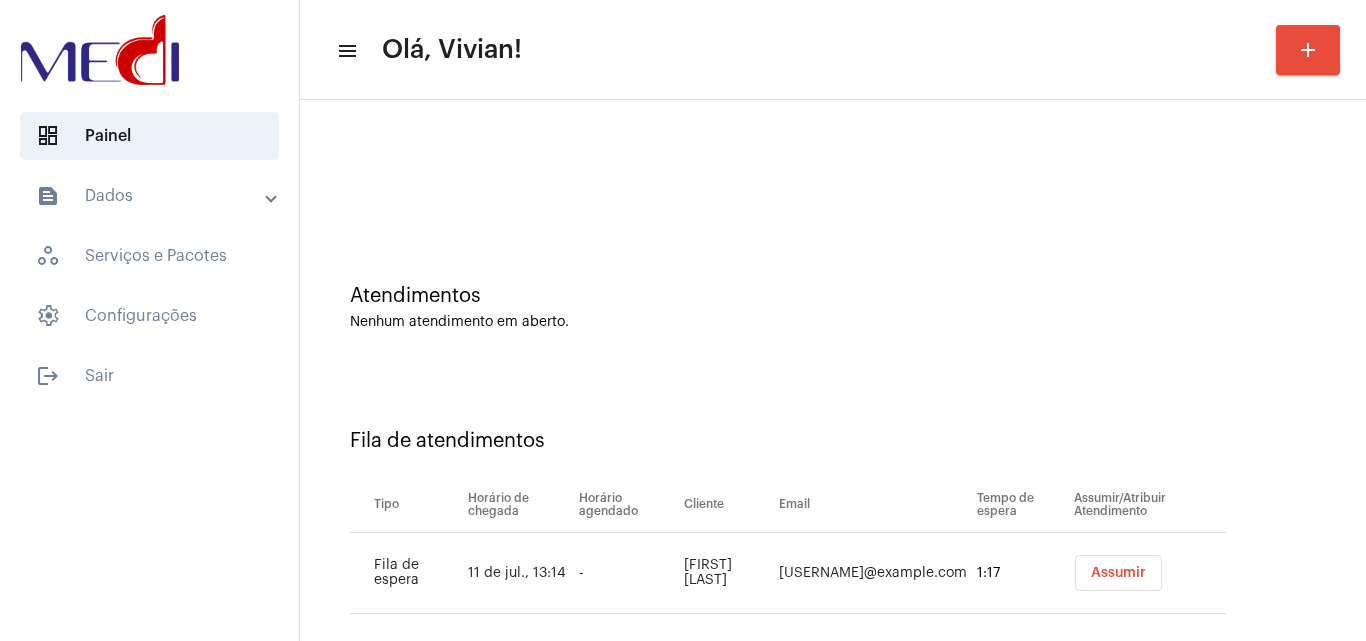 click on "Assumir" at bounding box center (1118, 573) 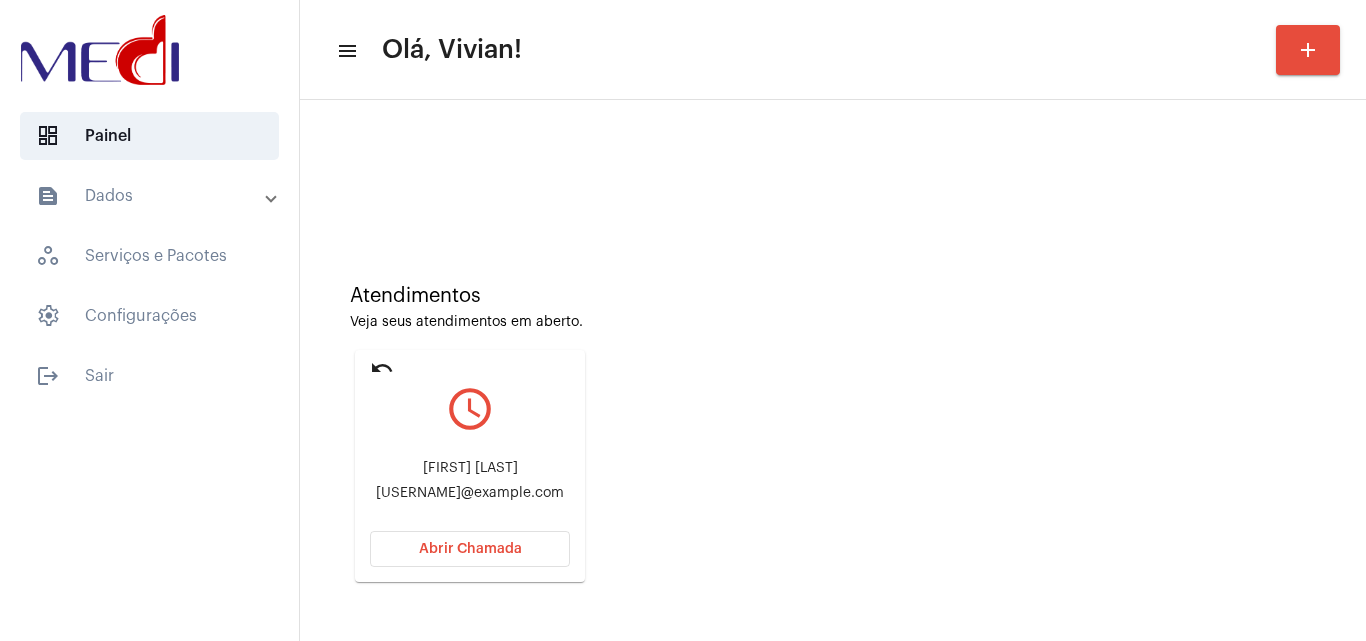 click on "[FIRST] [LAST]" 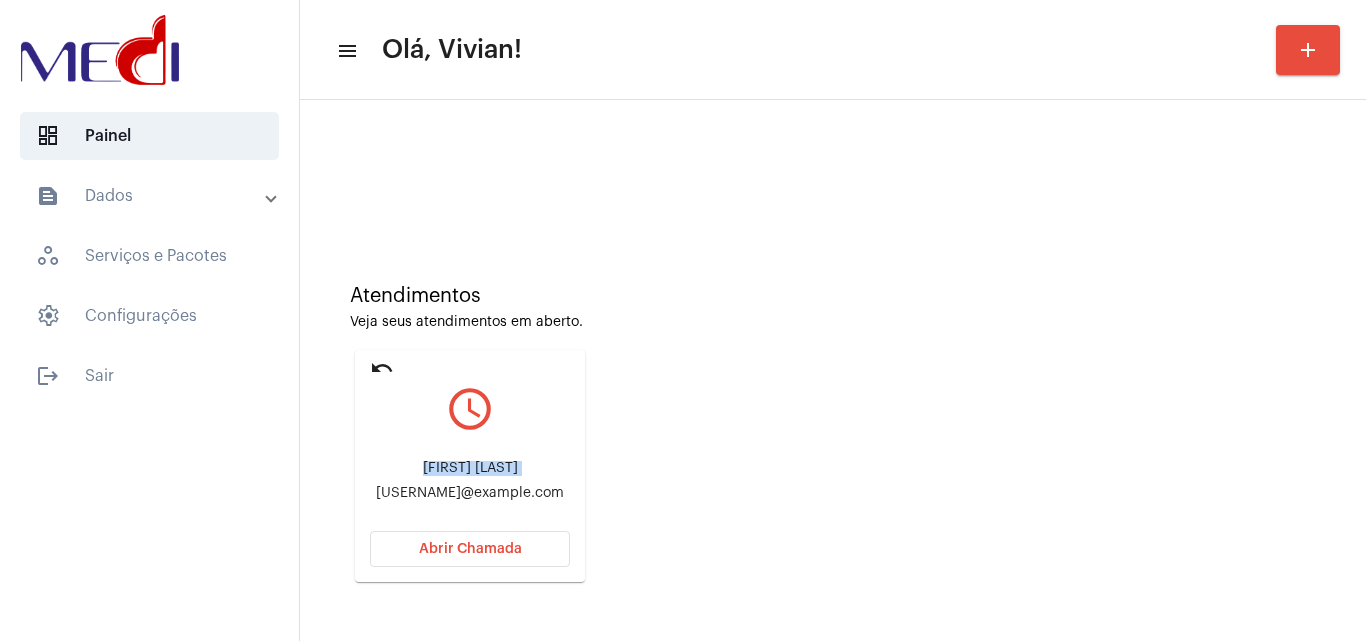 click on "Adriana Aparecida Luiz" 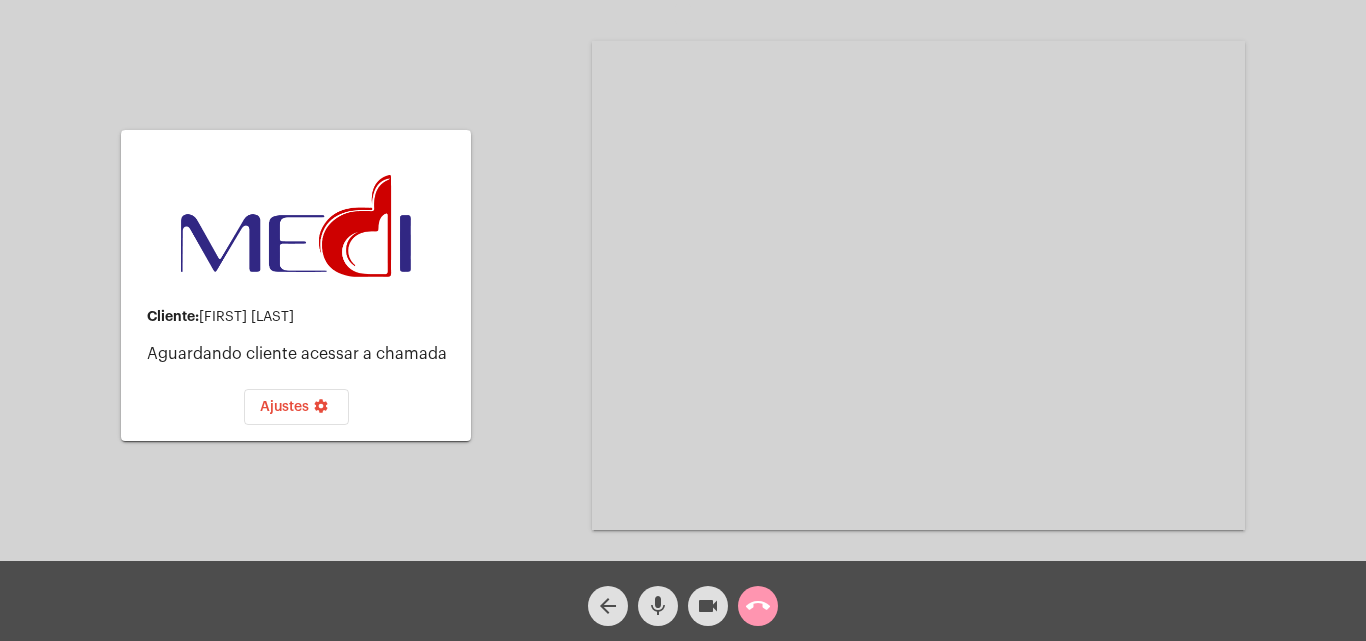 click on "call_end" 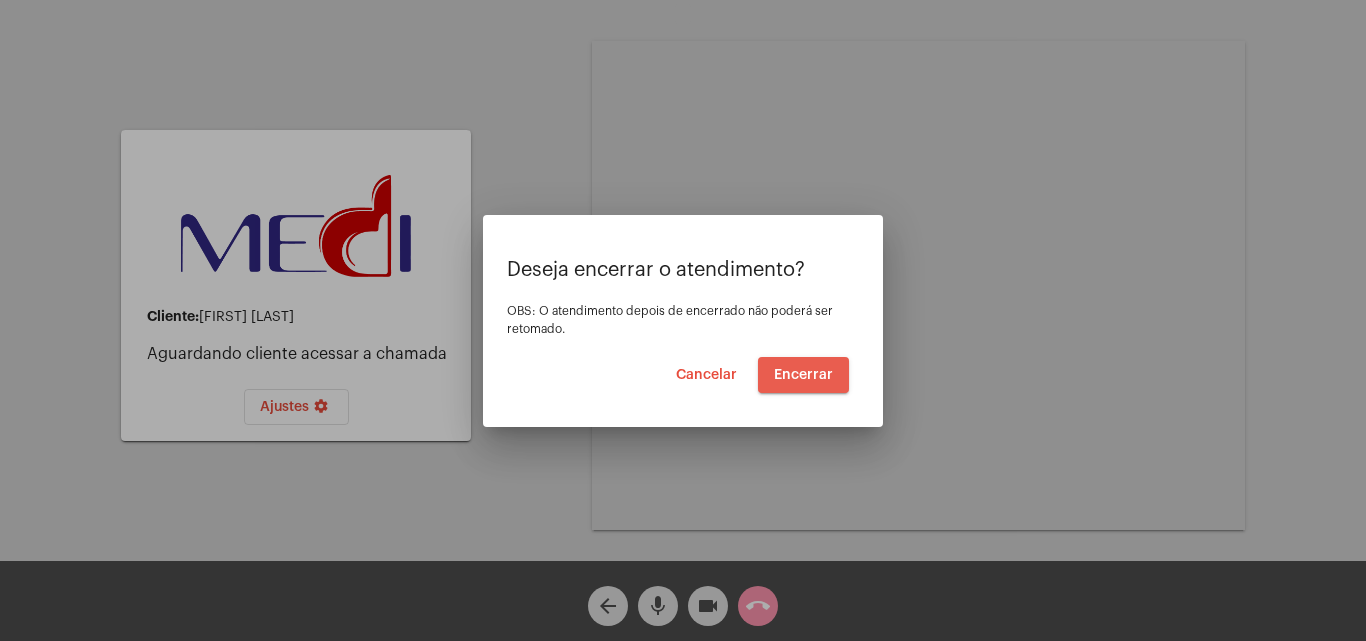 click on "Encerrar" at bounding box center (803, 375) 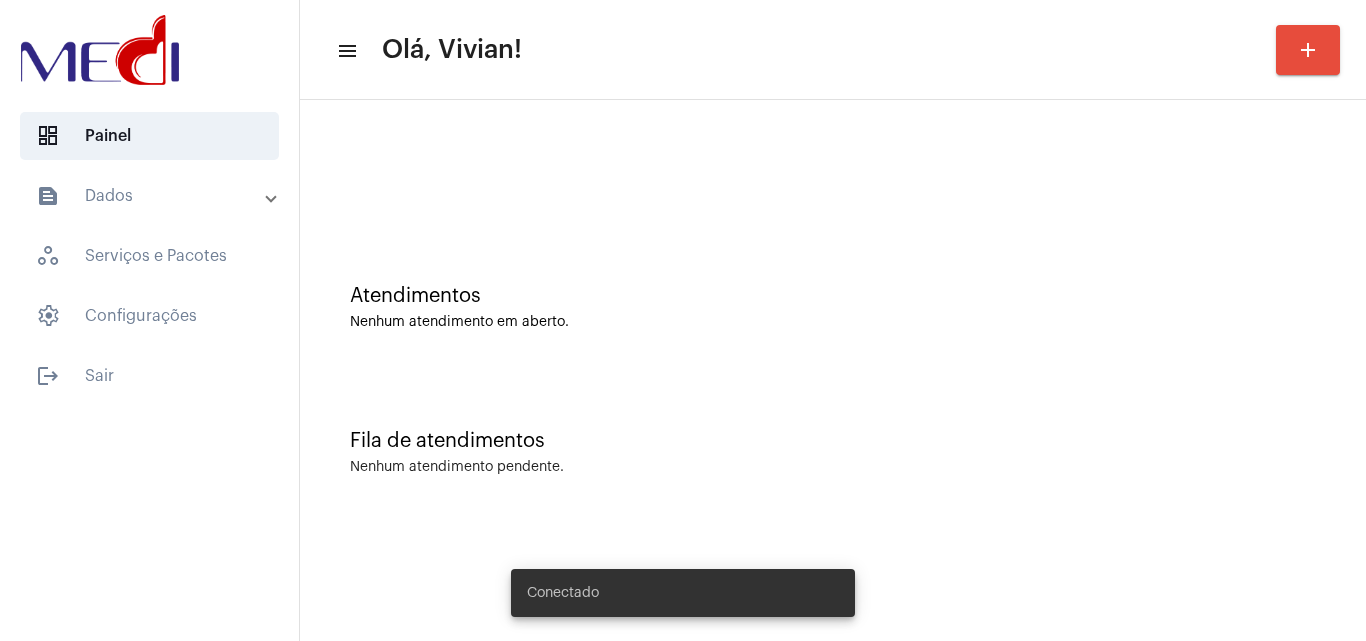 scroll, scrollTop: 0, scrollLeft: 0, axis: both 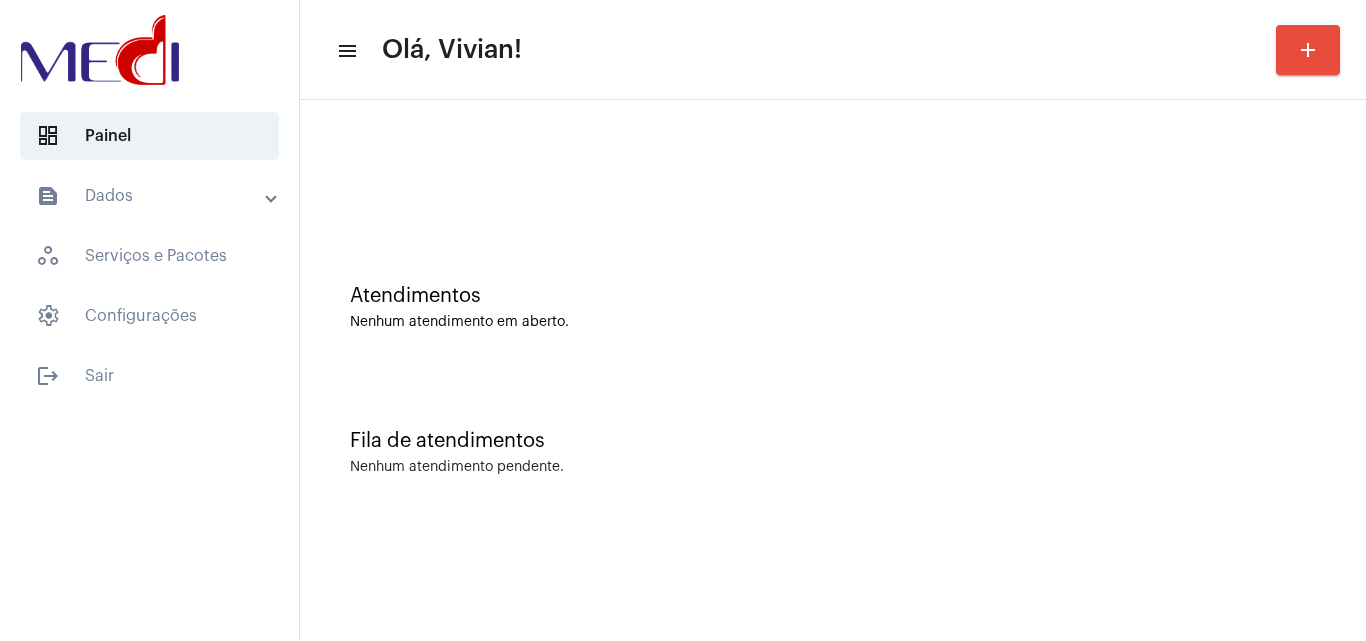 click on "text_snippet_outlined  Dados" at bounding box center [155, 196] 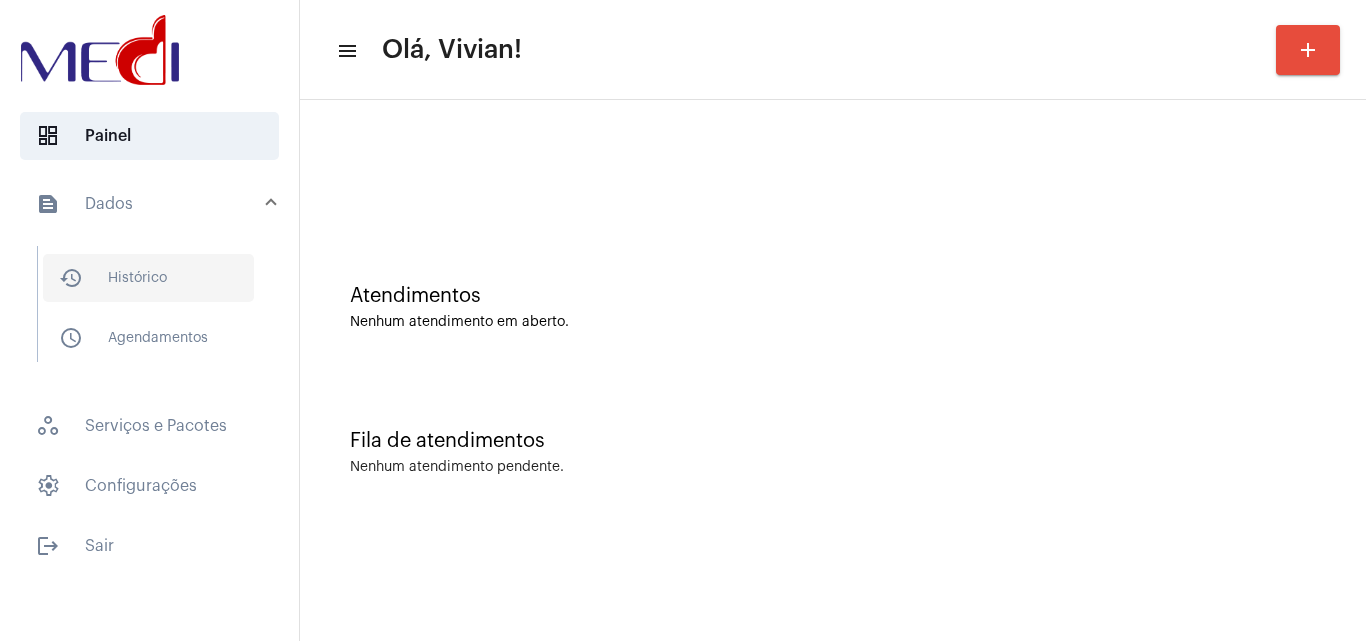 click on "history_outlined  Histórico" at bounding box center [148, 278] 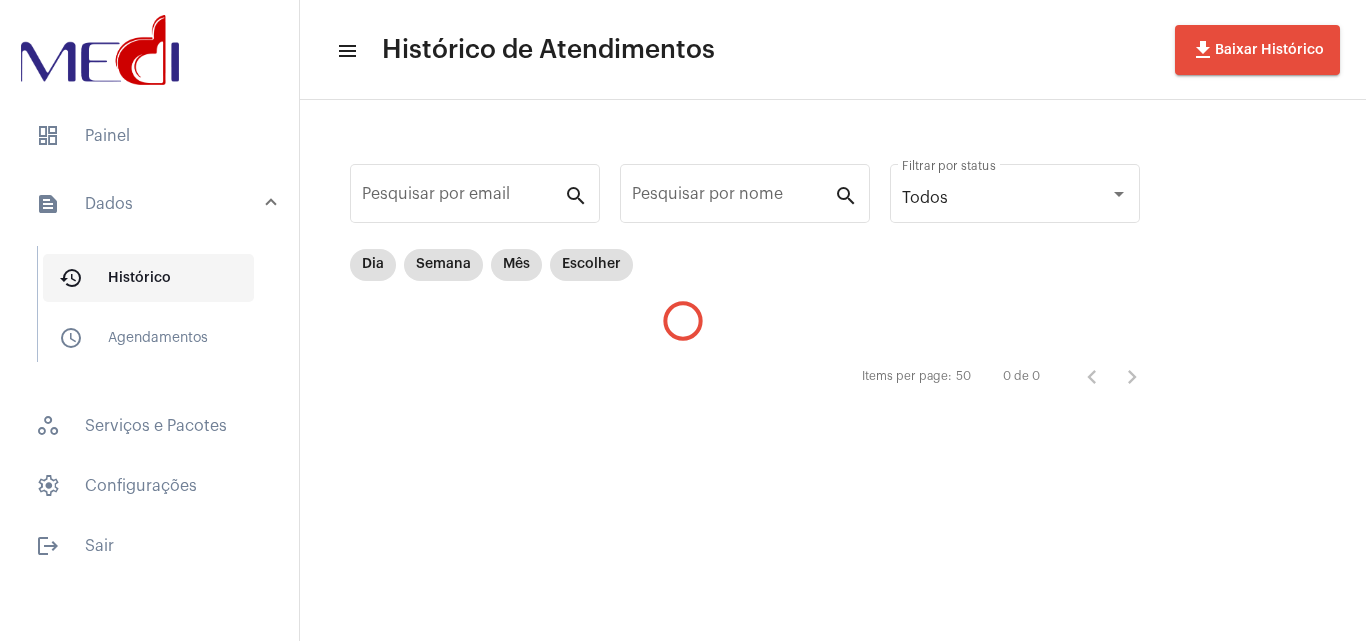 click on "history_outlined  Histórico" at bounding box center [148, 278] 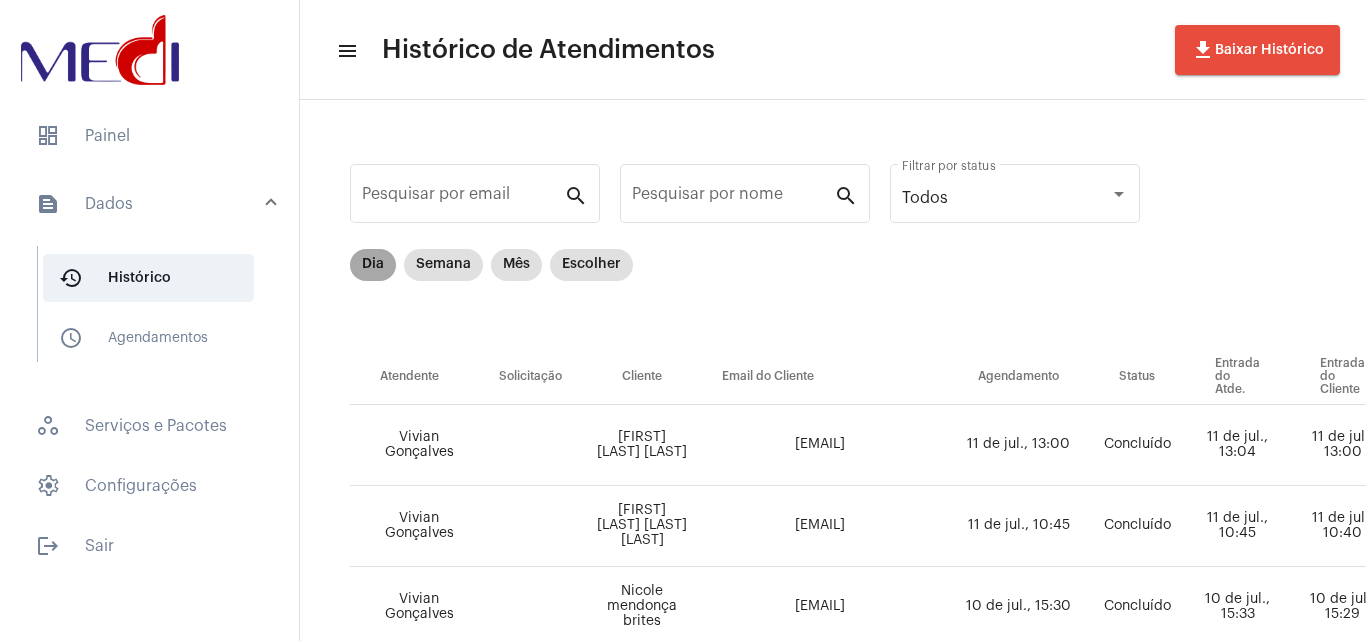 click on "Dia" at bounding box center (373, 265) 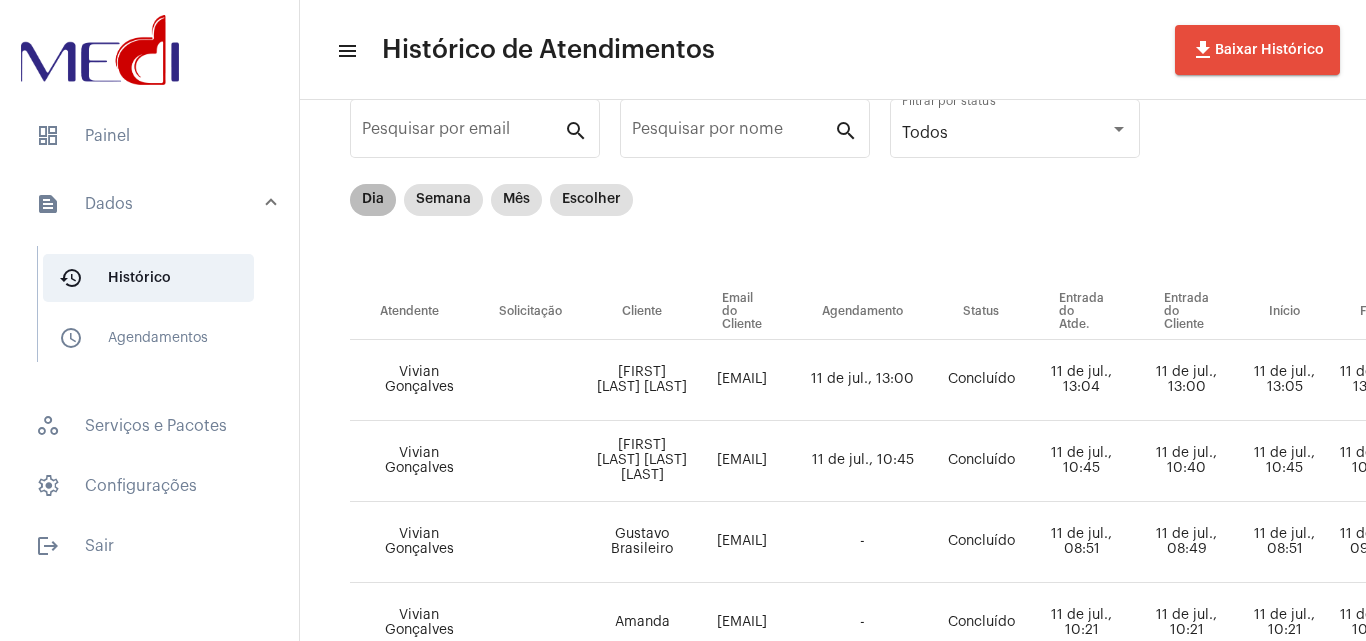 scroll, scrollTop: 100, scrollLeft: 0, axis: vertical 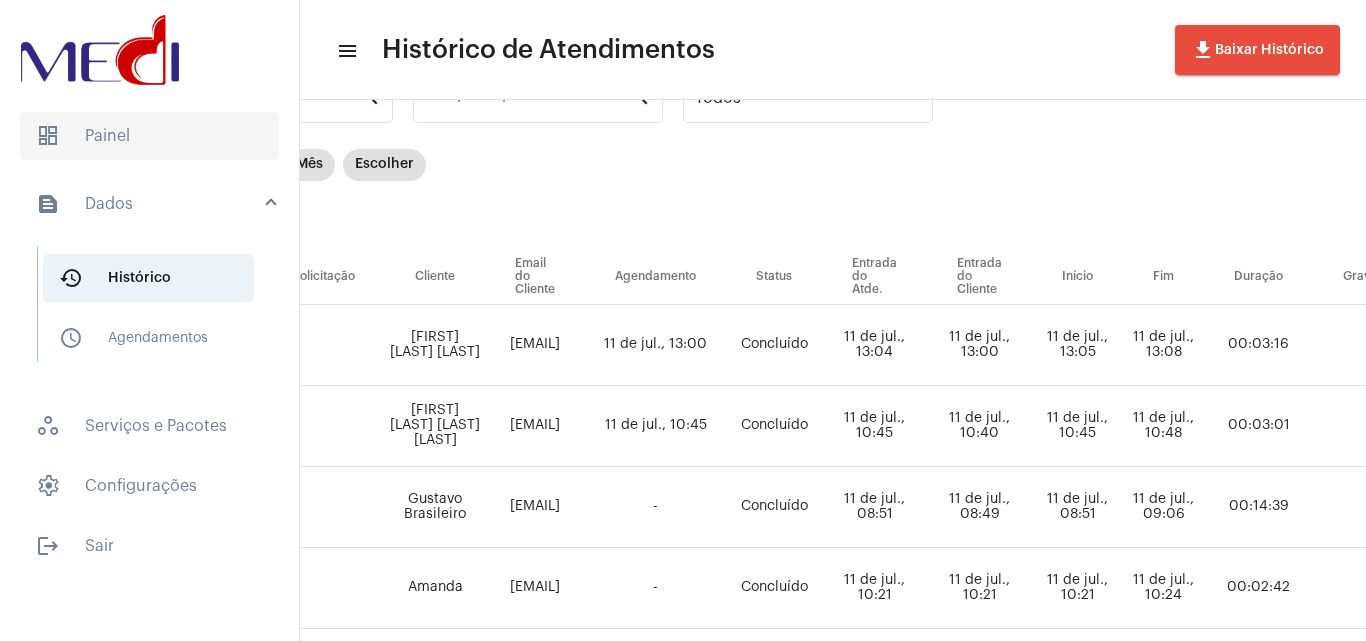 click on "dashboard   Painel" 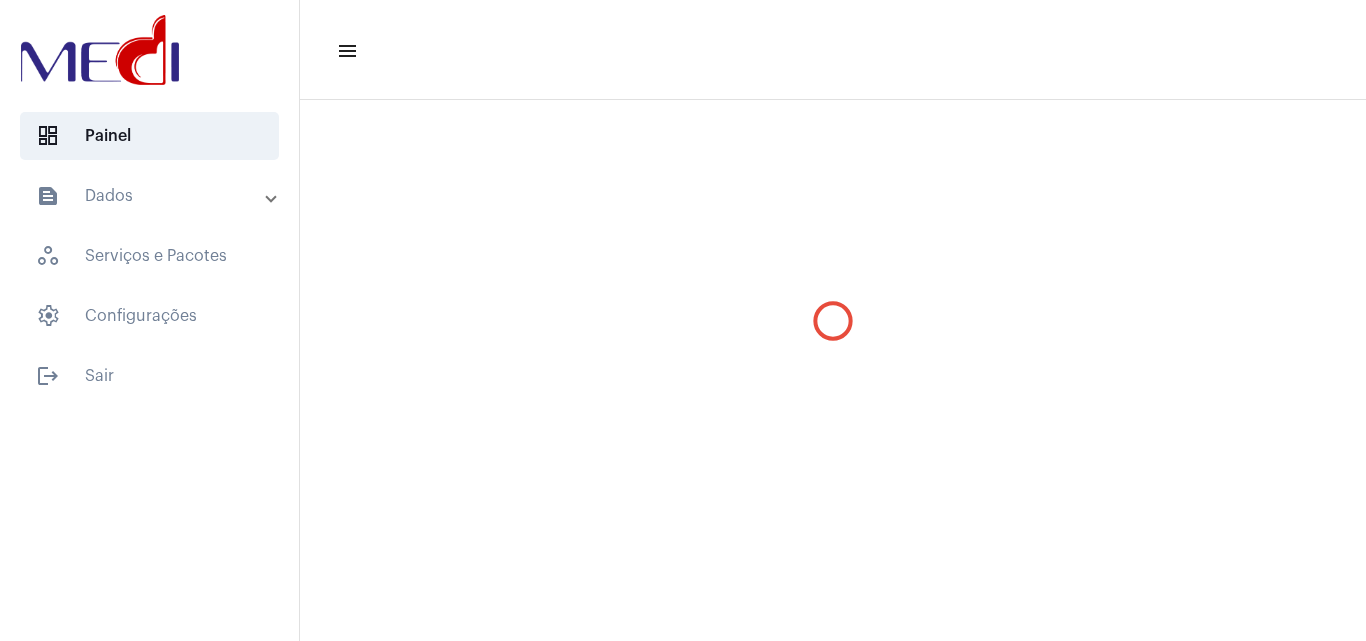 scroll, scrollTop: 0, scrollLeft: 0, axis: both 